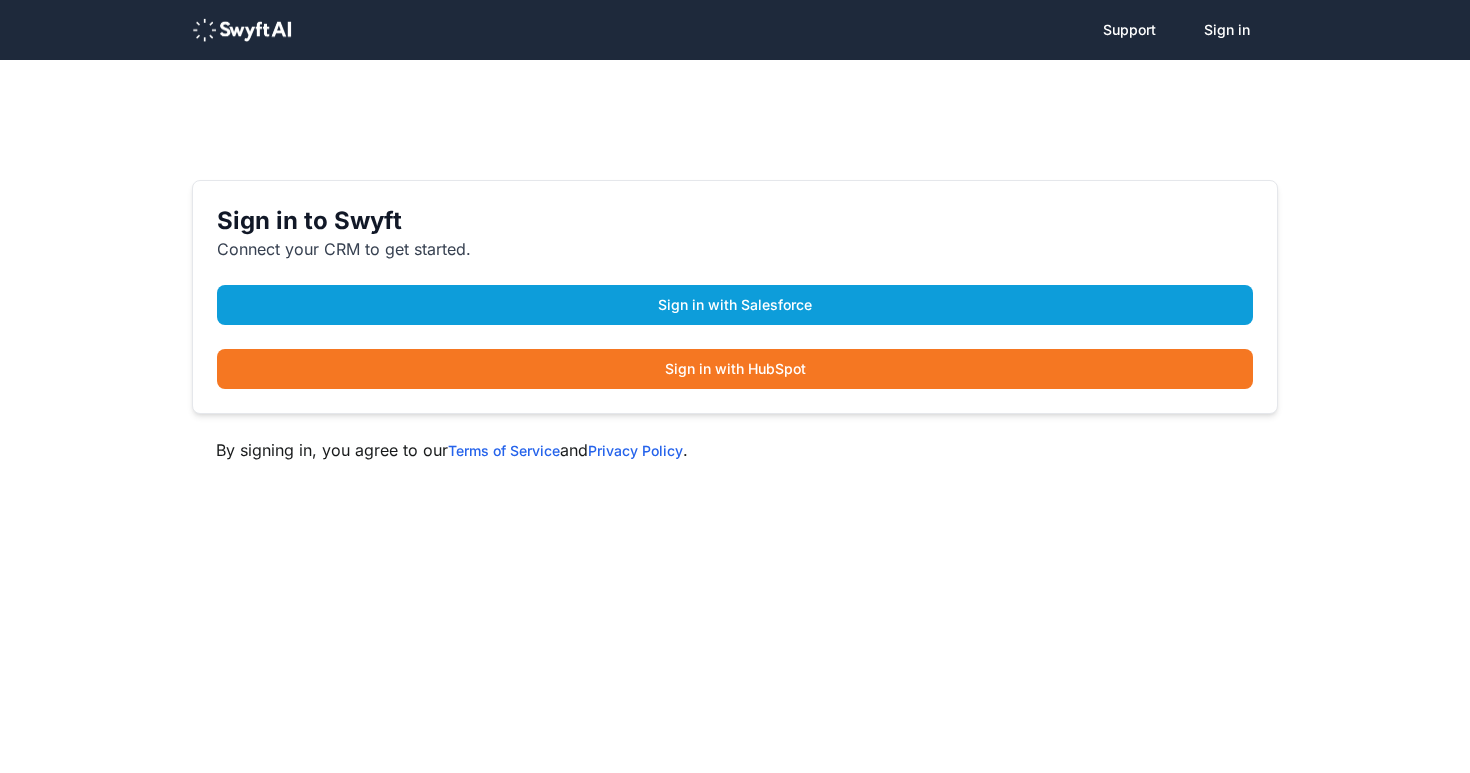 scroll, scrollTop: 0, scrollLeft: 0, axis: both 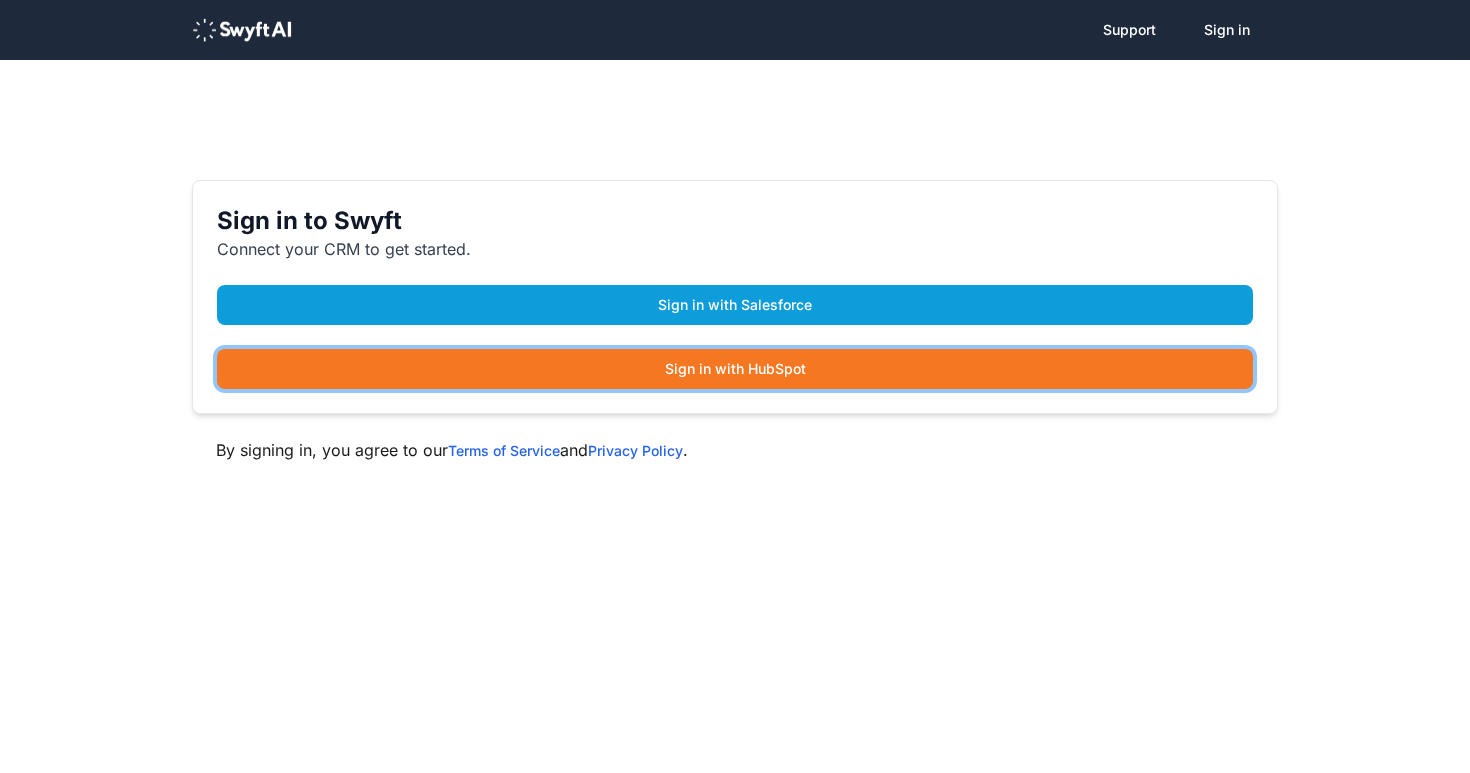 click on "Sign in with HubSpot" at bounding box center (735, 369) 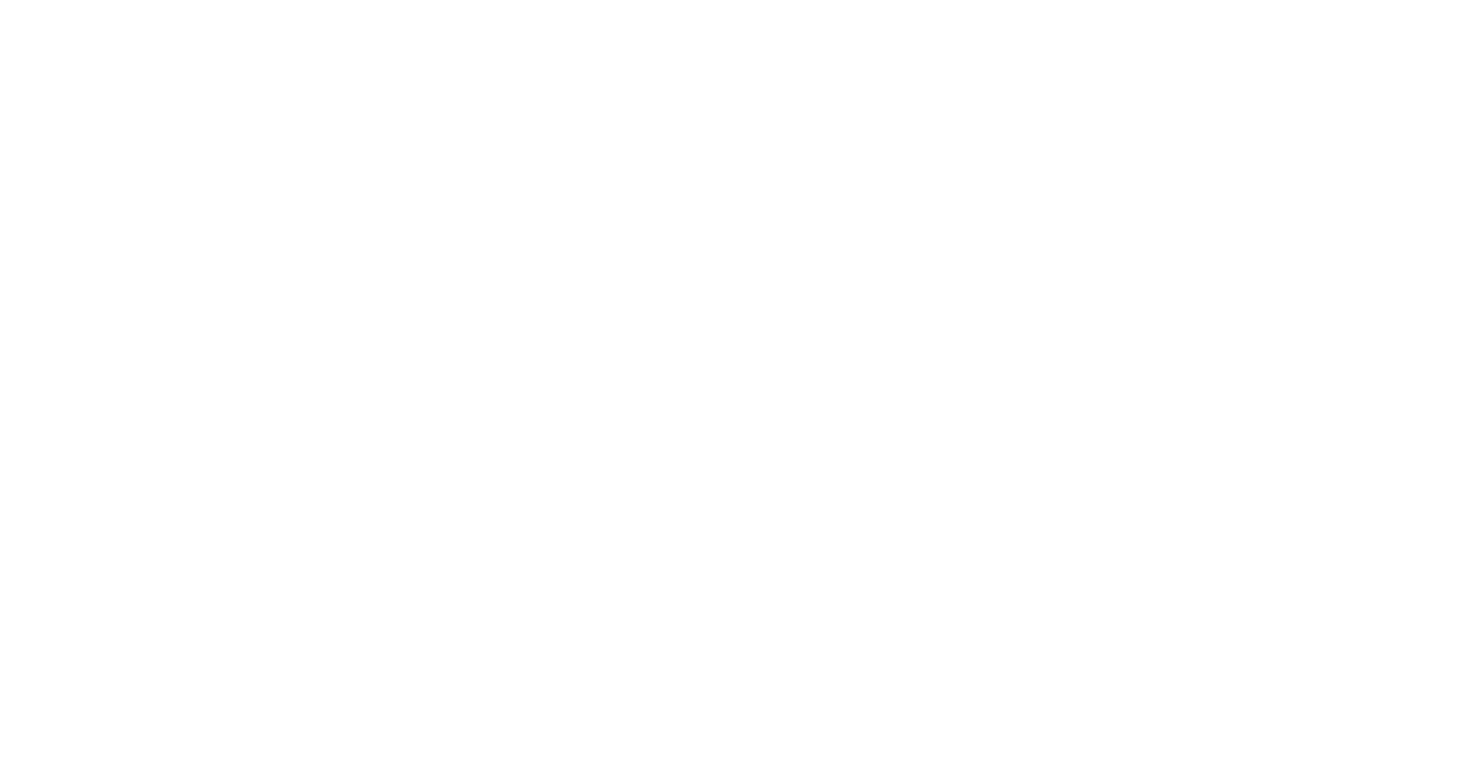 scroll, scrollTop: 0, scrollLeft: 0, axis: both 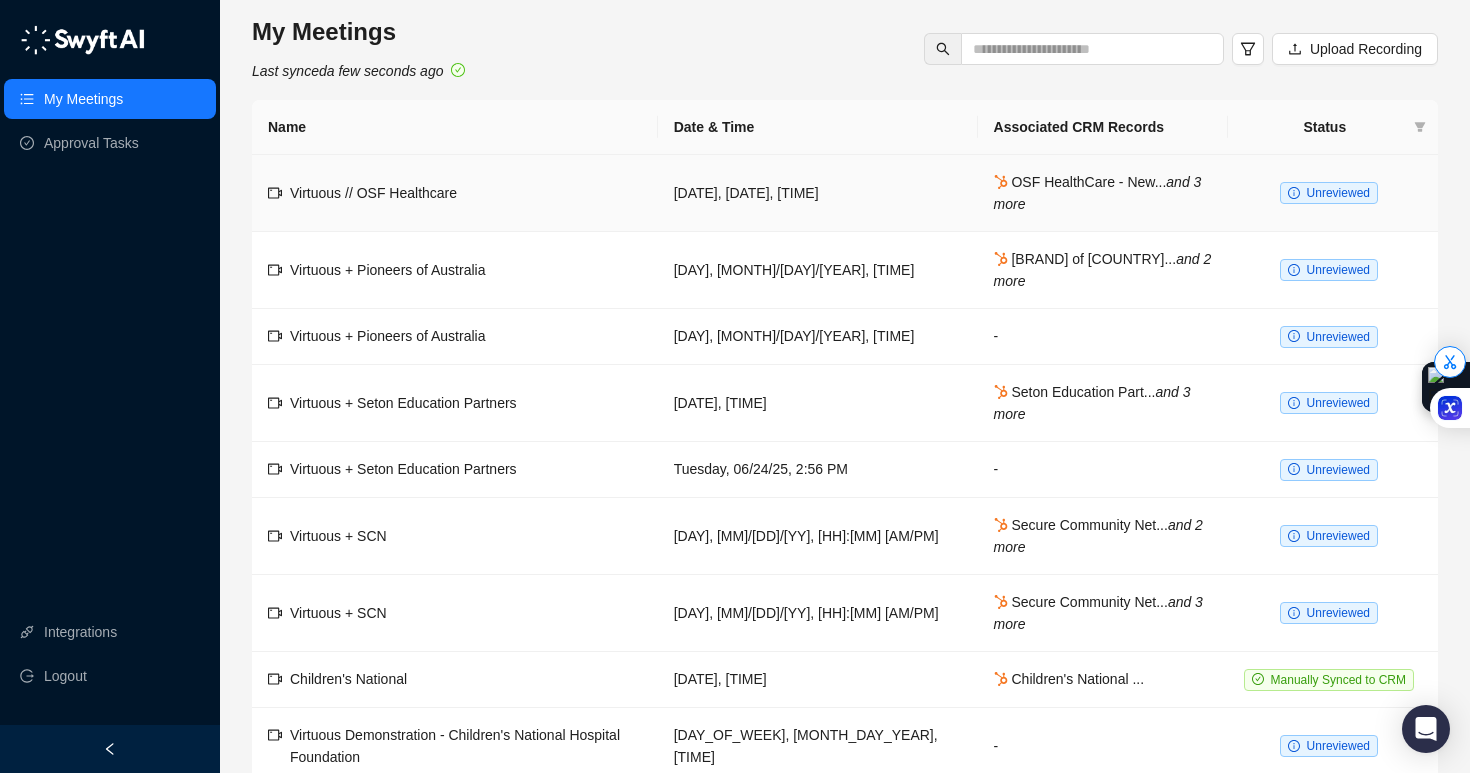 click on "Virtuous // OSF Healthcare" at bounding box center [455, 193] 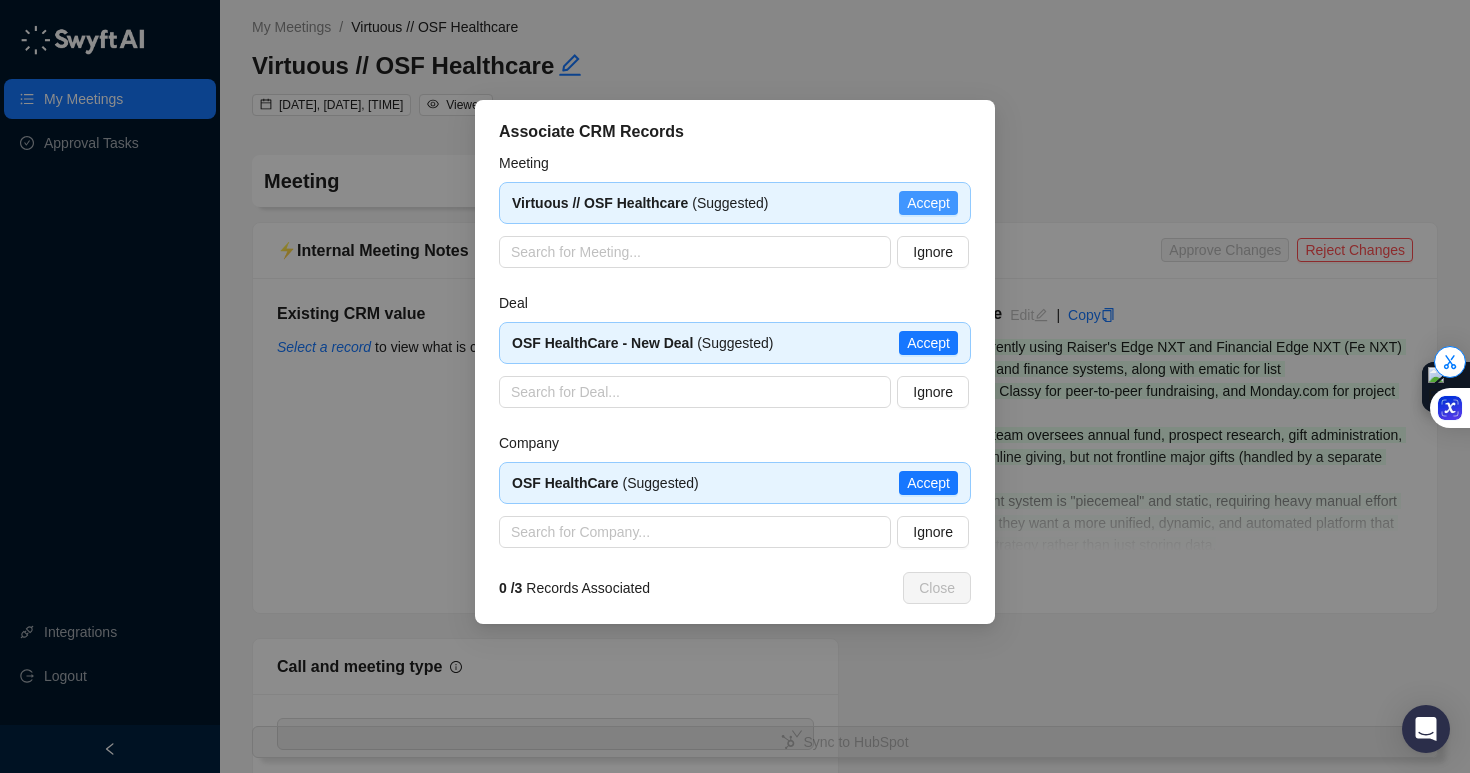 click on "Accept" at bounding box center (928, 203) 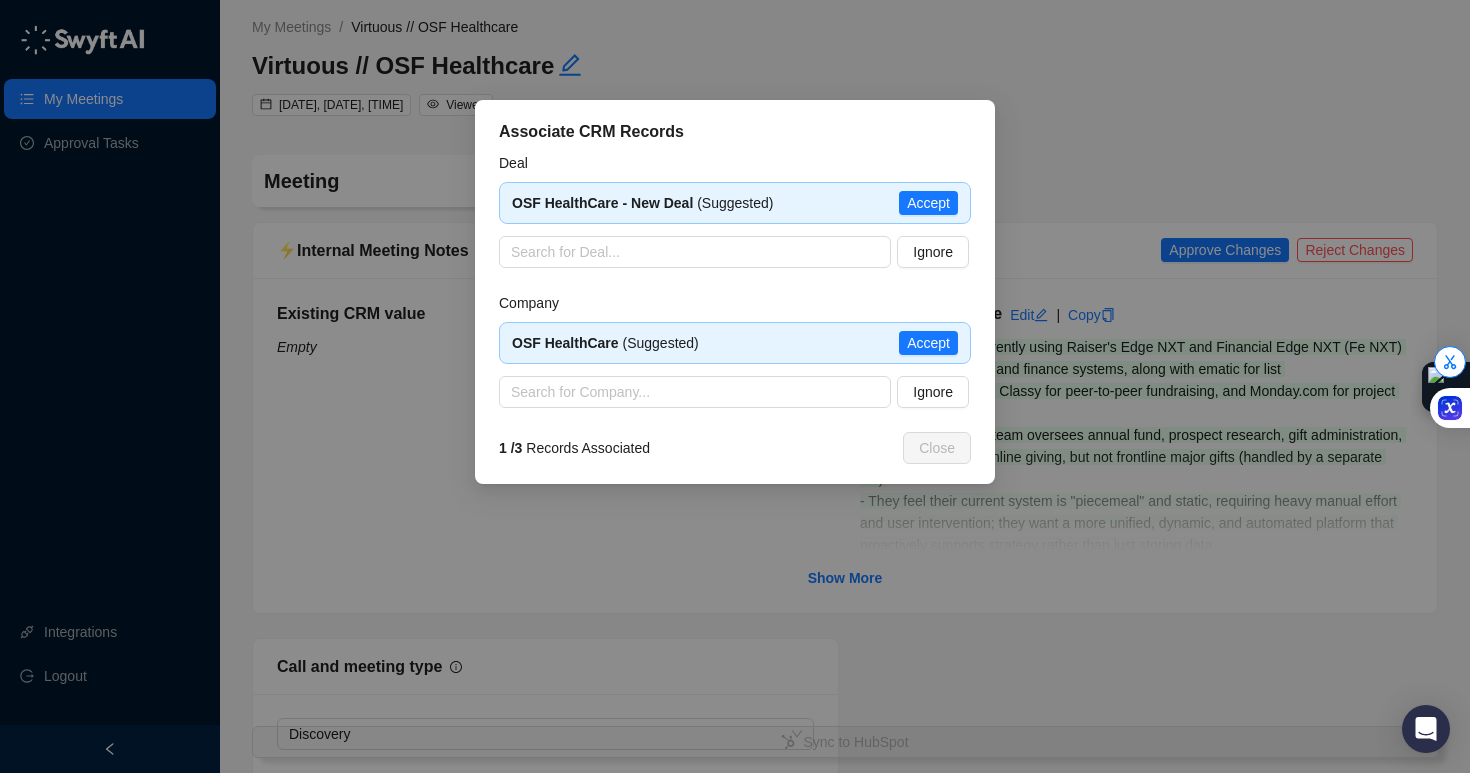 click on "Accept" at bounding box center (928, 203) 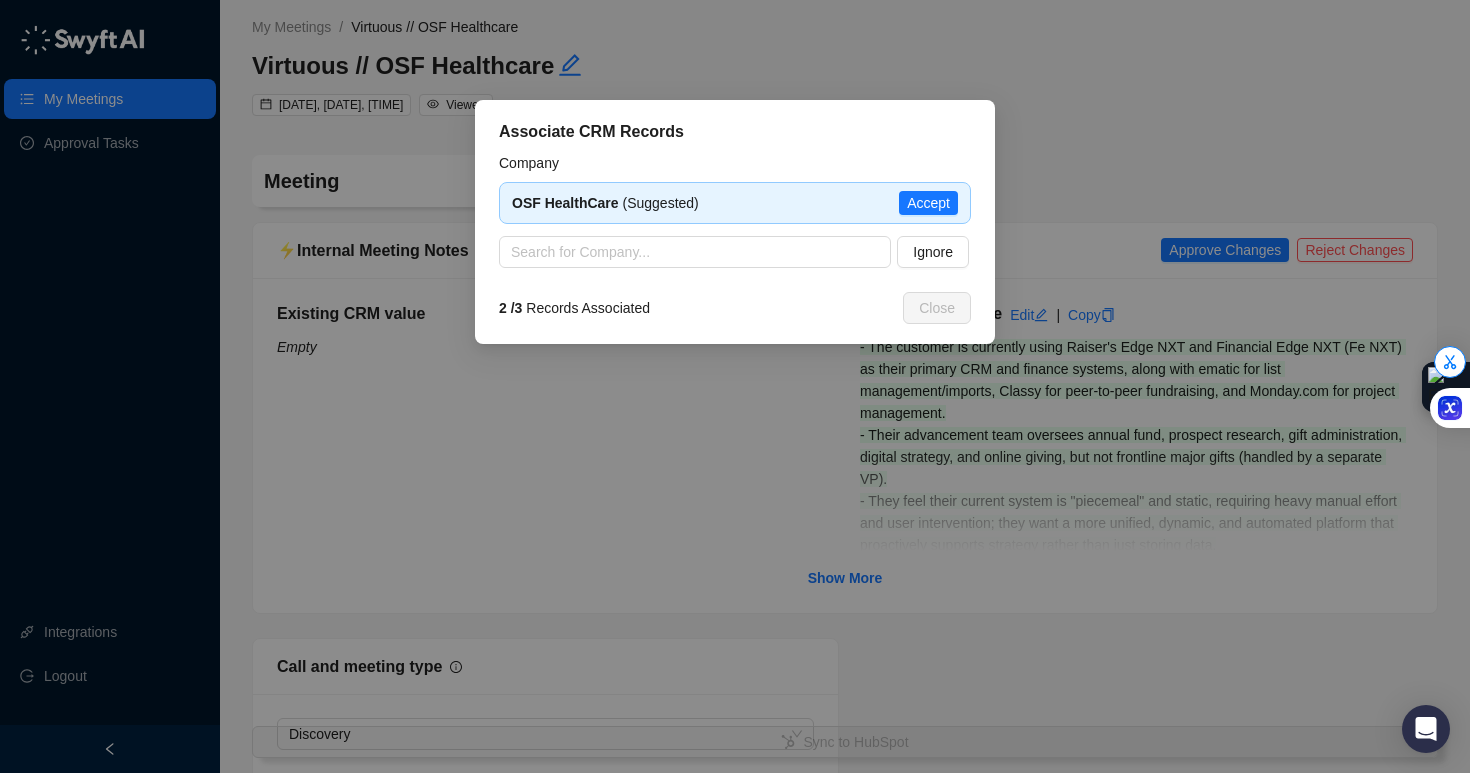 click on "Accept" at bounding box center (928, 203) 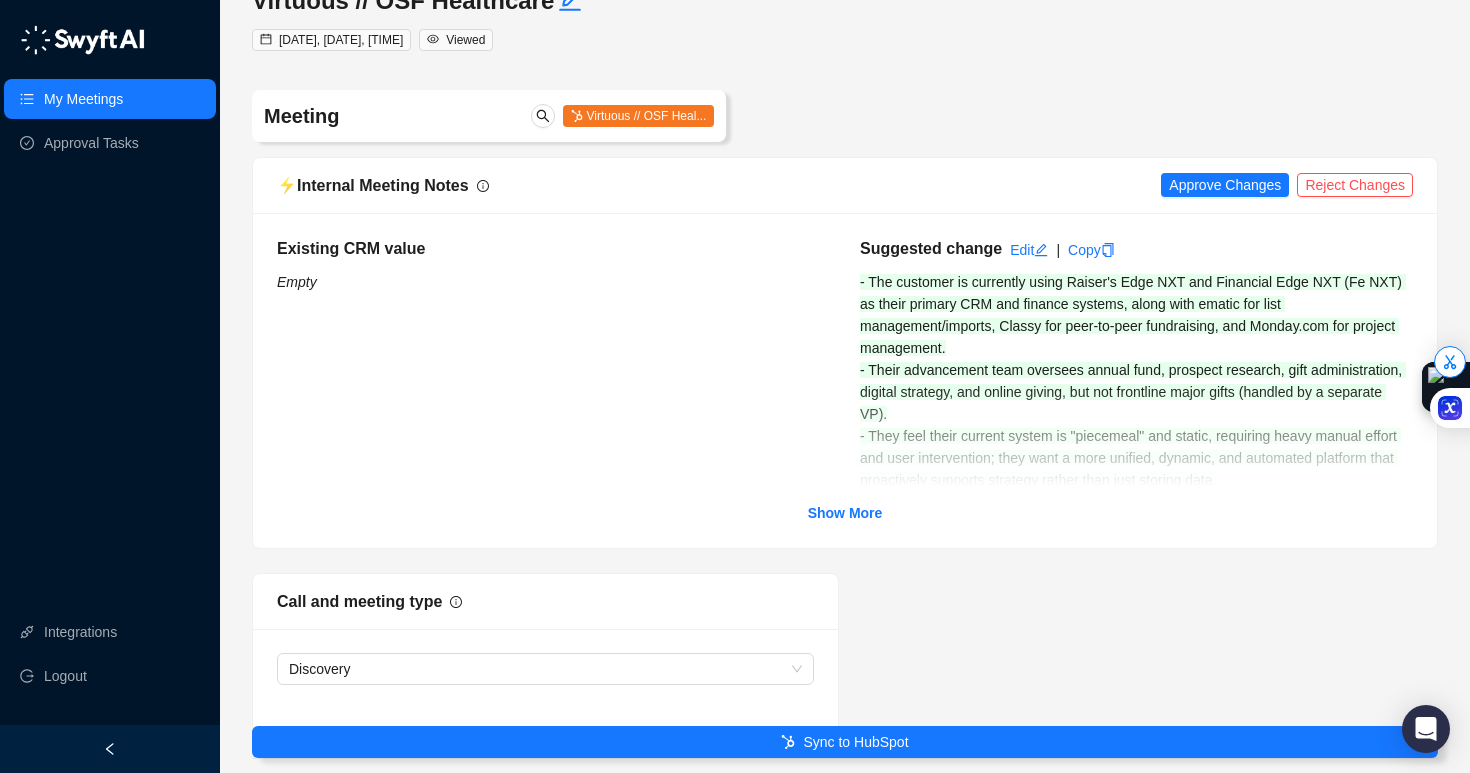 scroll, scrollTop: 147, scrollLeft: 0, axis: vertical 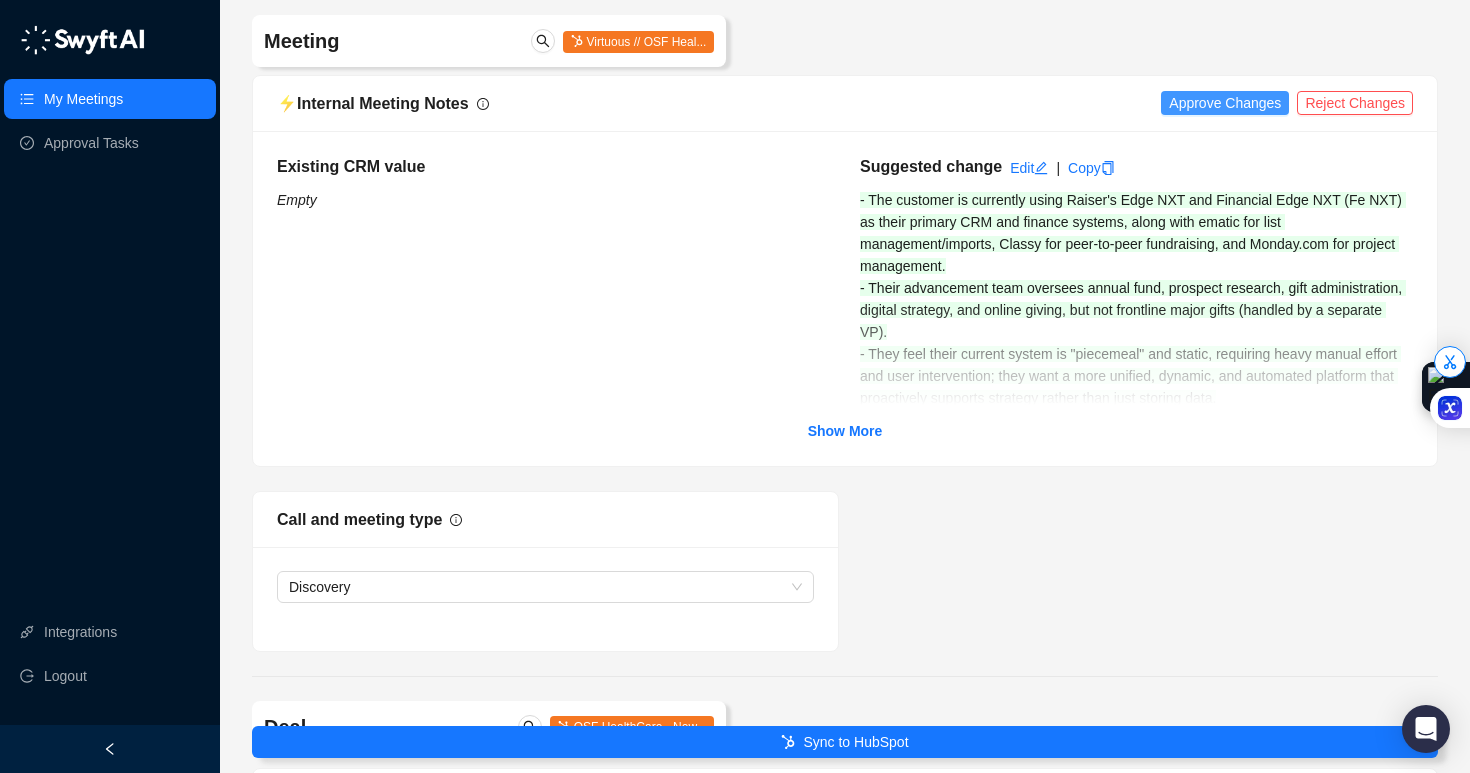 click on "Approve Changes" at bounding box center [1225, 103] 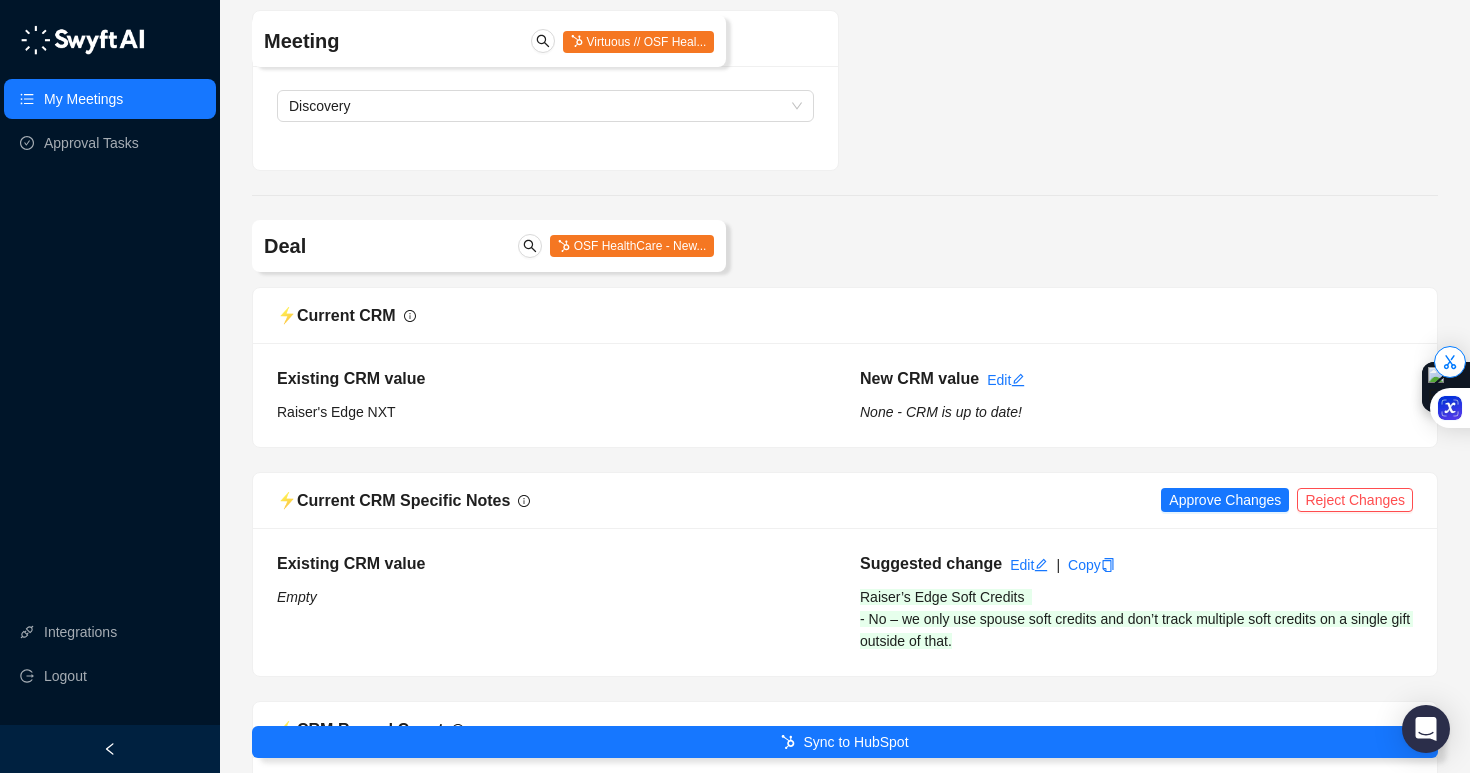 scroll, scrollTop: 704, scrollLeft: 0, axis: vertical 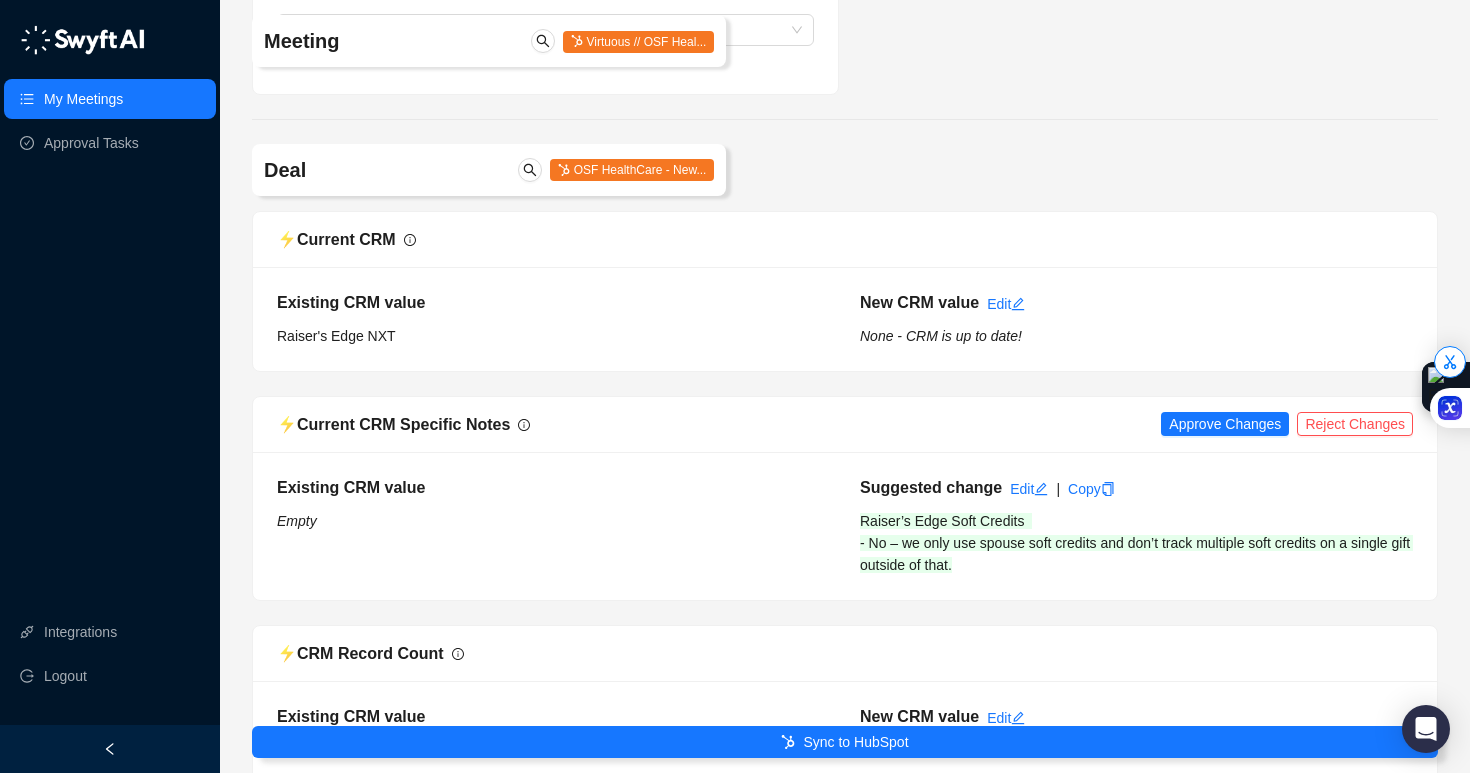 click on "⚡️  Current CRM Specific Notes Approve Changes Reject Changes" at bounding box center (845, 425) 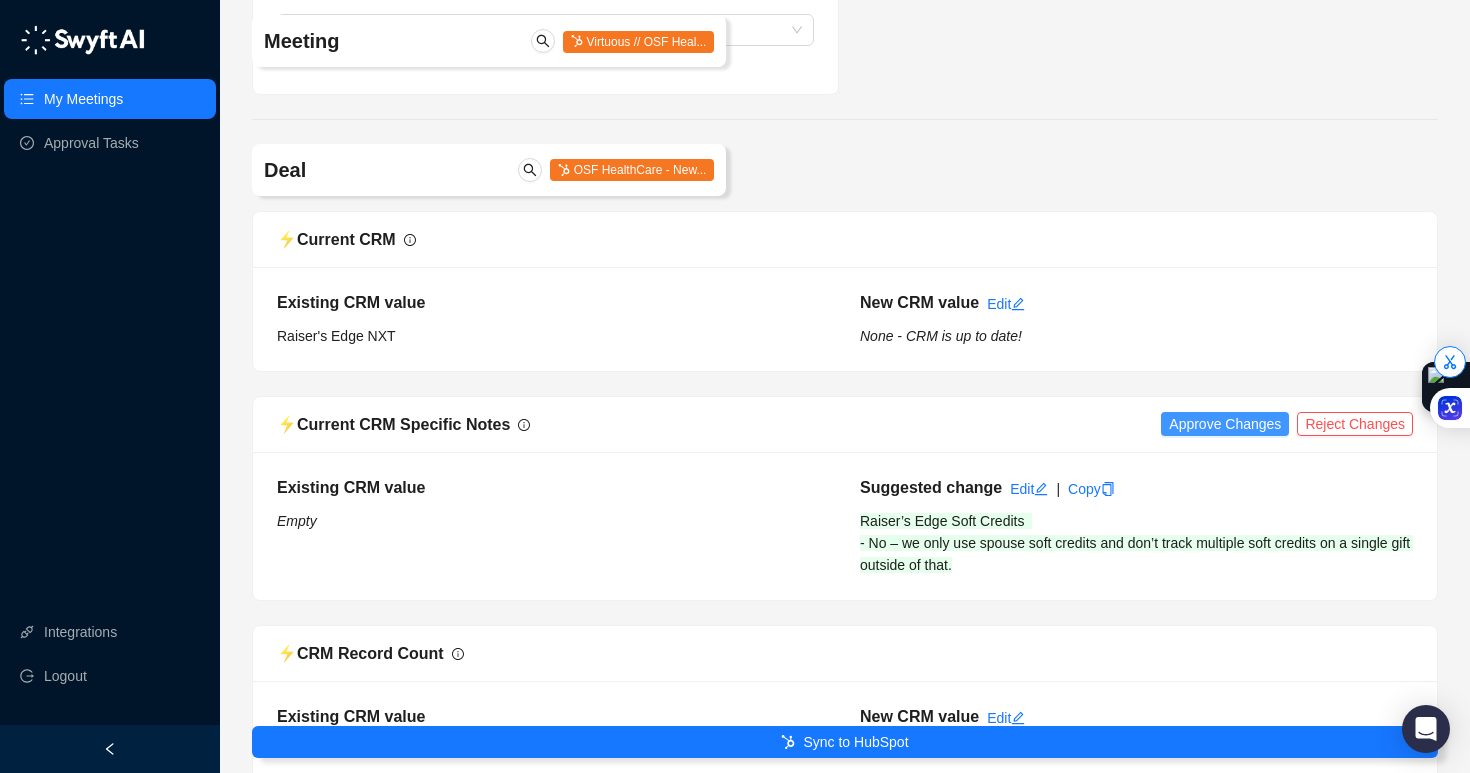 click on "Approve Changes" at bounding box center [1225, 424] 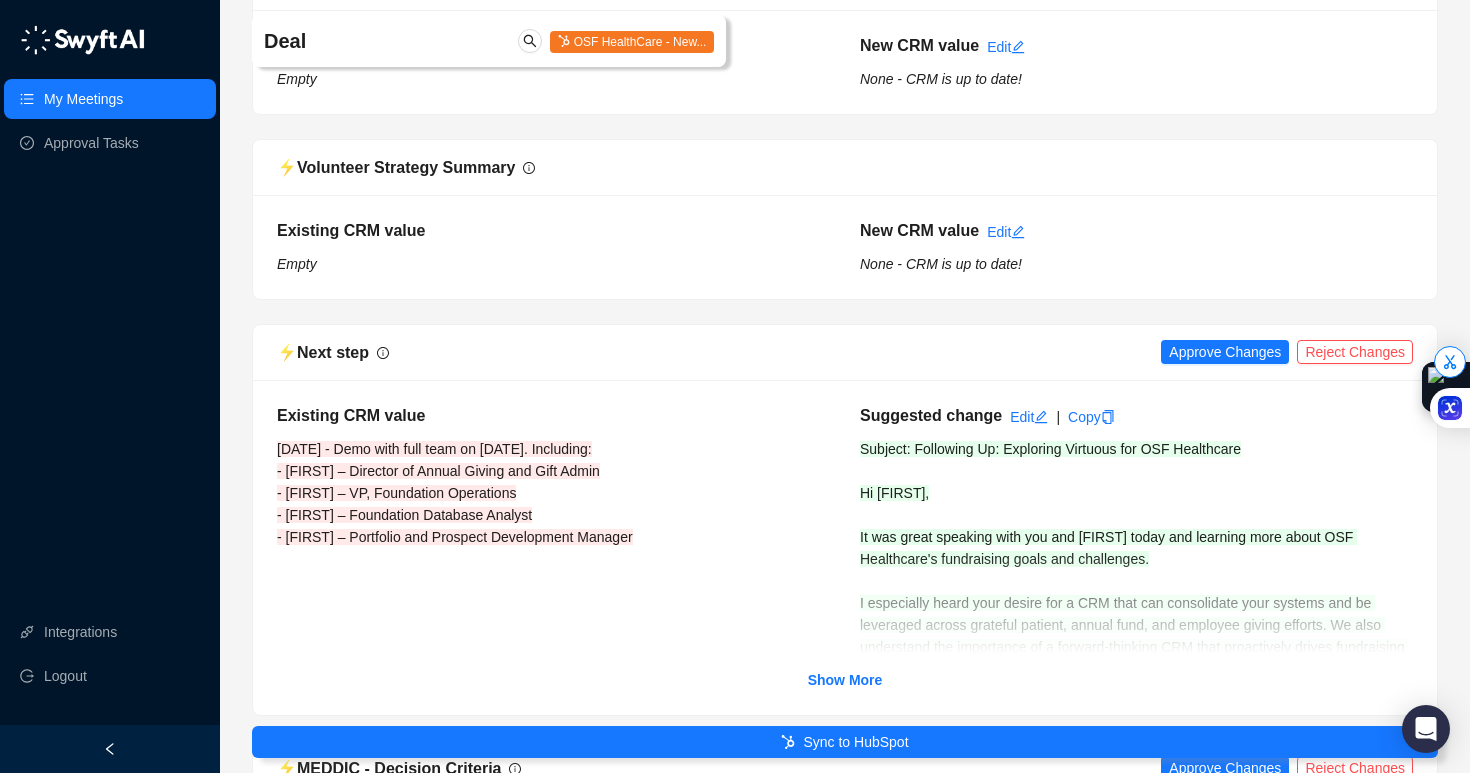 scroll, scrollTop: 2743, scrollLeft: 0, axis: vertical 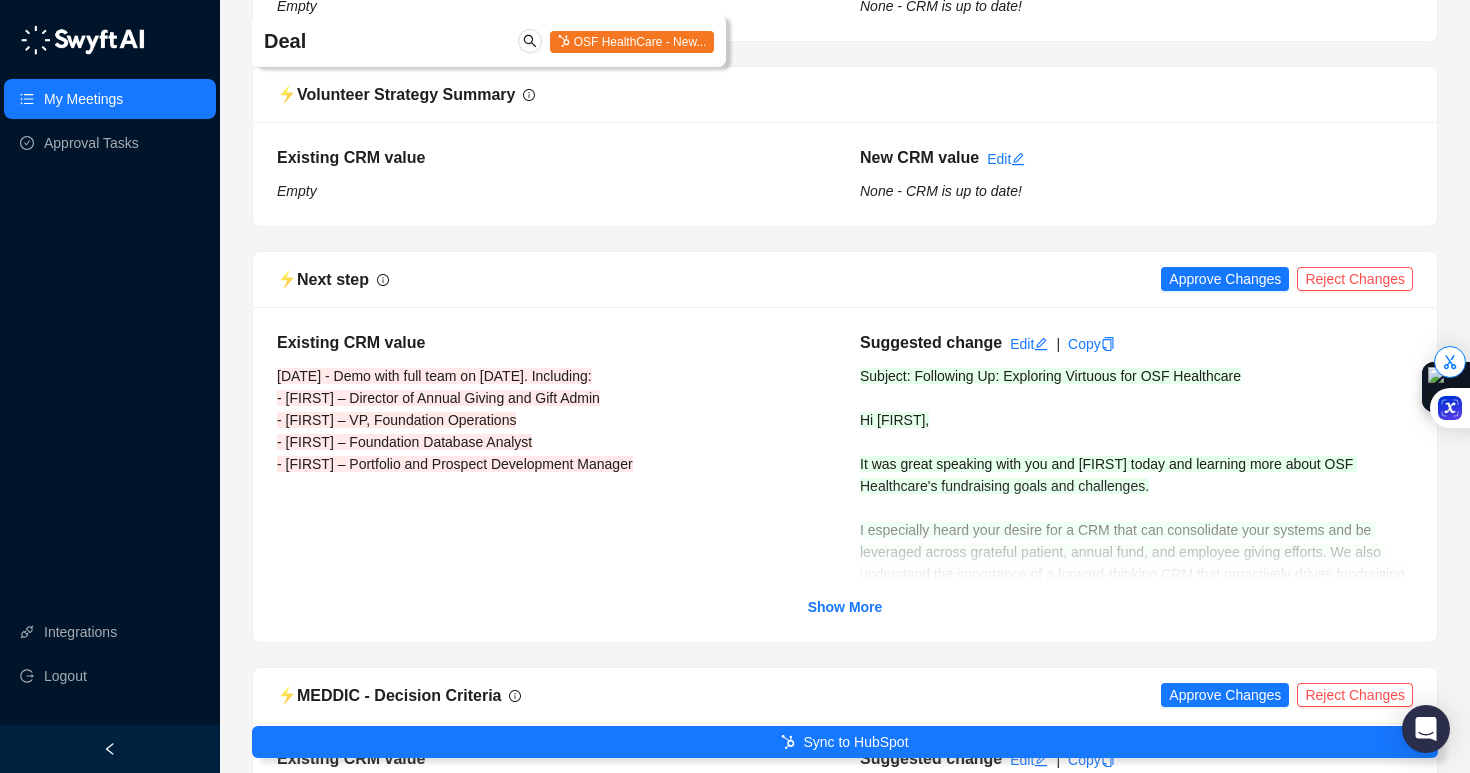 click on "⚡️  Next step Approve Changes Reject Changes" at bounding box center [845, 280] 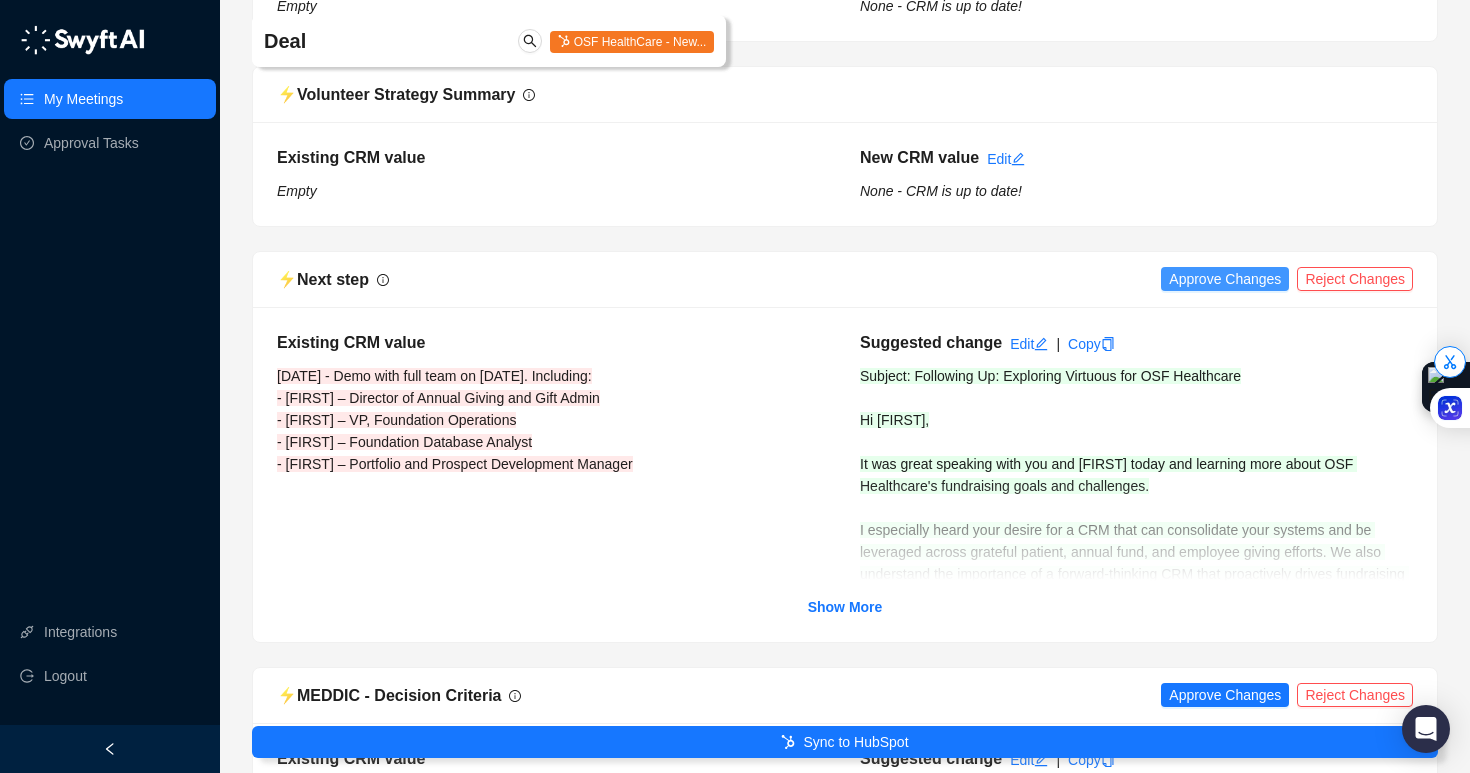 click on "Approve Changes" at bounding box center (1225, 279) 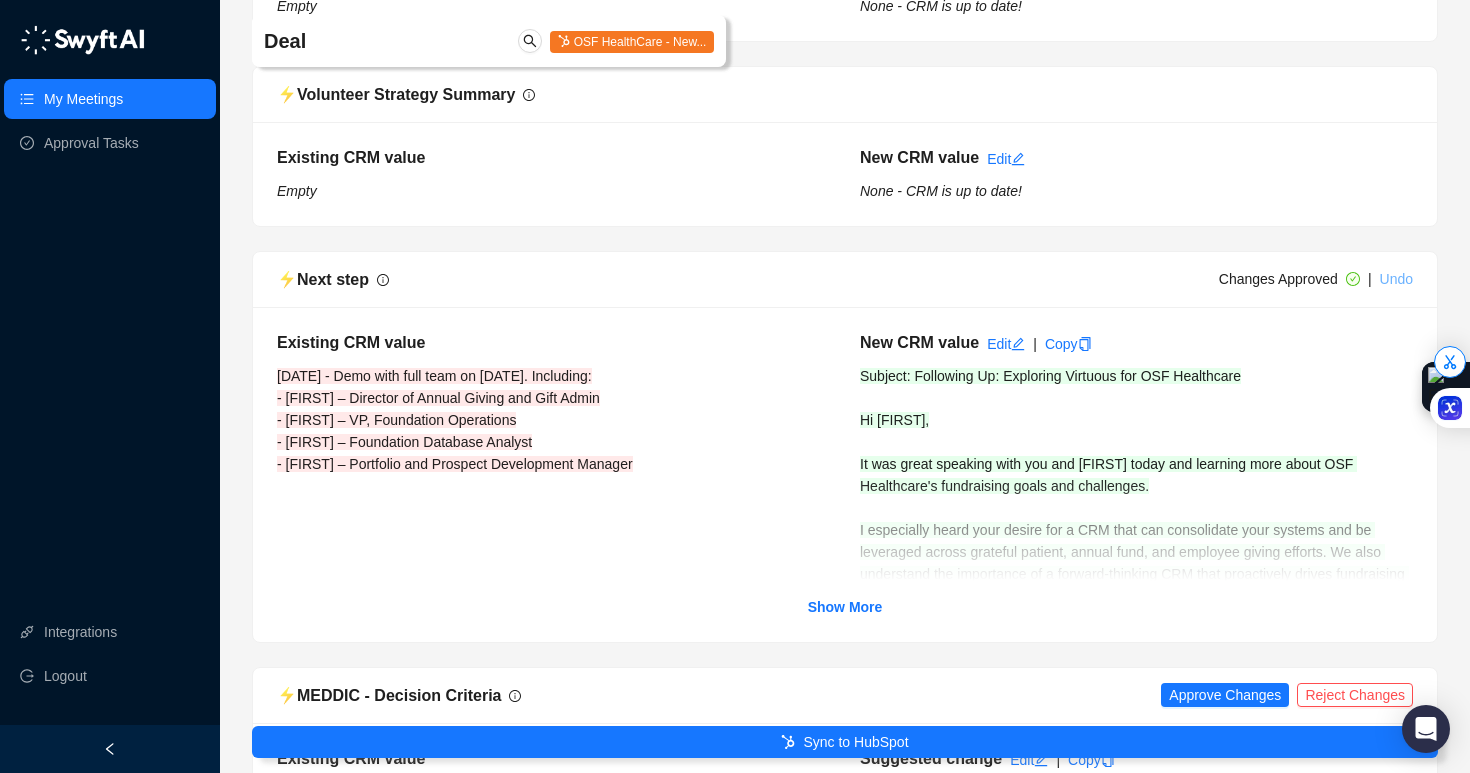 click on "Undo" at bounding box center (1396, 279) 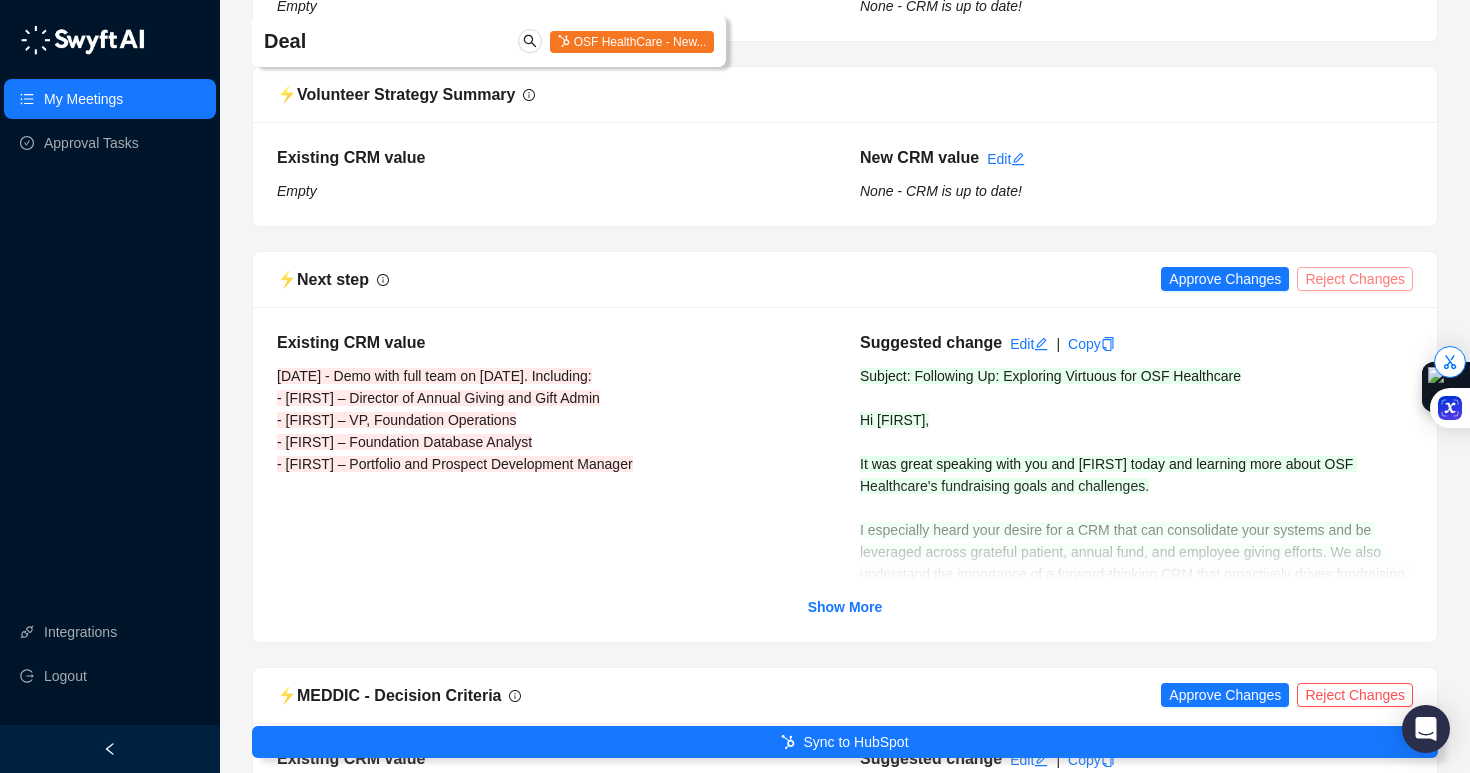 click on "Reject Changes" at bounding box center (1355, 279) 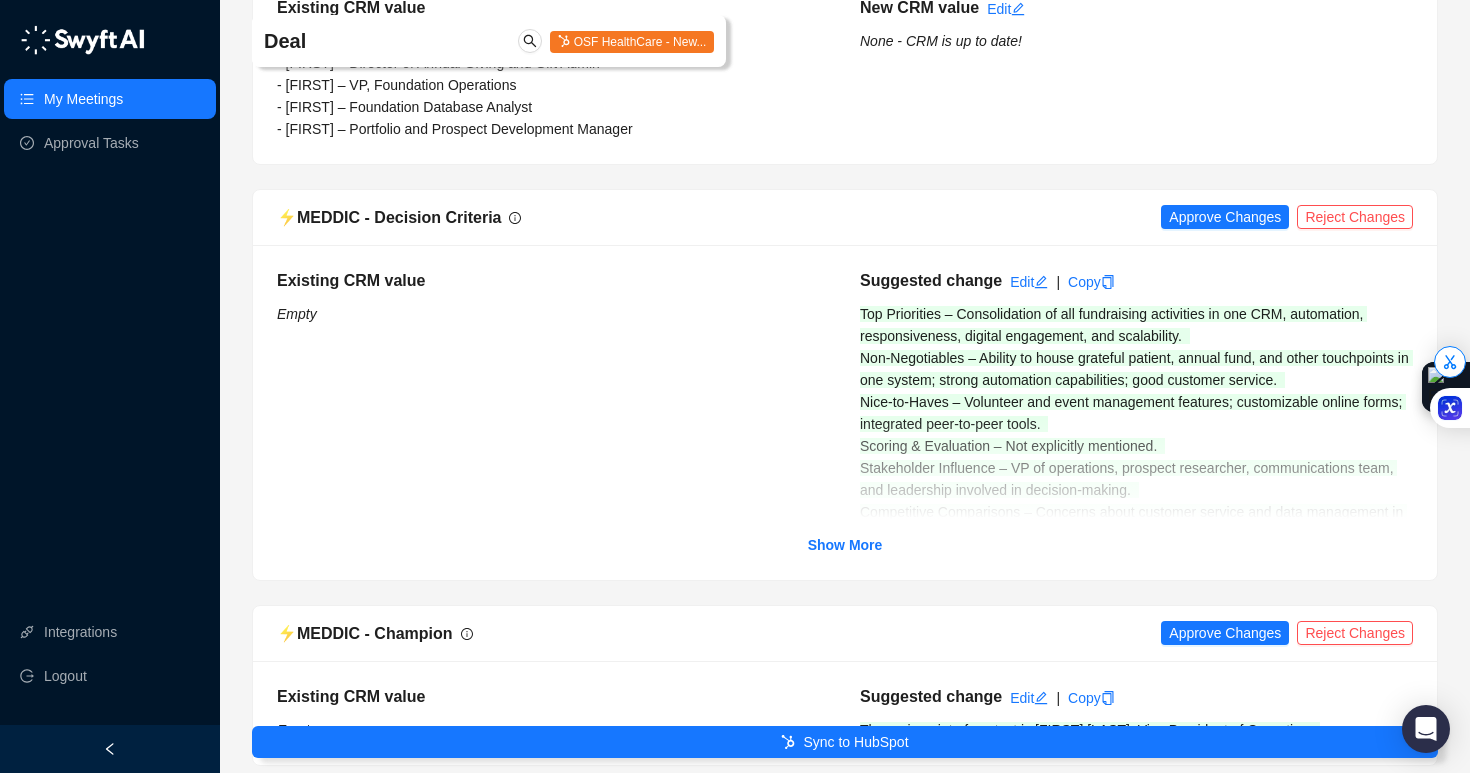 scroll, scrollTop: 3151, scrollLeft: 0, axis: vertical 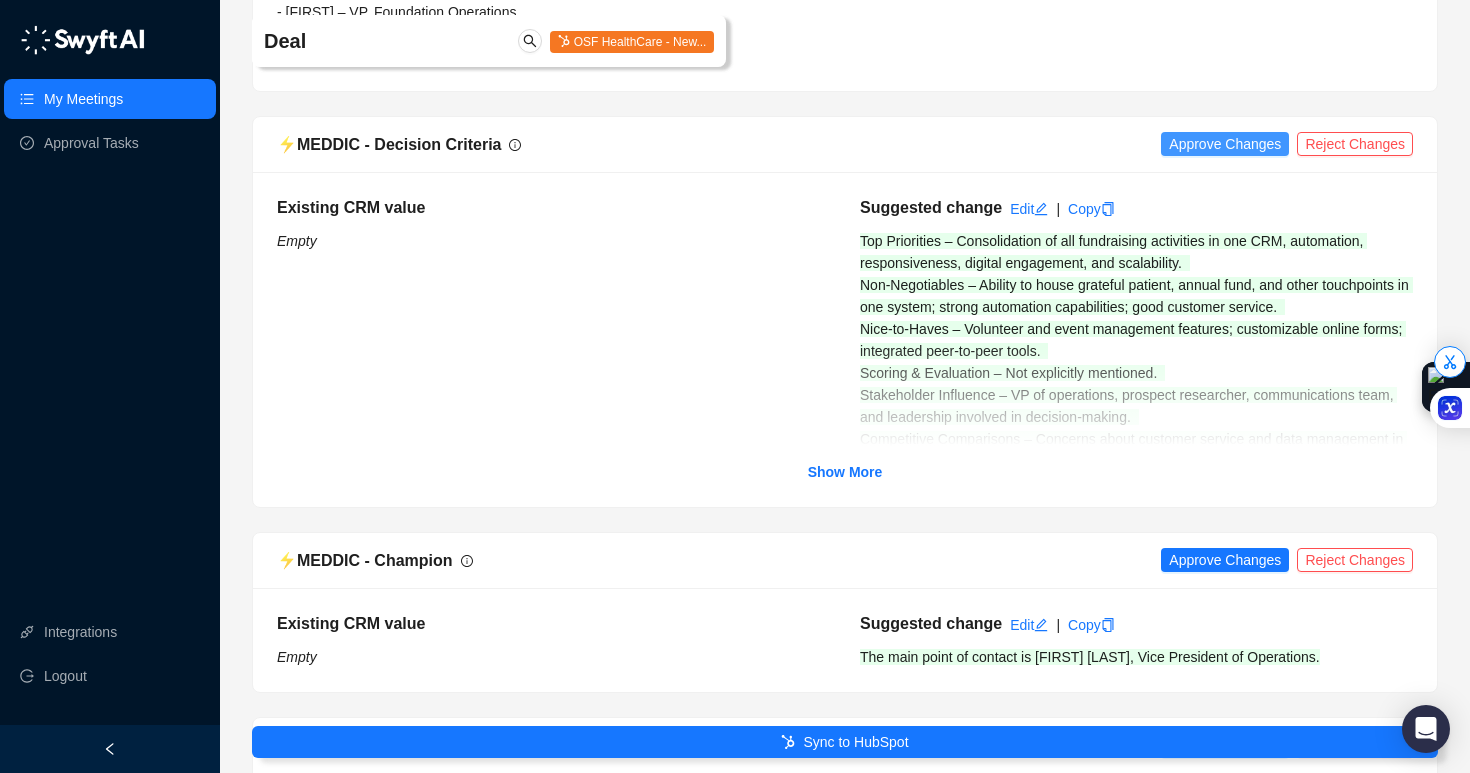 click on "Approve Changes" at bounding box center (1225, 144) 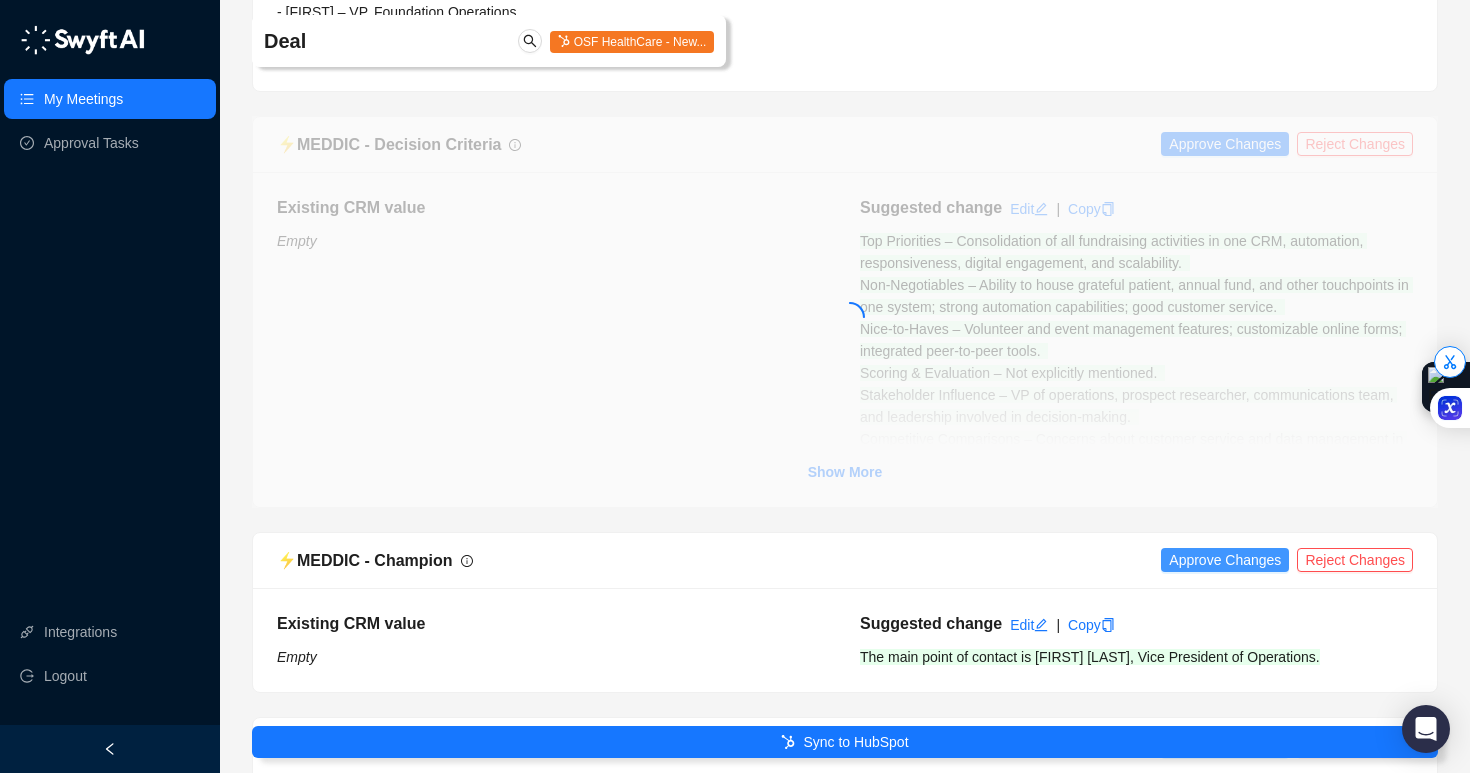 click on "Approve Changes" at bounding box center [1225, 560] 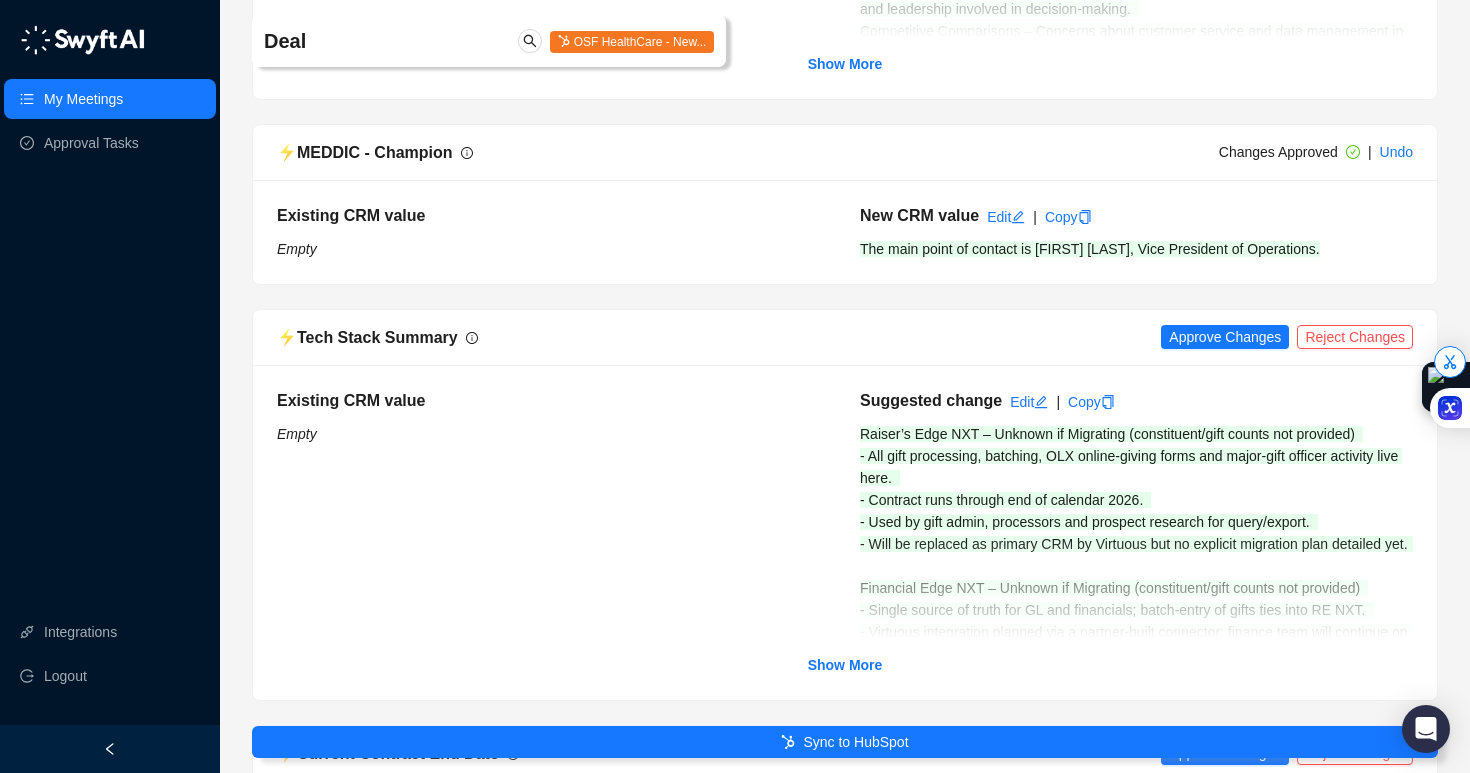 scroll, scrollTop: 3614, scrollLeft: 0, axis: vertical 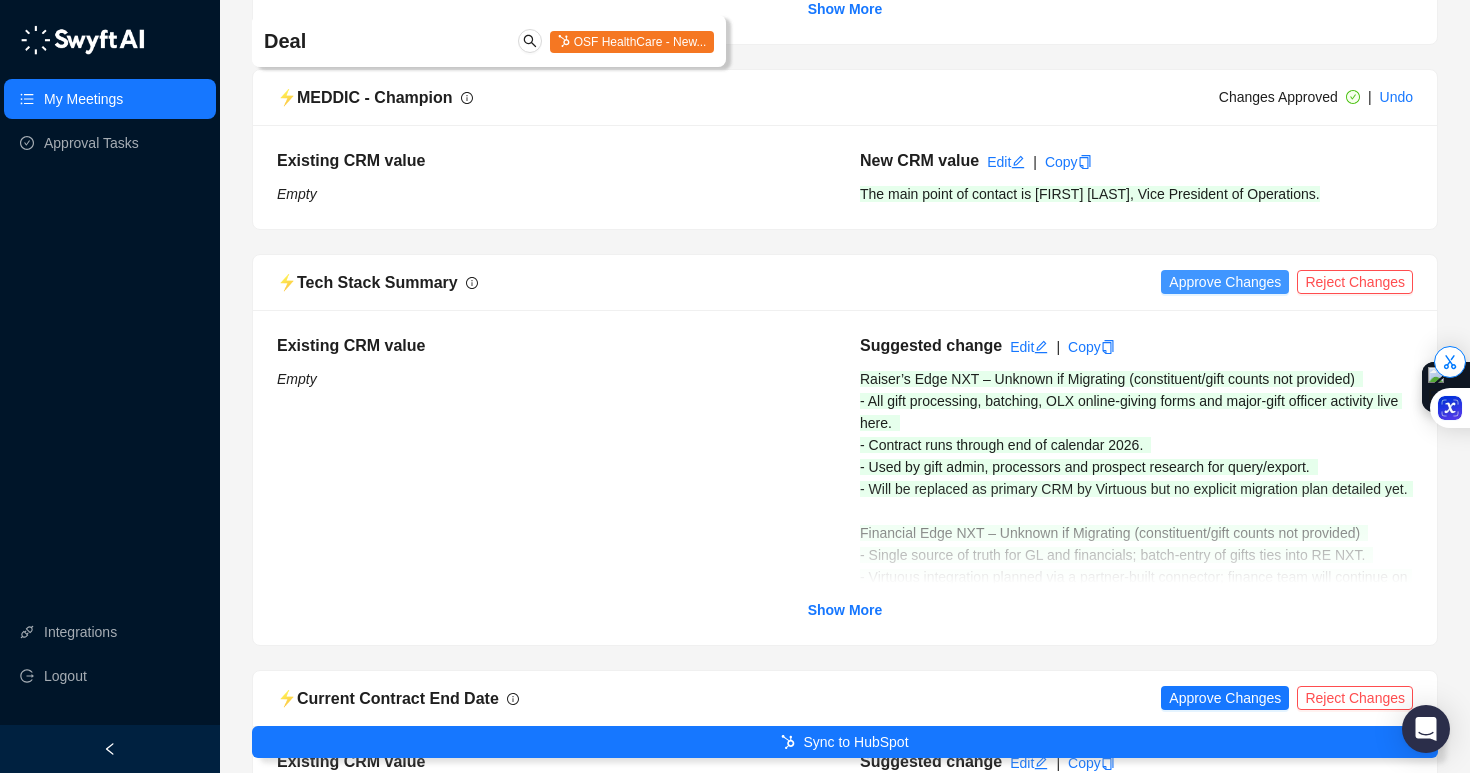 click on "Approve Changes" at bounding box center [1225, 282] 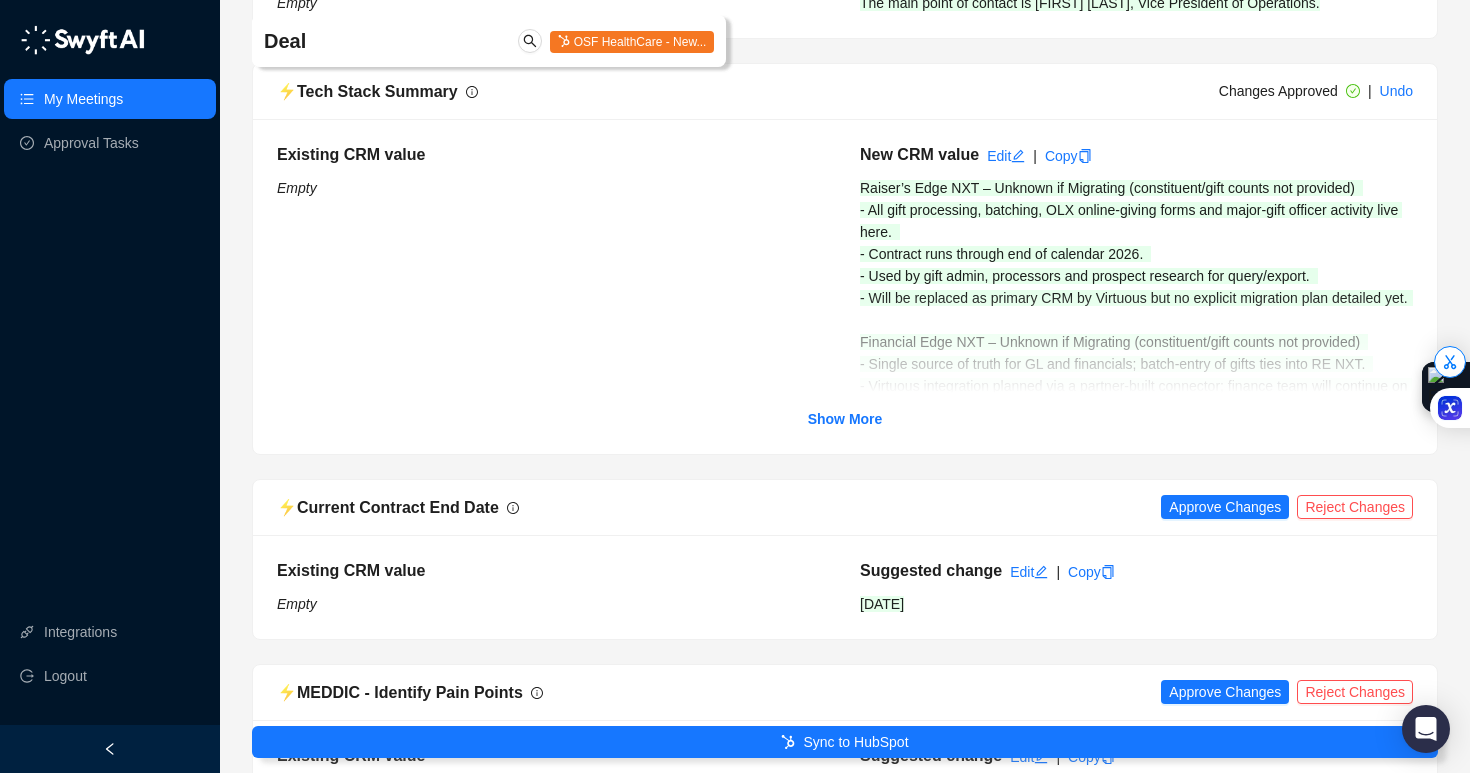 scroll, scrollTop: 3848, scrollLeft: 0, axis: vertical 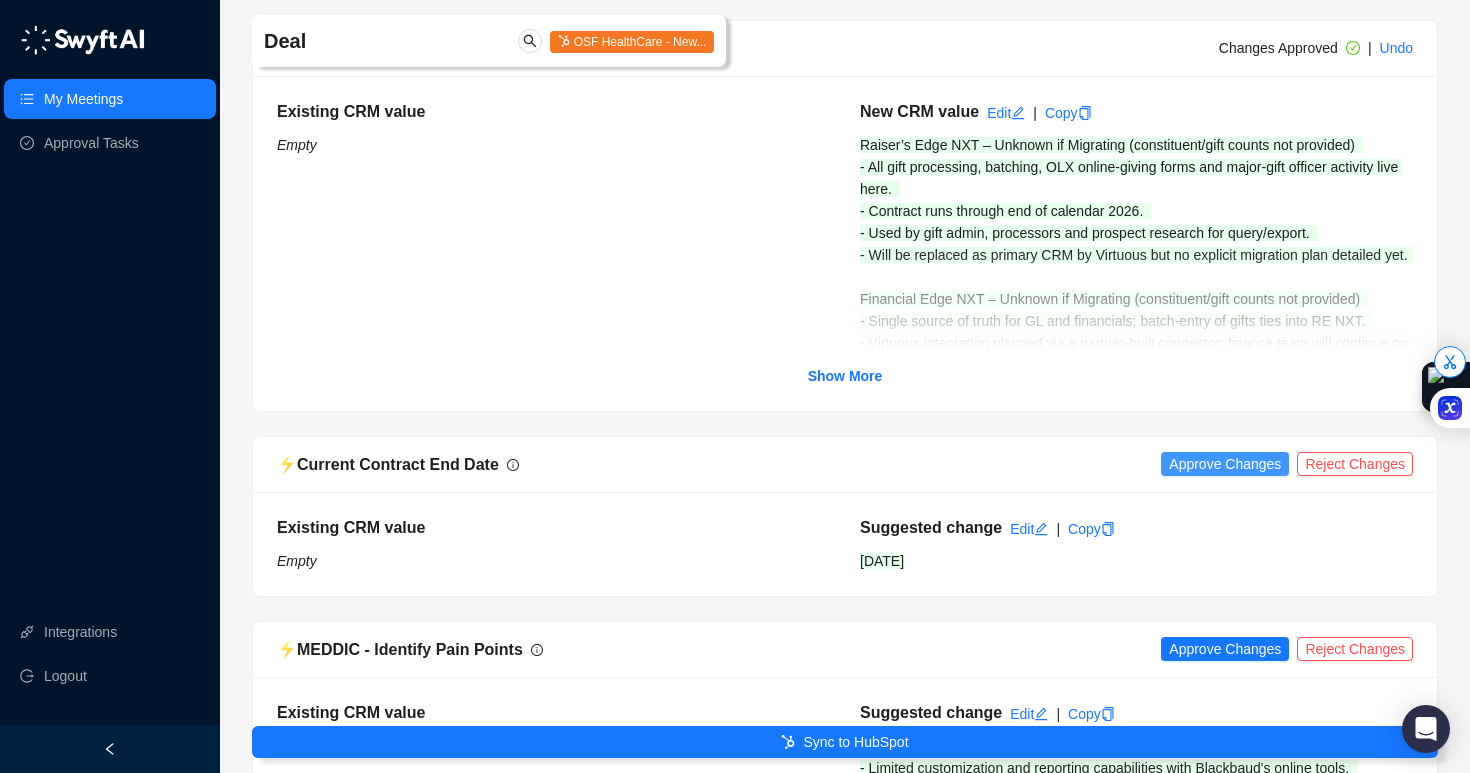 click on "Approve Changes" at bounding box center [1225, 464] 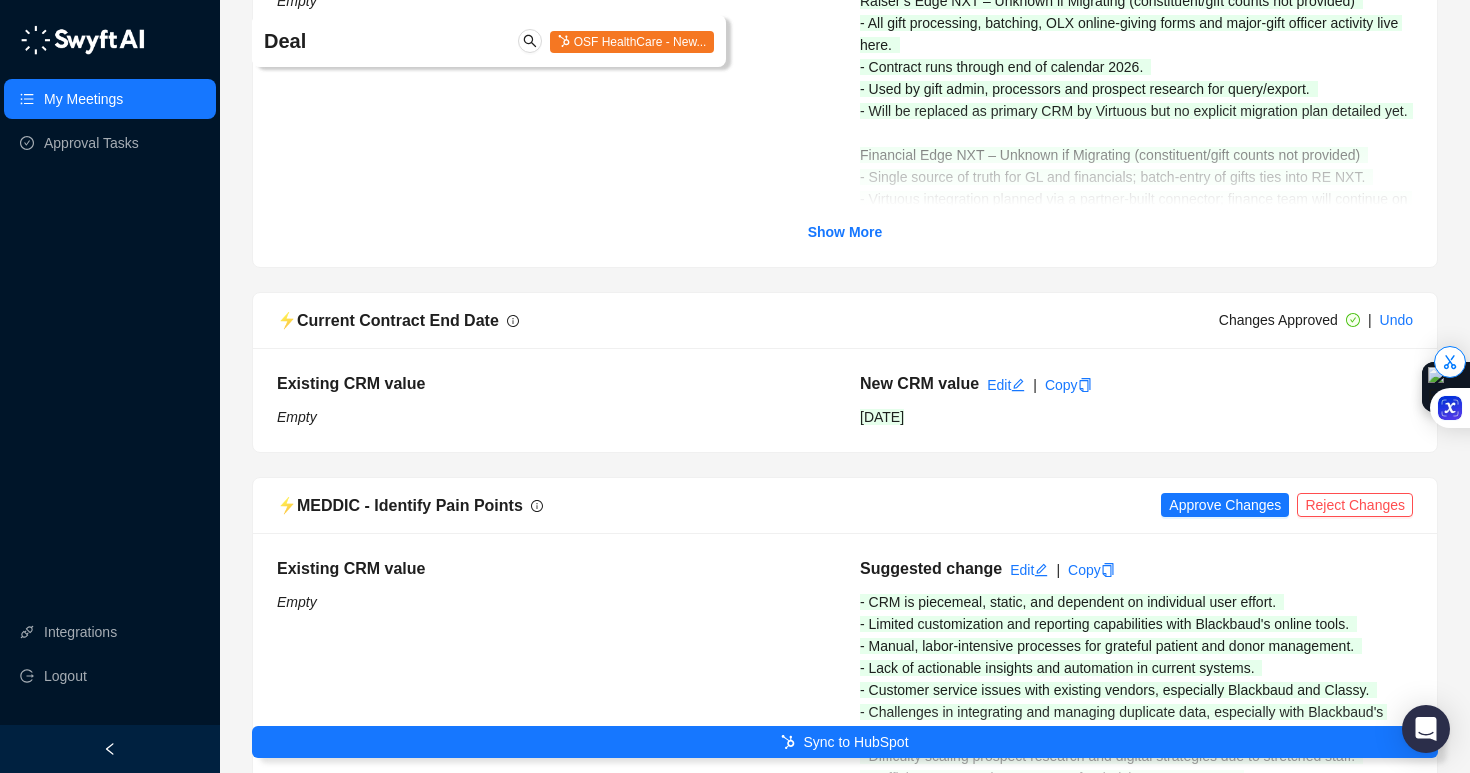 scroll, scrollTop: 4027, scrollLeft: 0, axis: vertical 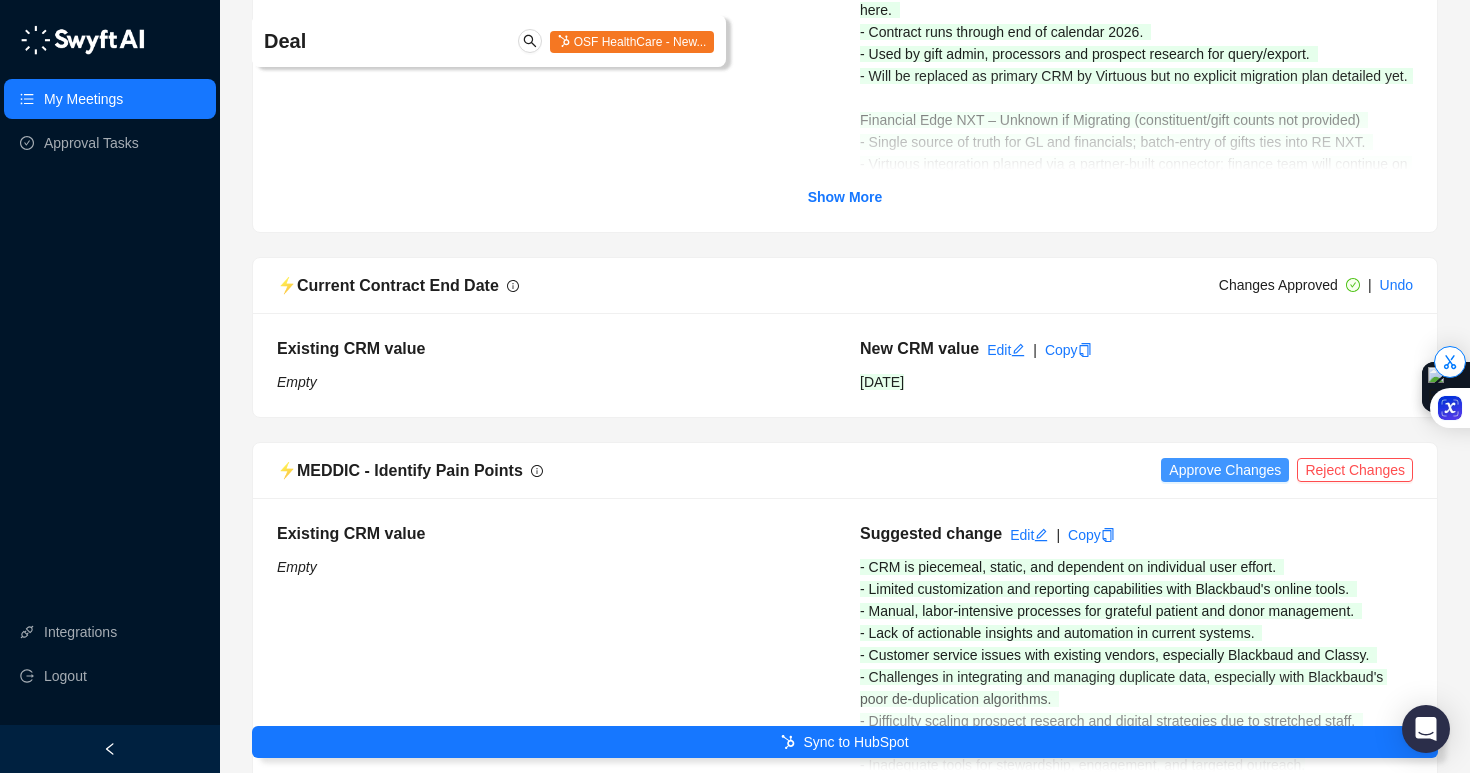 click on "Approve Changes" at bounding box center (1225, 470) 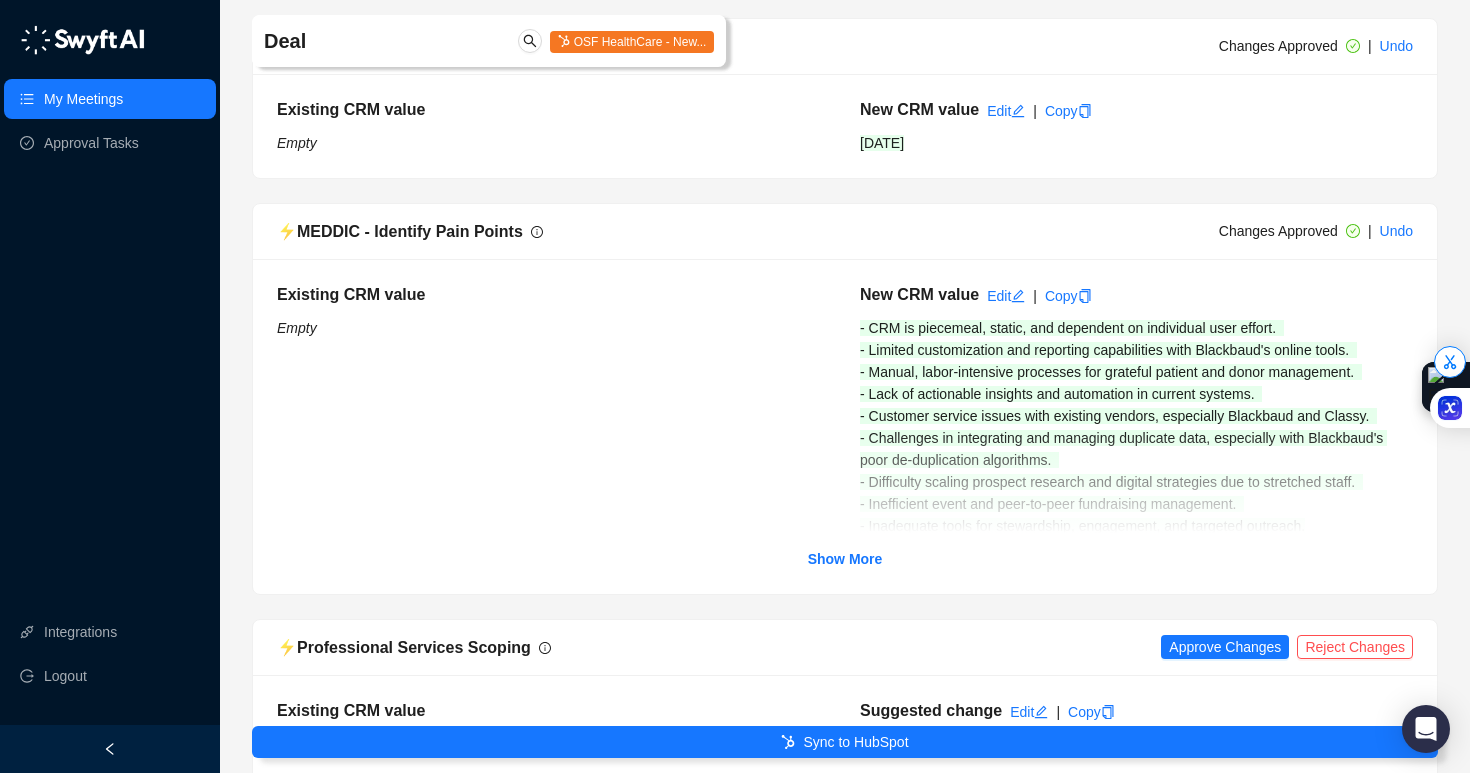 scroll, scrollTop: 4287, scrollLeft: 0, axis: vertical 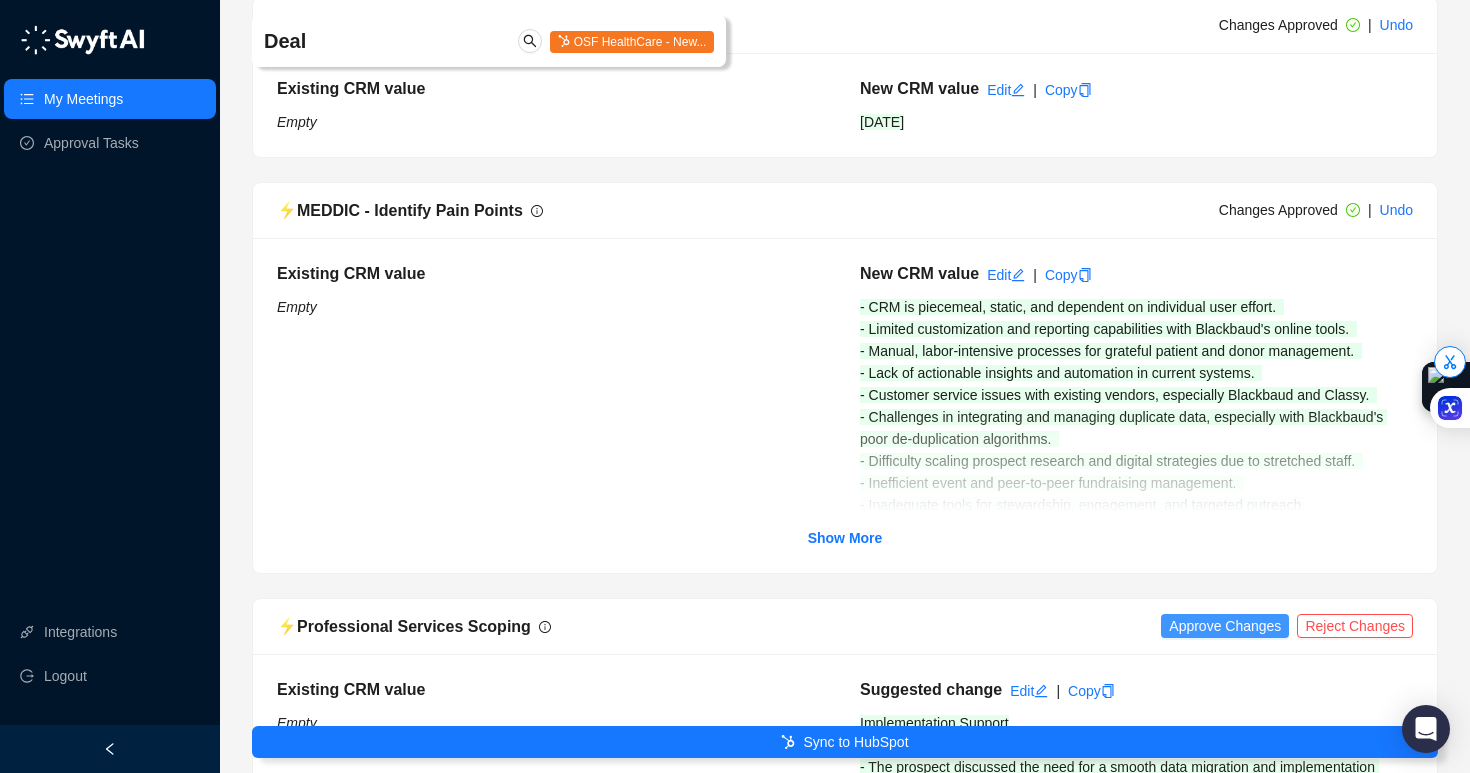 click on "Approve Changes" at bounding box center (1225, 626) 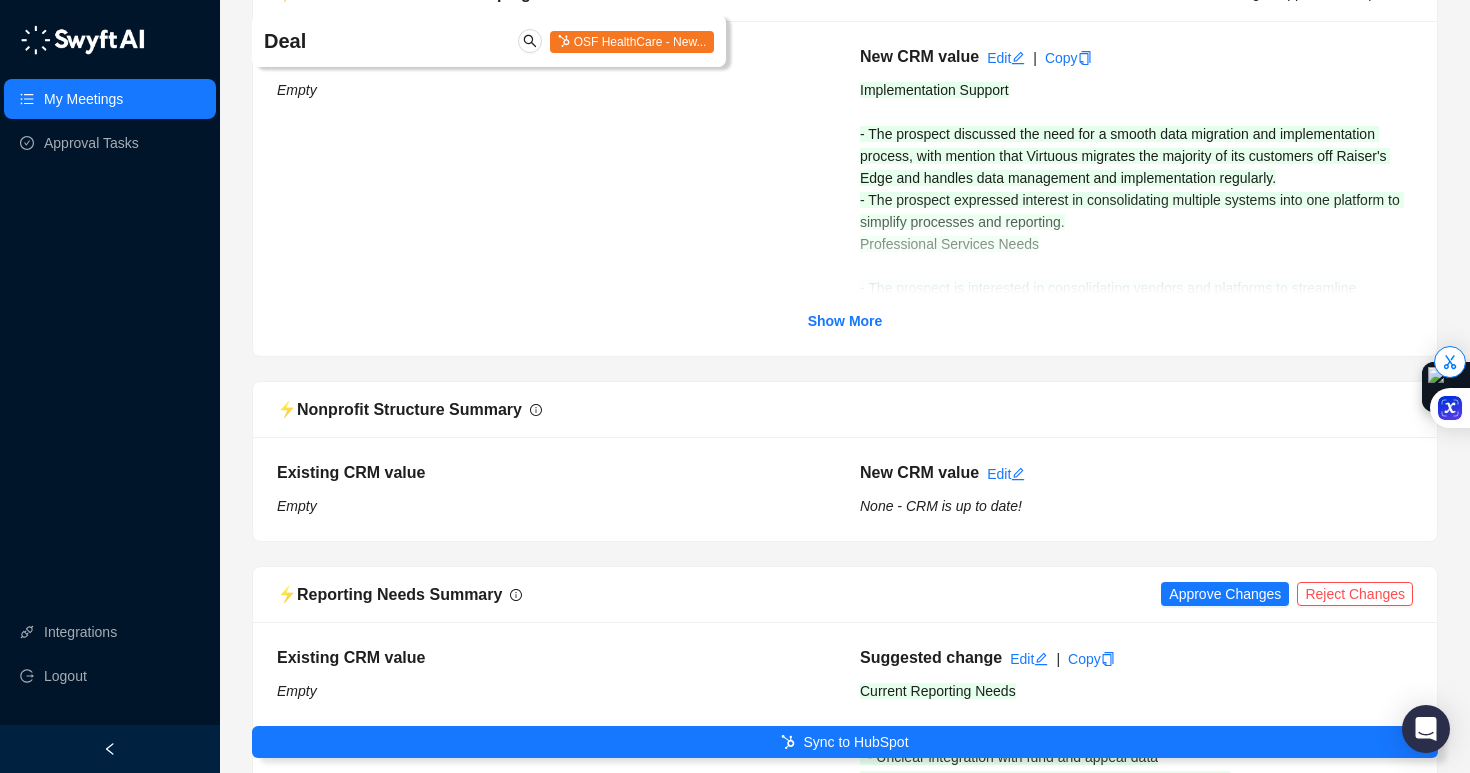 scroll, scrollTop: 4993, scrollLeft: 0, axis: vertical 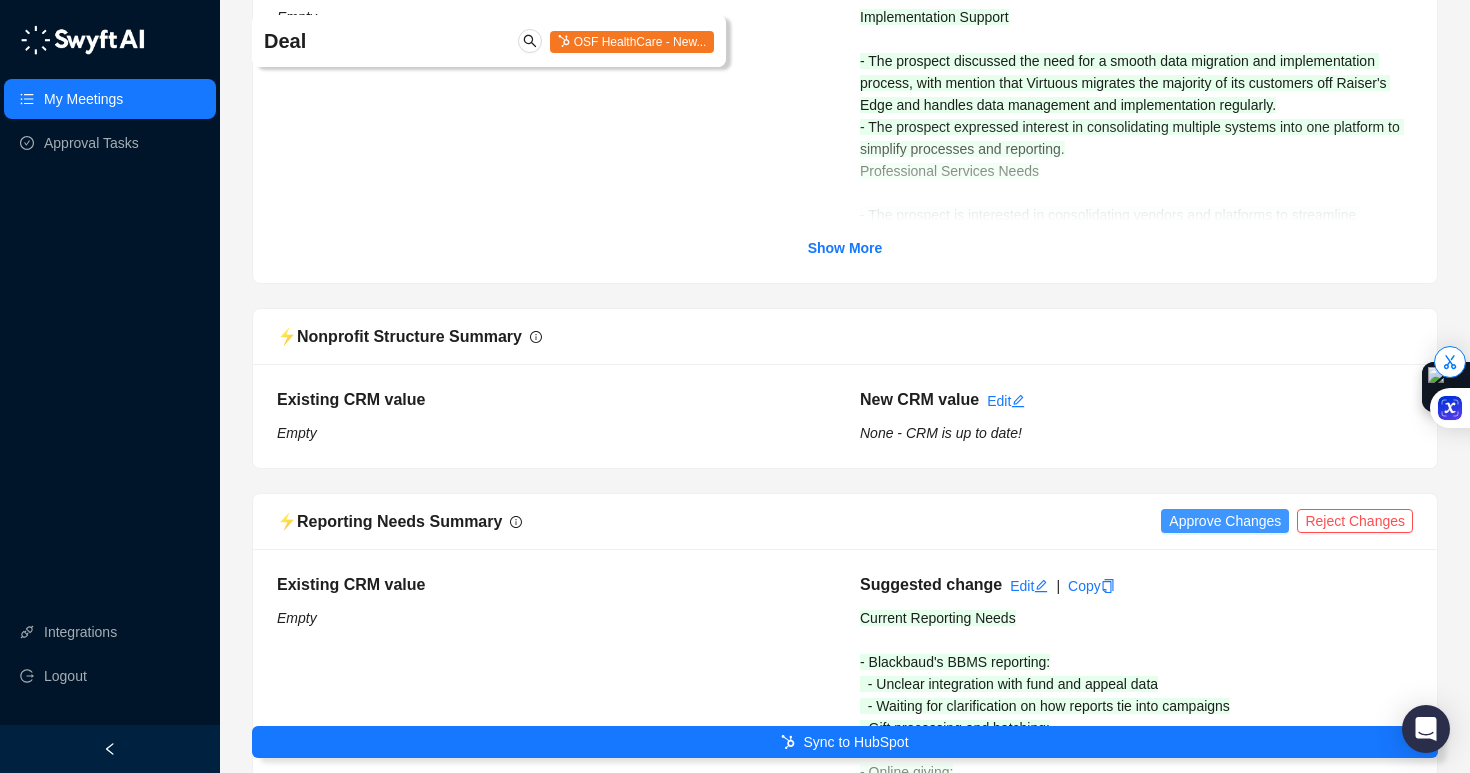 click on "Approve Changes" at bounding box center [1225, 521] 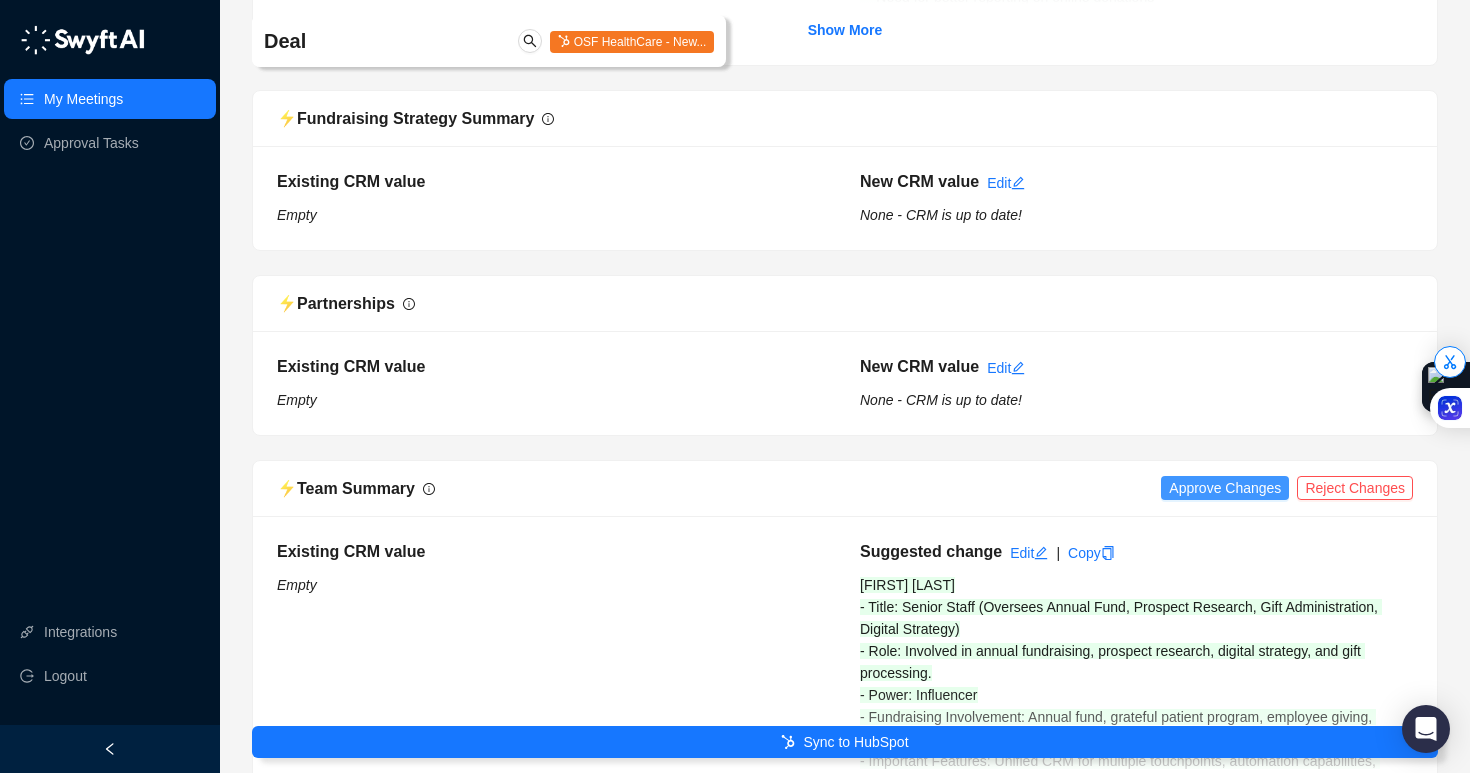 click on "Approve Changes" at bounding box center (1225, 488) 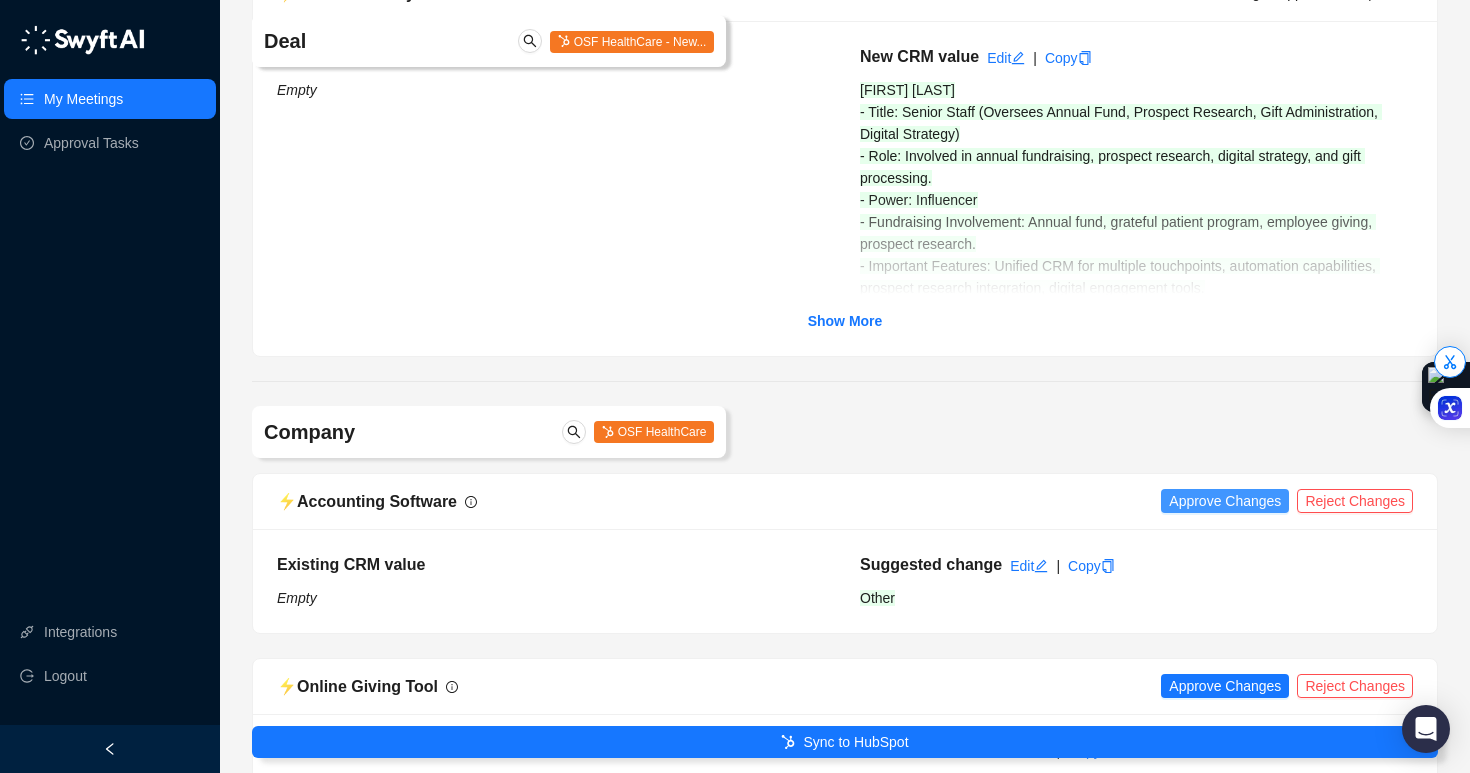 click on "Approve Changes" at bounding box center [1225, 501] 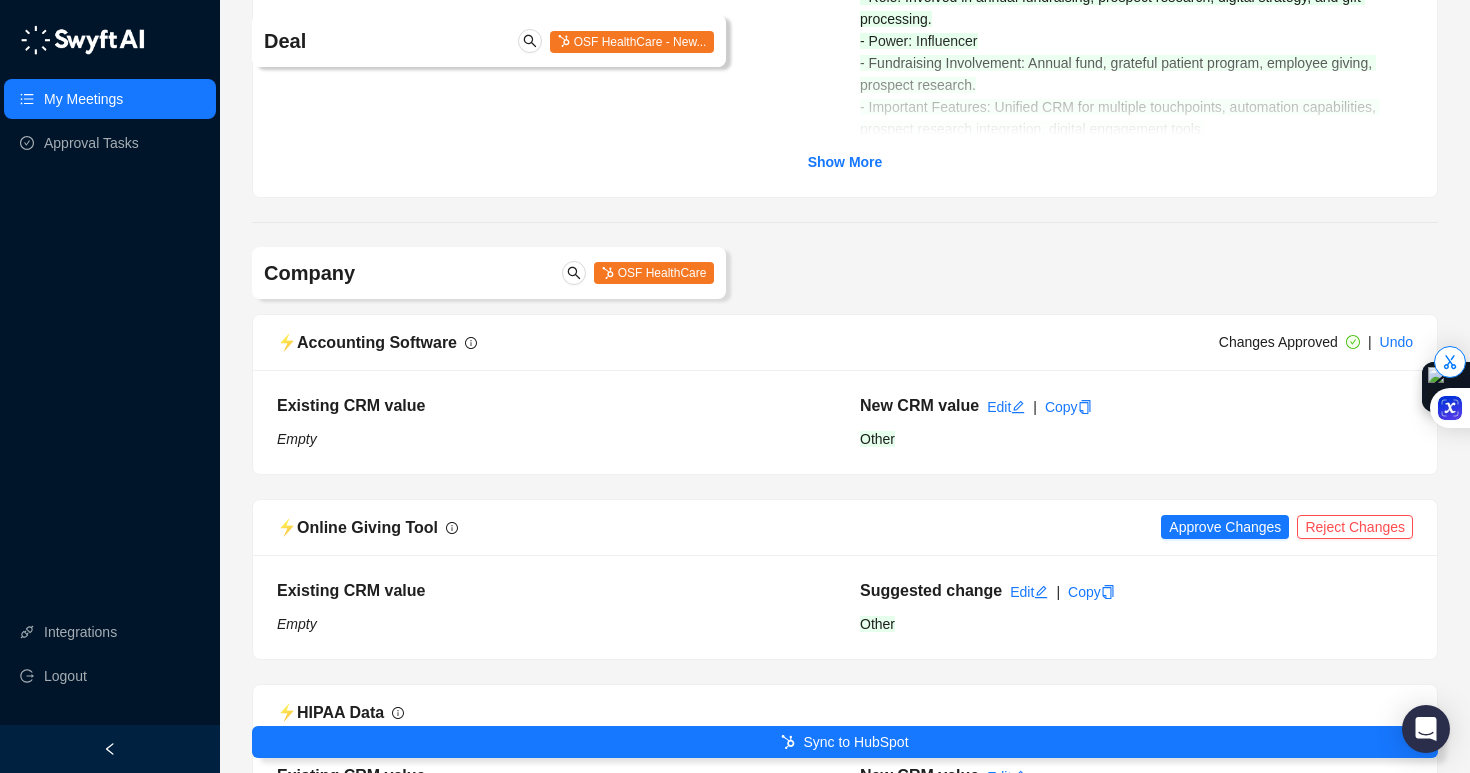 scroll, scrollTop: 6505, scrollLeft: 0, axis: vertical 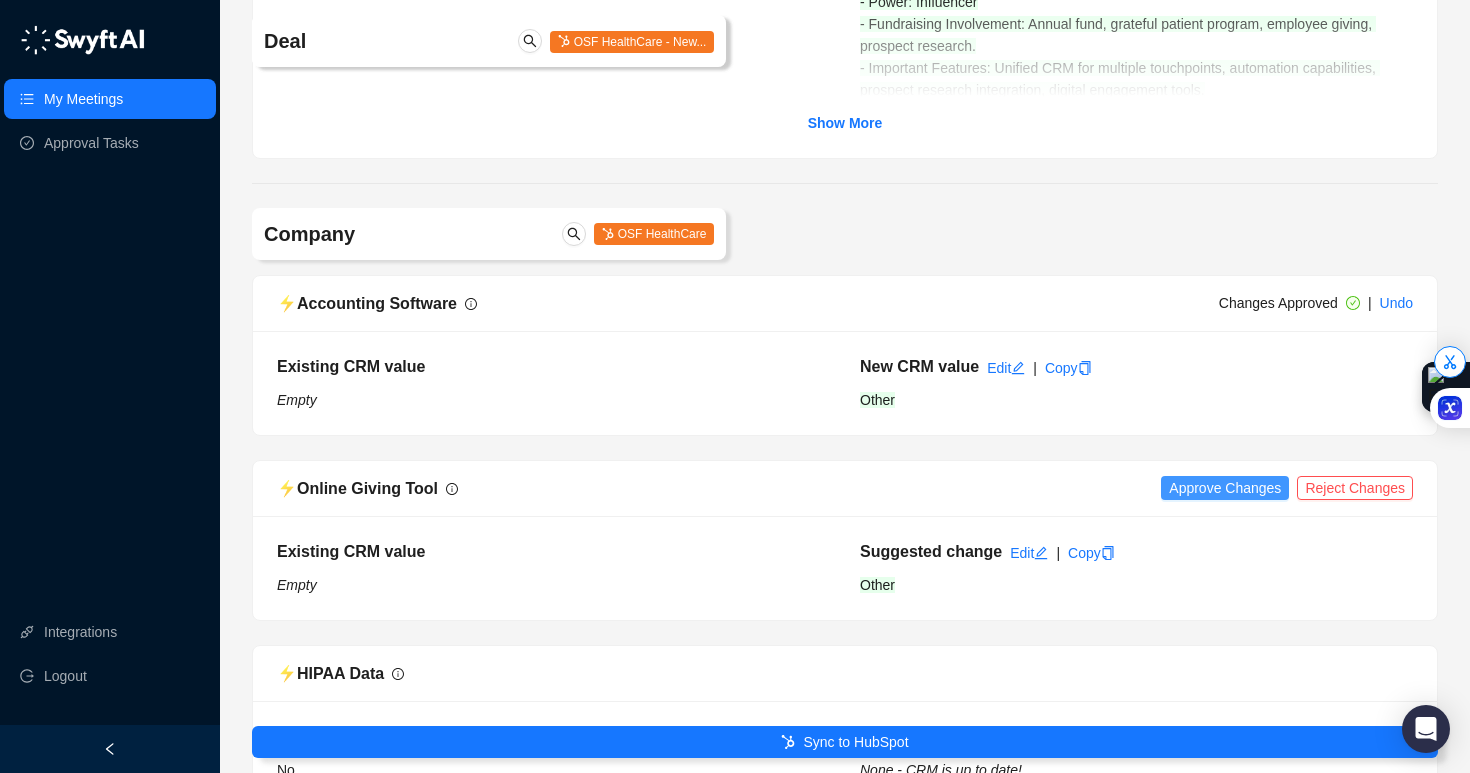 click on "Approve Changes" at bounding box center [1225, 488] 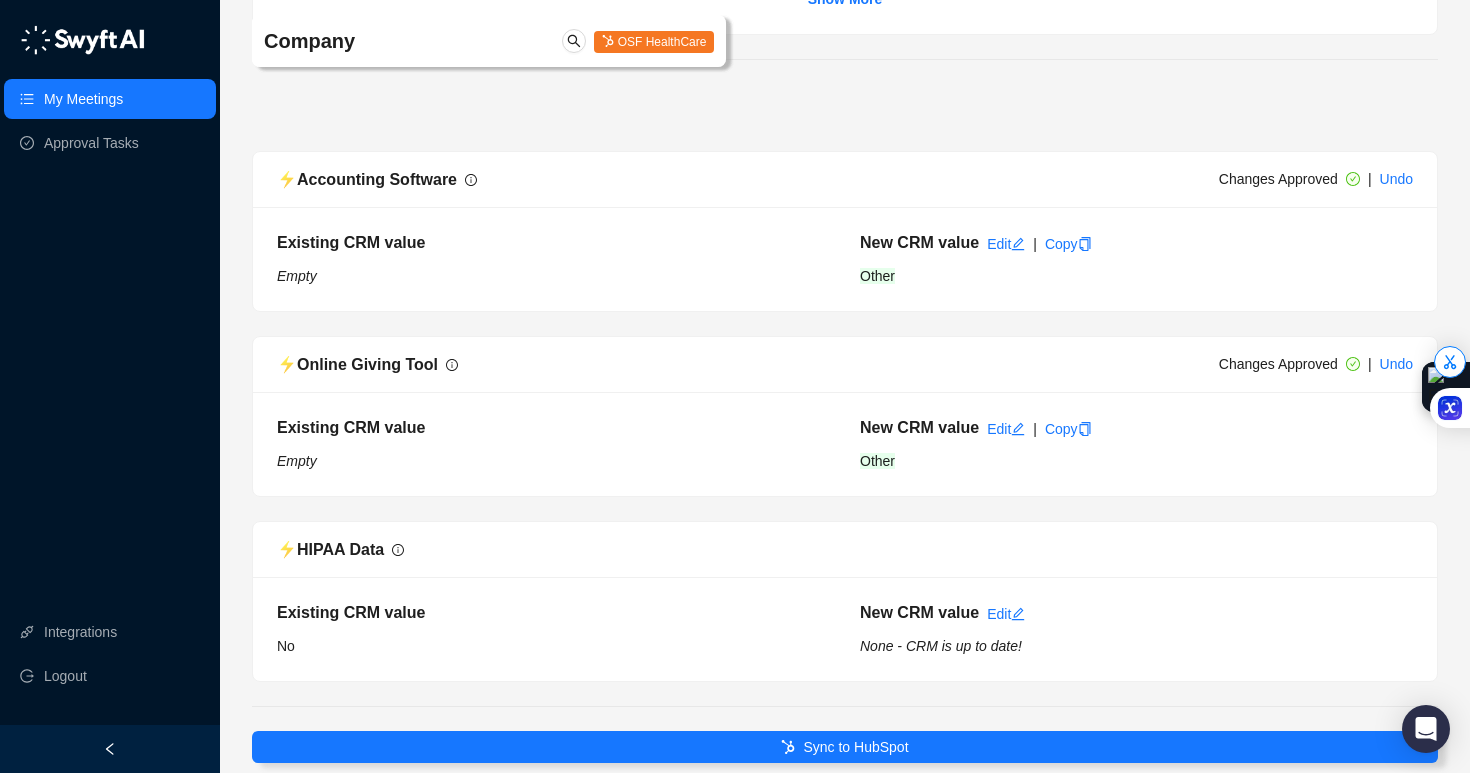 scroll, scrollTop: 6731, scrollLeft: 0, axis: vertical 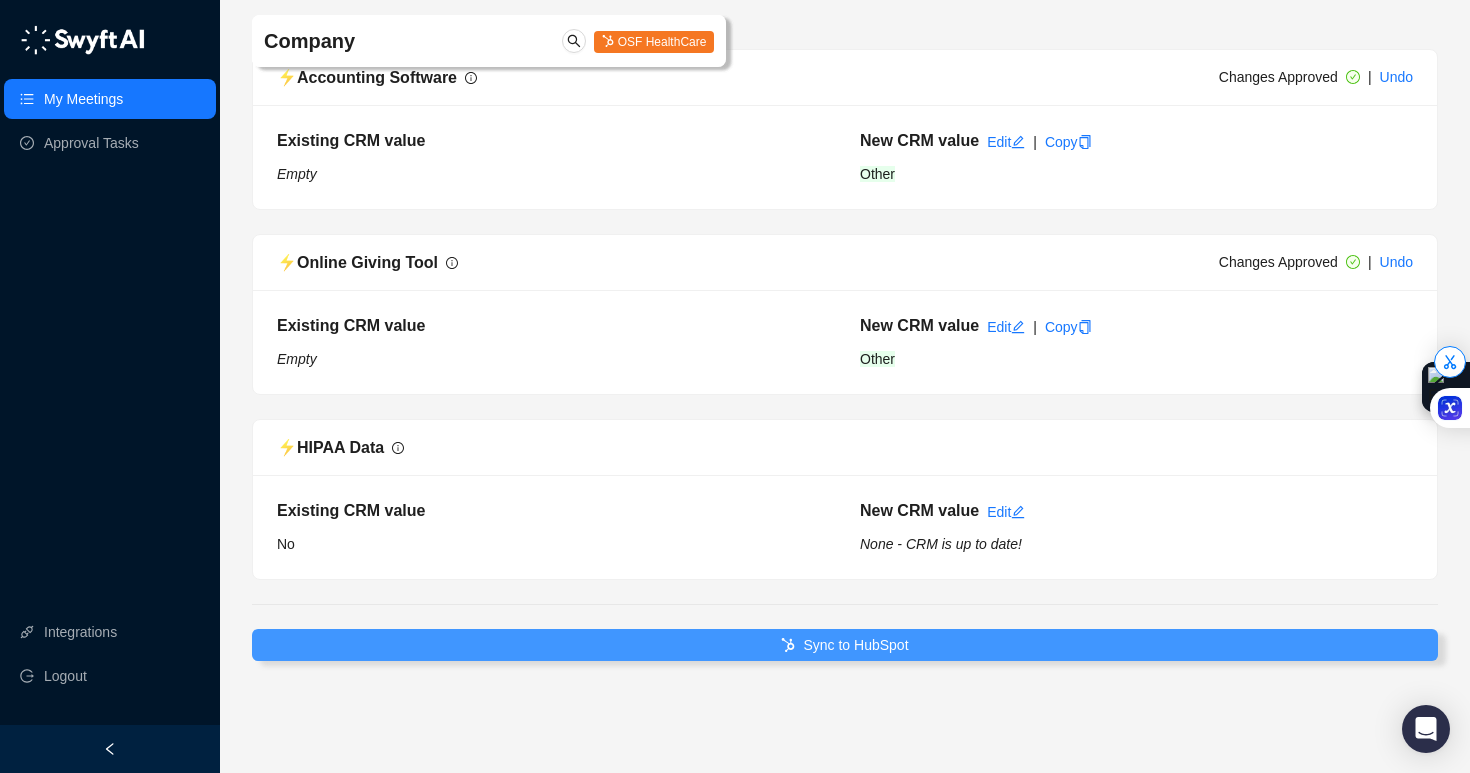 click on "Sync to HubSpot" at bounding box center (845, 645) 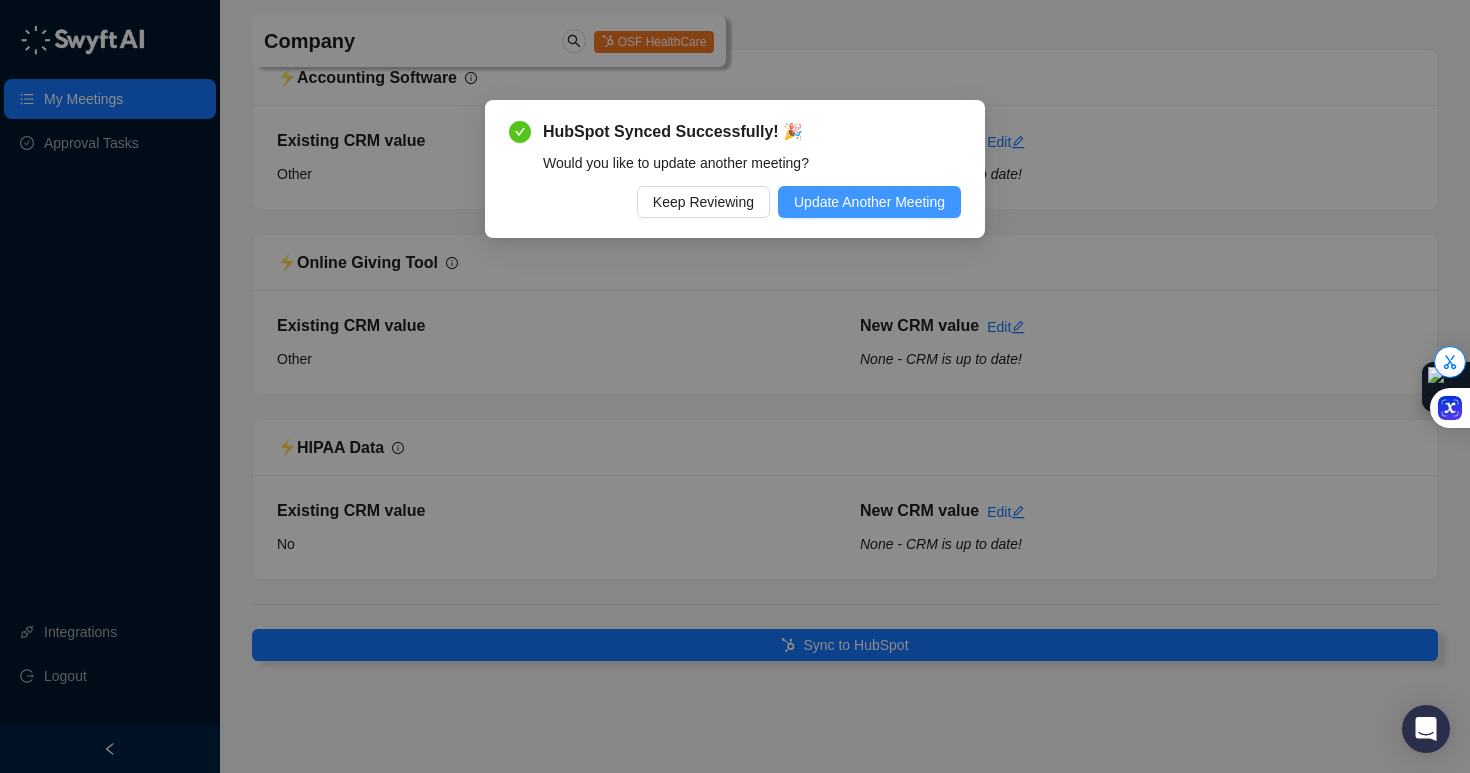 click on "Update Another Meeting" at bounding box center (869, 202) 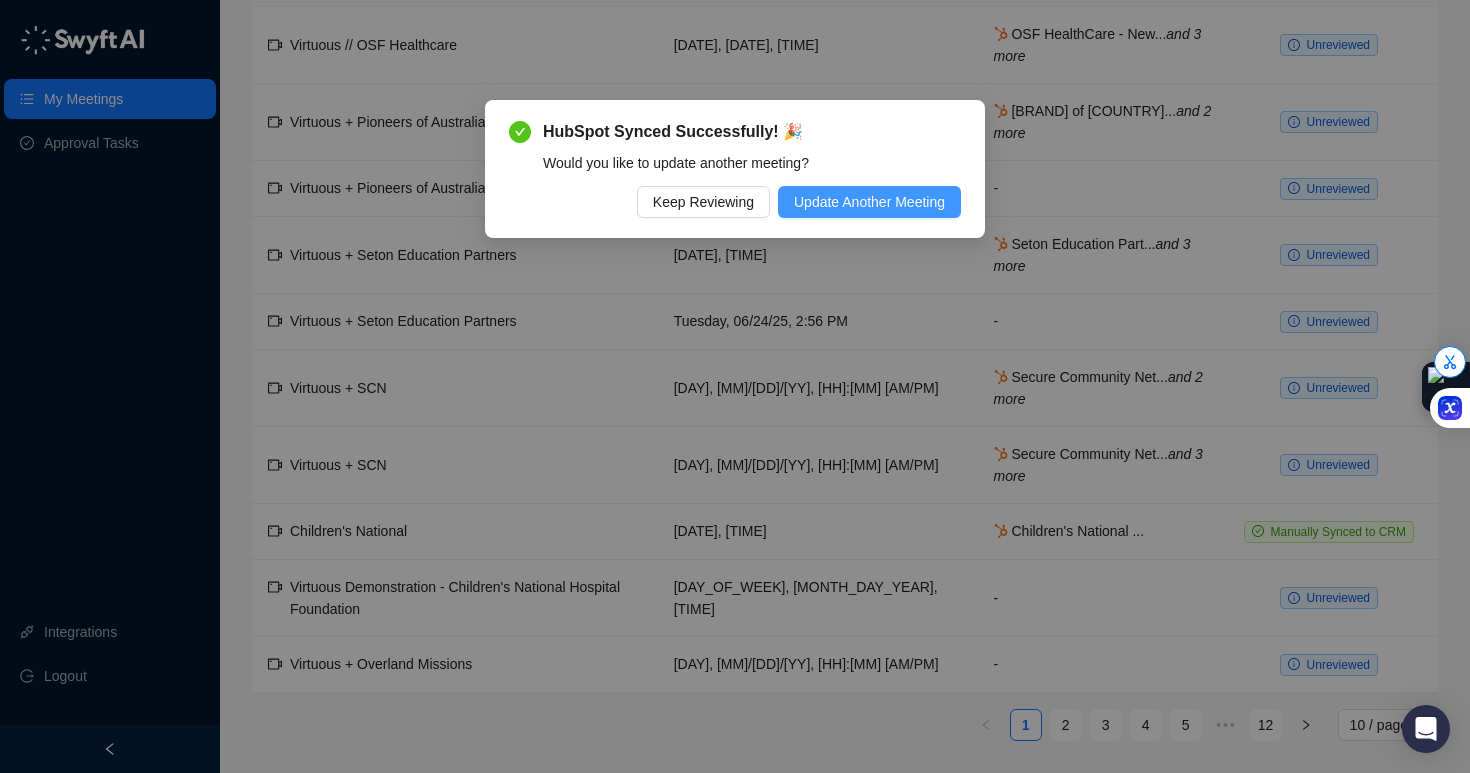 scroll, scrollTop: 124, scrollLeft: 0, axis: vertical 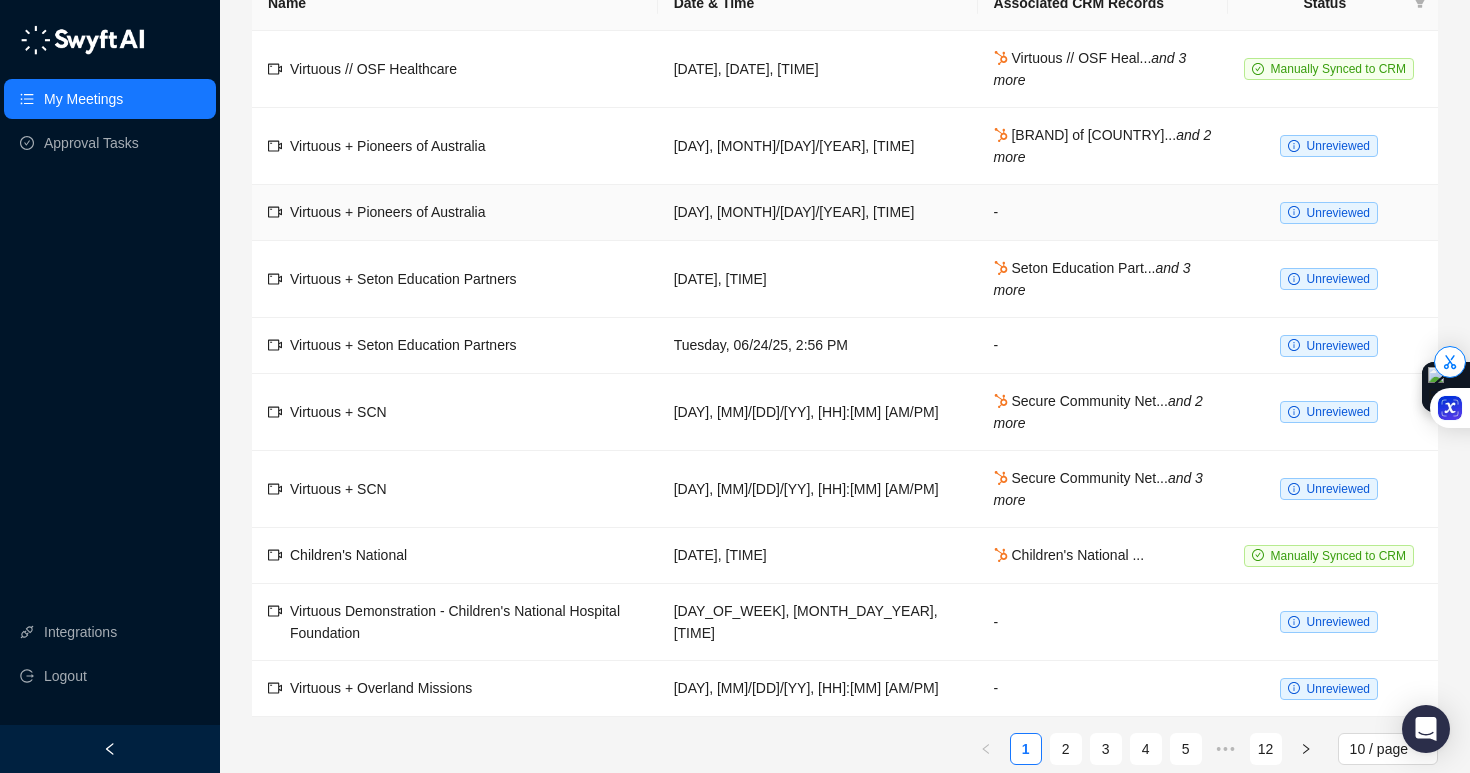 click on "Unreviewed" at bounding box center (1338, 213) 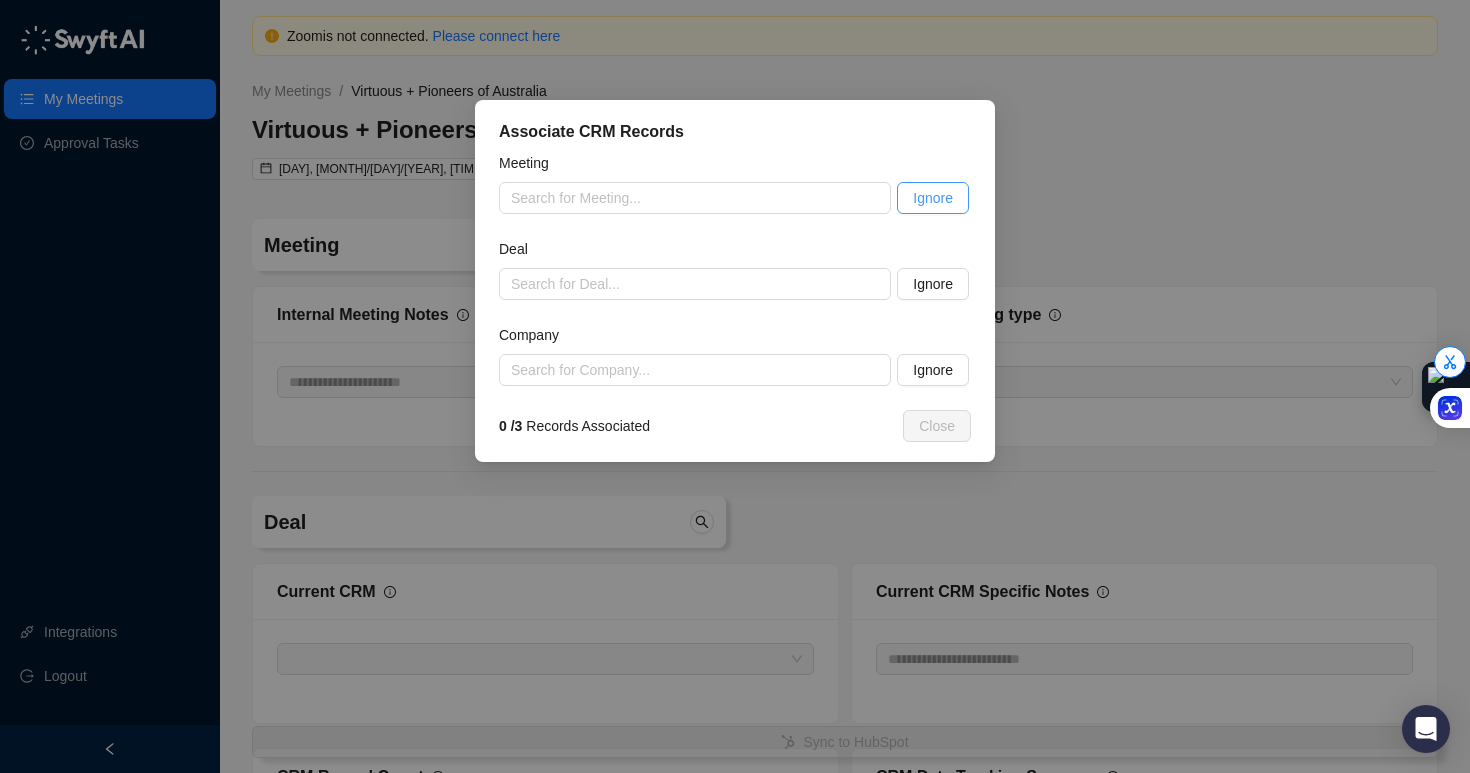 click on "Ignore" at bounding box center (933, 198) 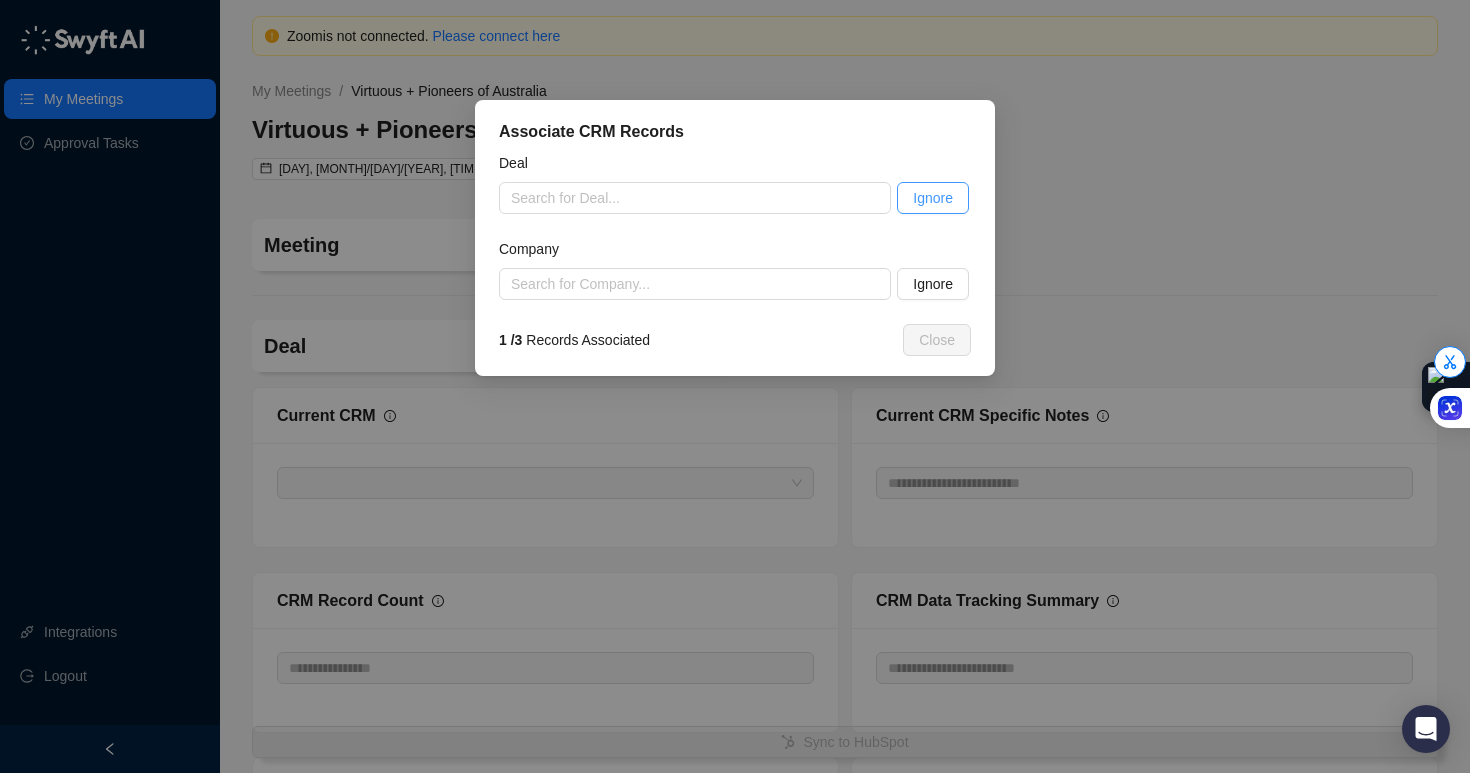 click on "Ignore" at bounding box center (933, 198) 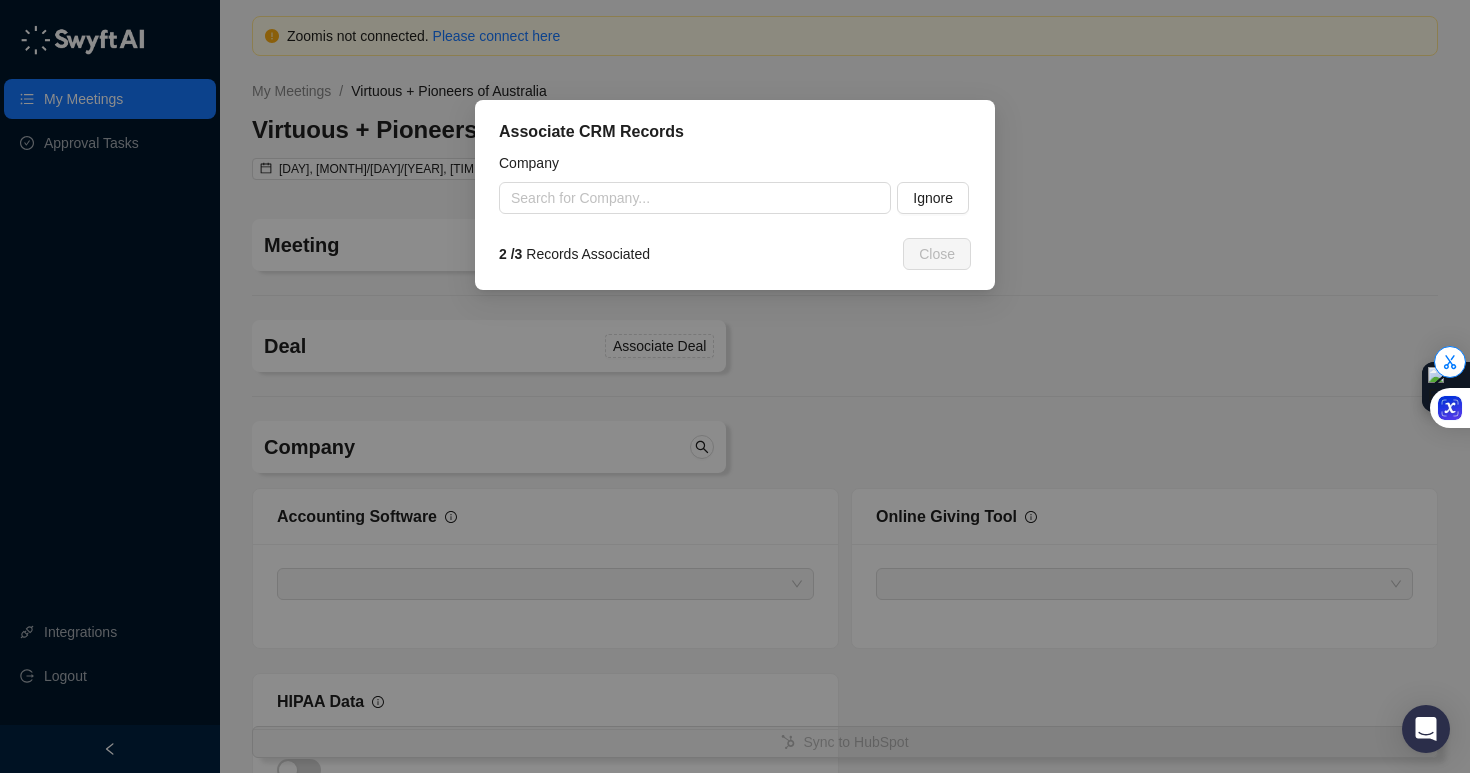 click on "Ignore" at bounding box center [933, 198] 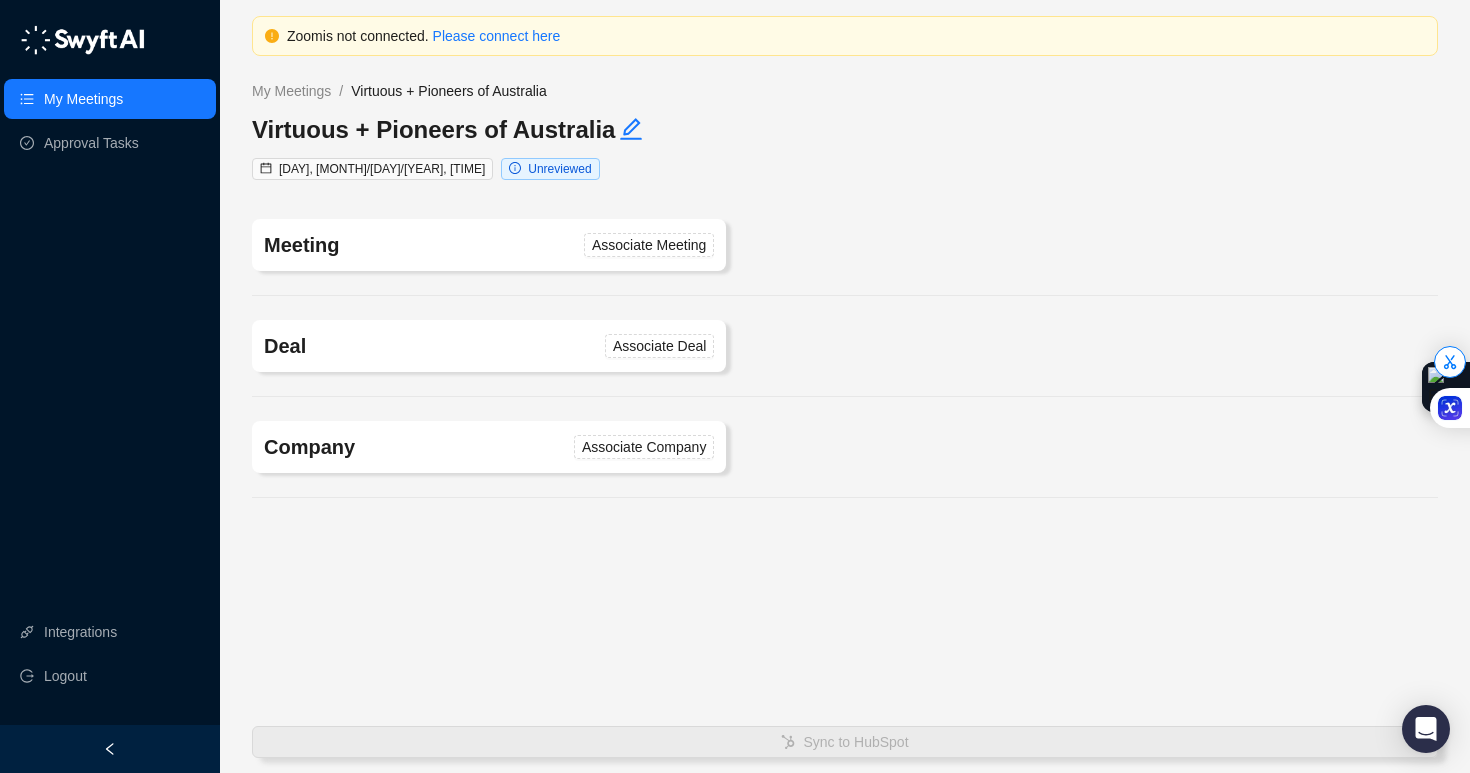 click on "My Meetings" at bounding box center [110, 99] 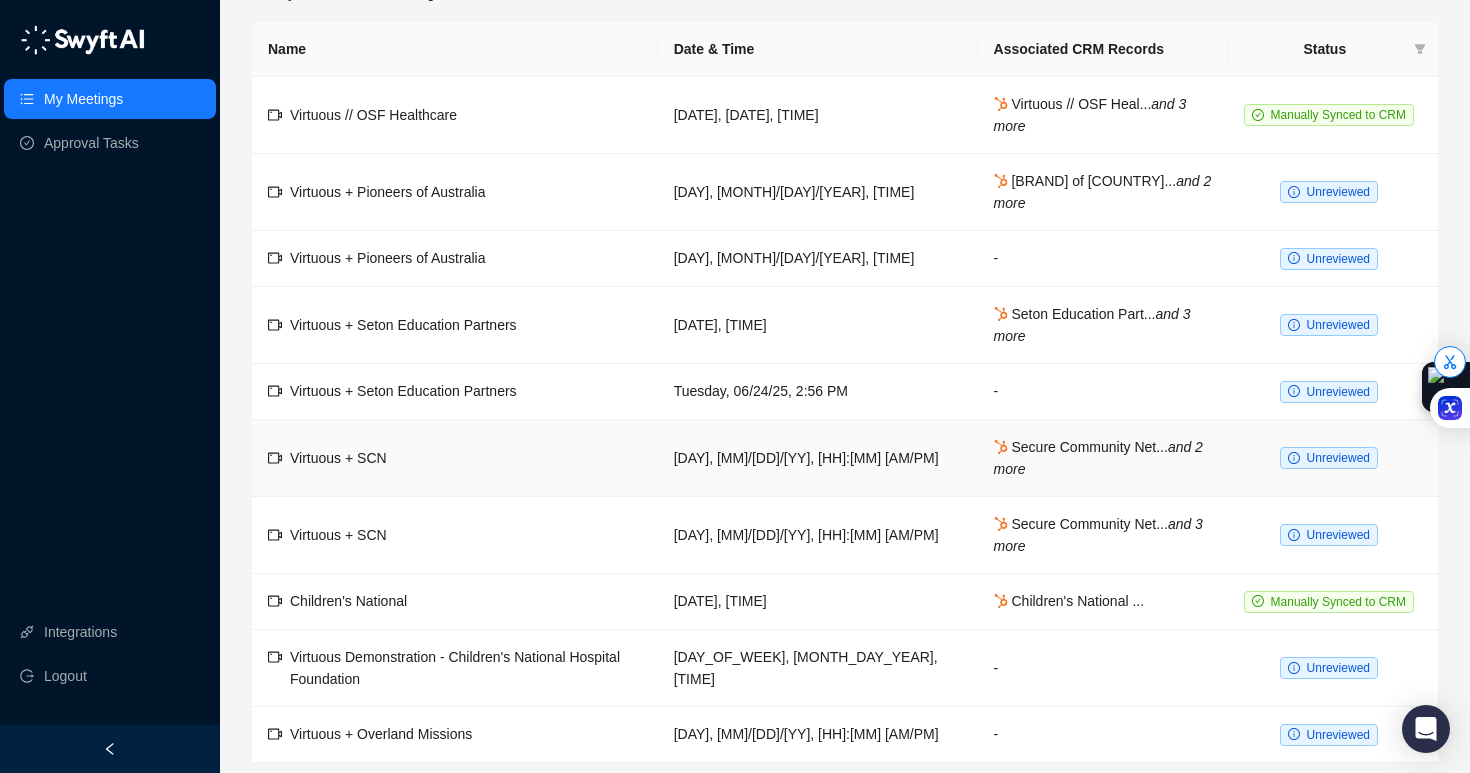 scroll, scrollTop: 124, scrollLeft: 0, axis: vertical 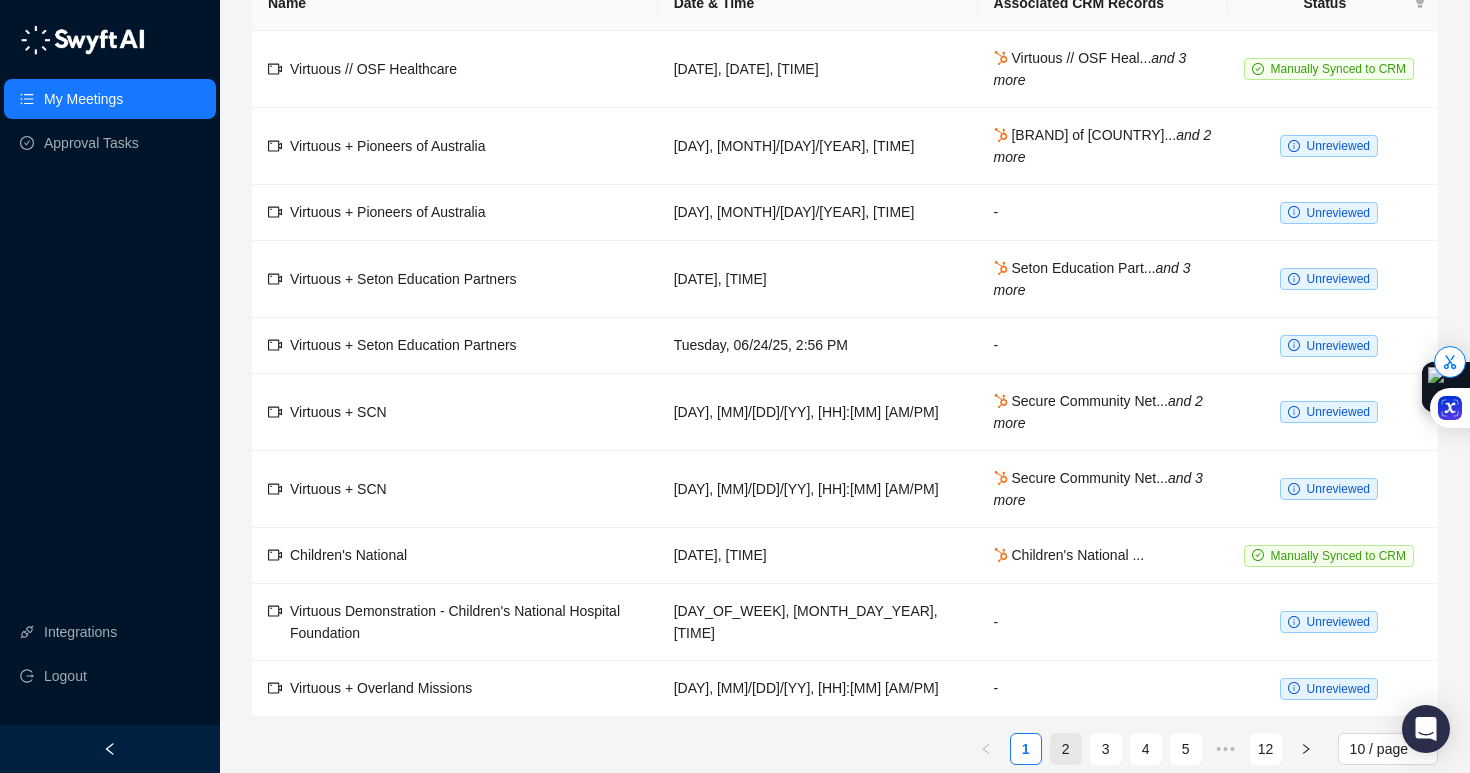 click on "2" at bounding box center [1066, 749] 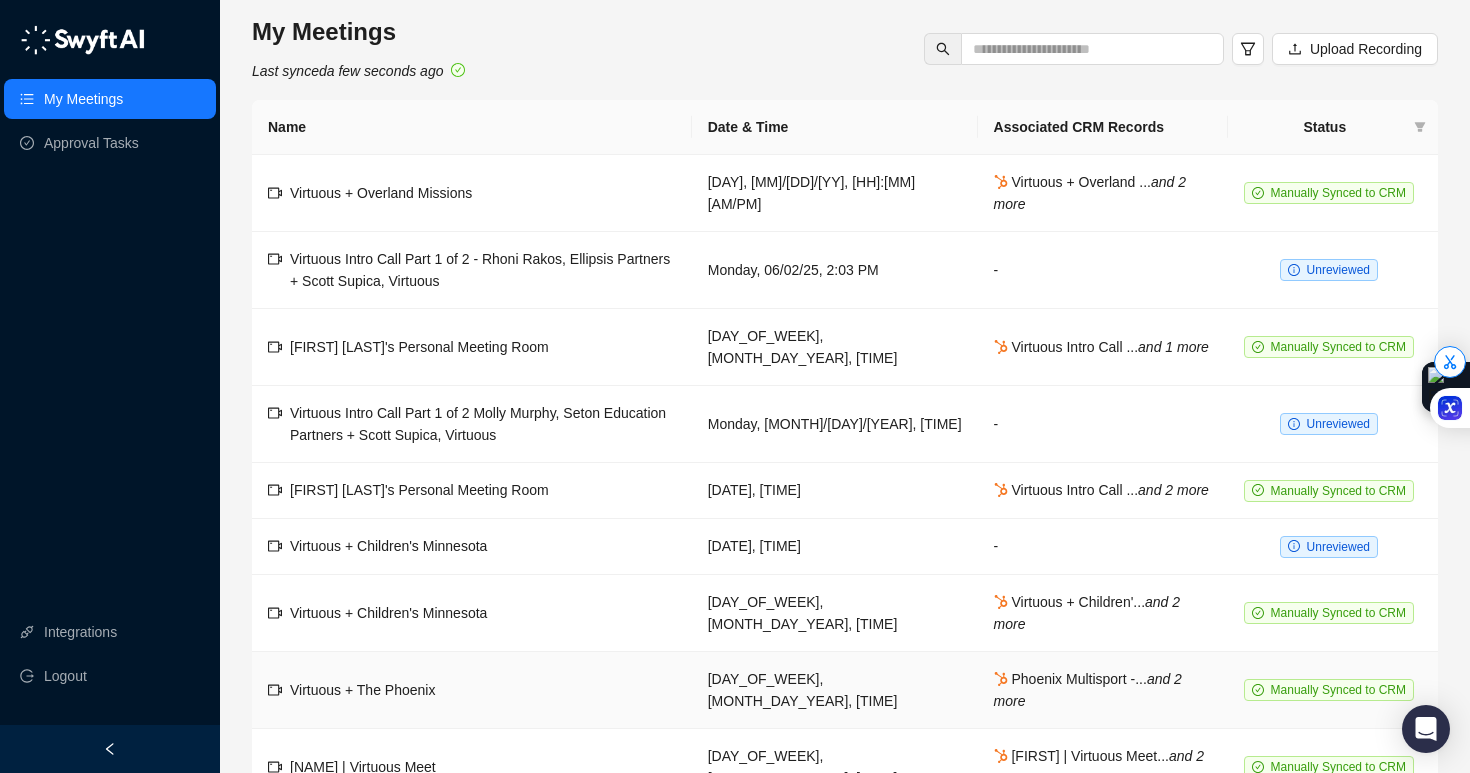 scroll, scrollTop: 68, scrollLeft: 0, axis: vertical 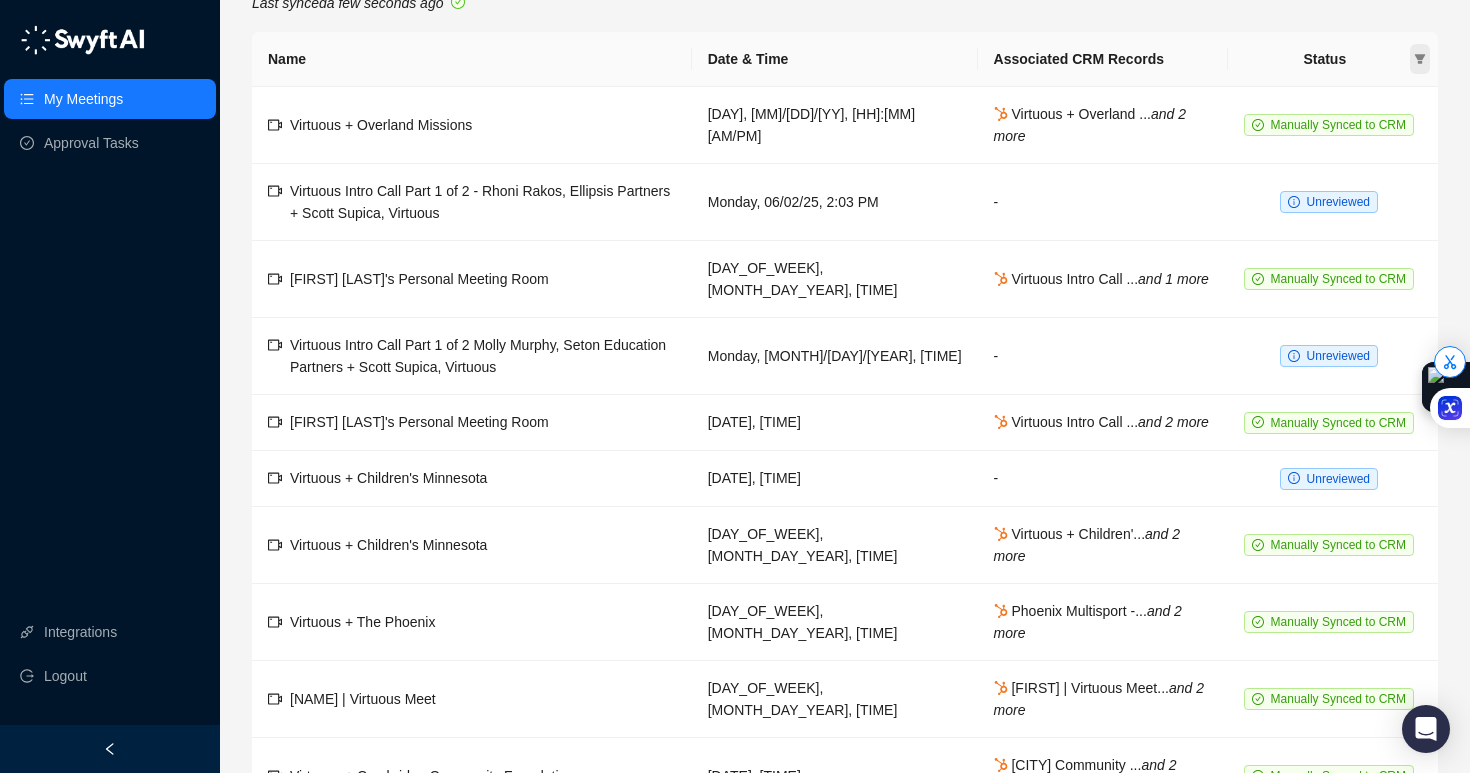 click at bounding box center [1420, 59] 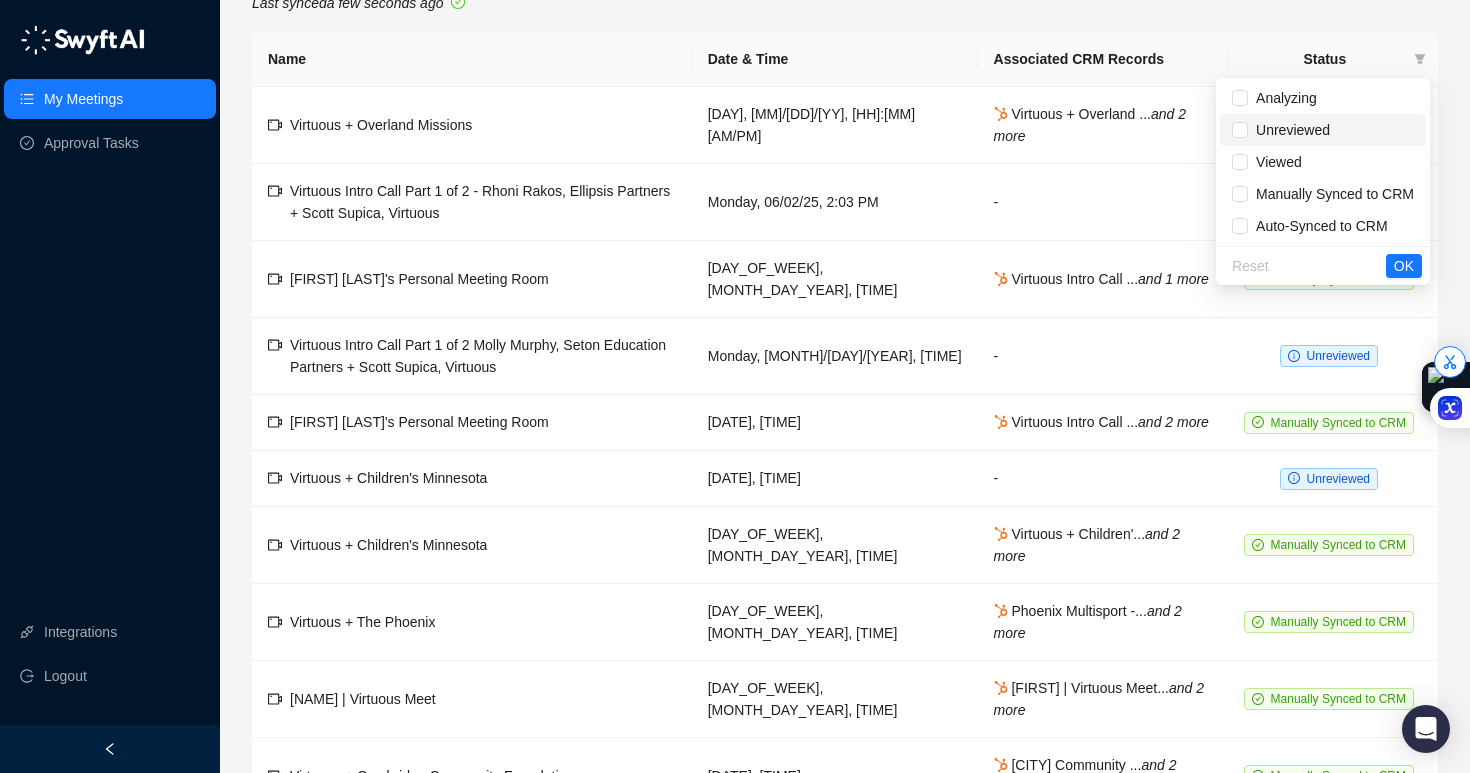 click on "Unreviewed" at bounding box center (1289, 130) 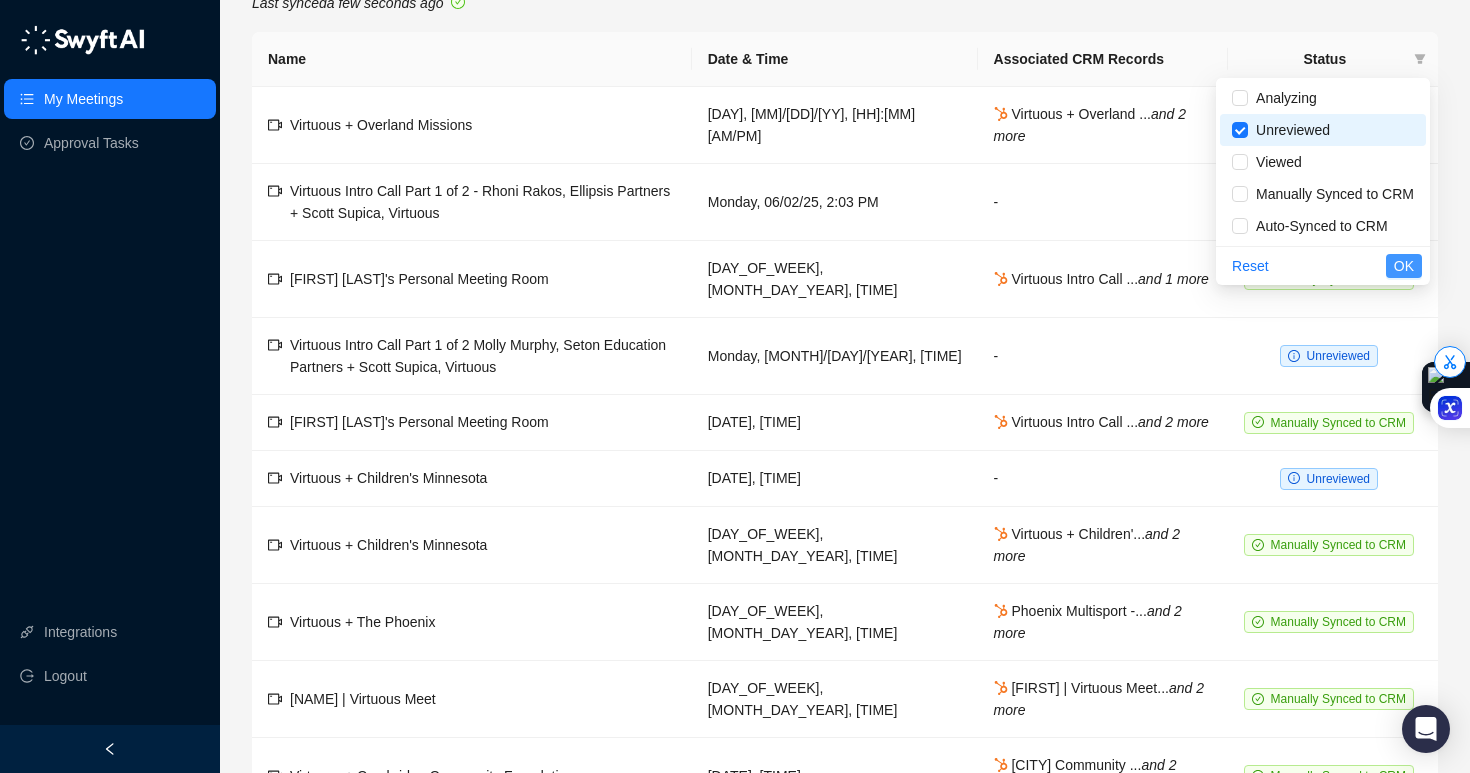 click on "OK" at bounding box center (1404, 266) 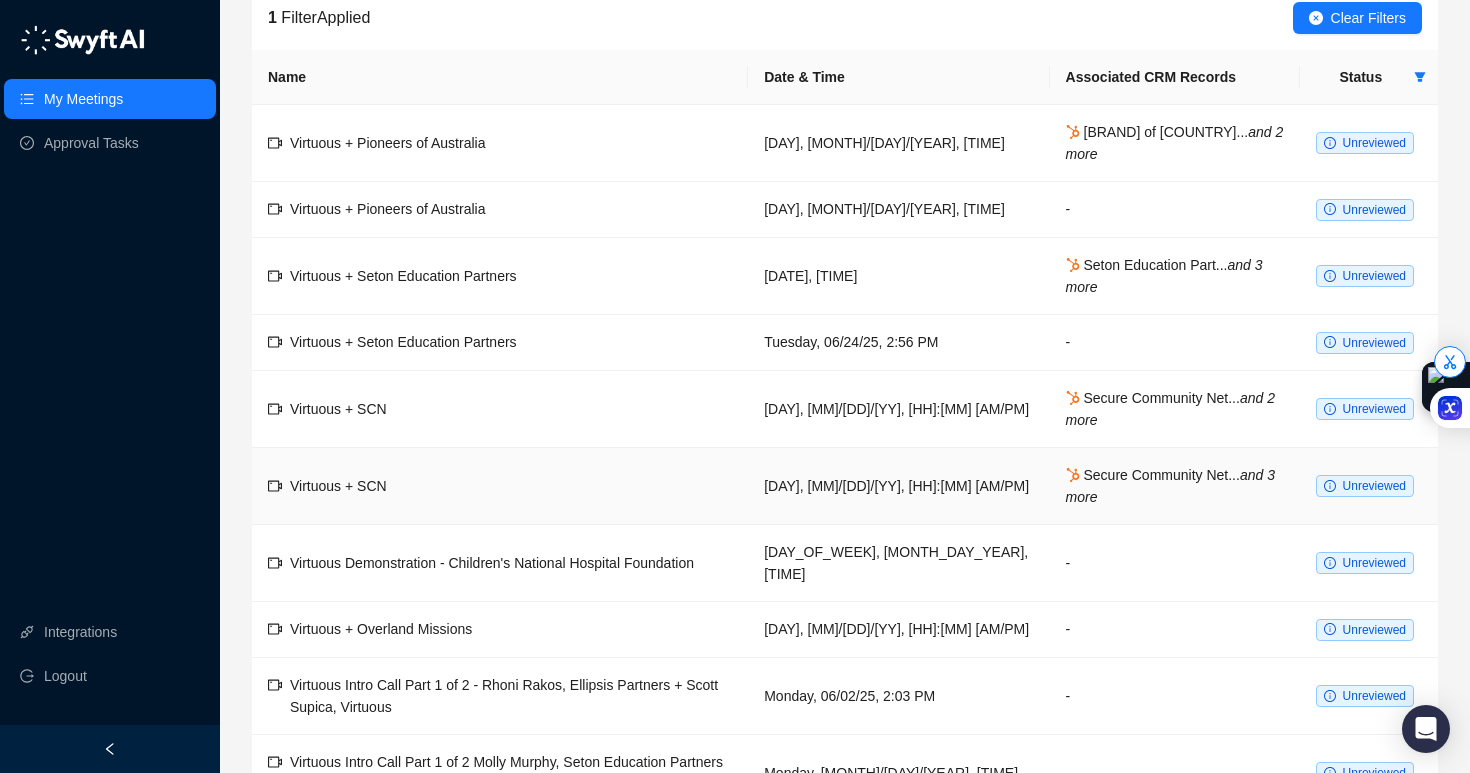 scroll, scrollTop: 88, scrollLeft: 0, axis: vertical 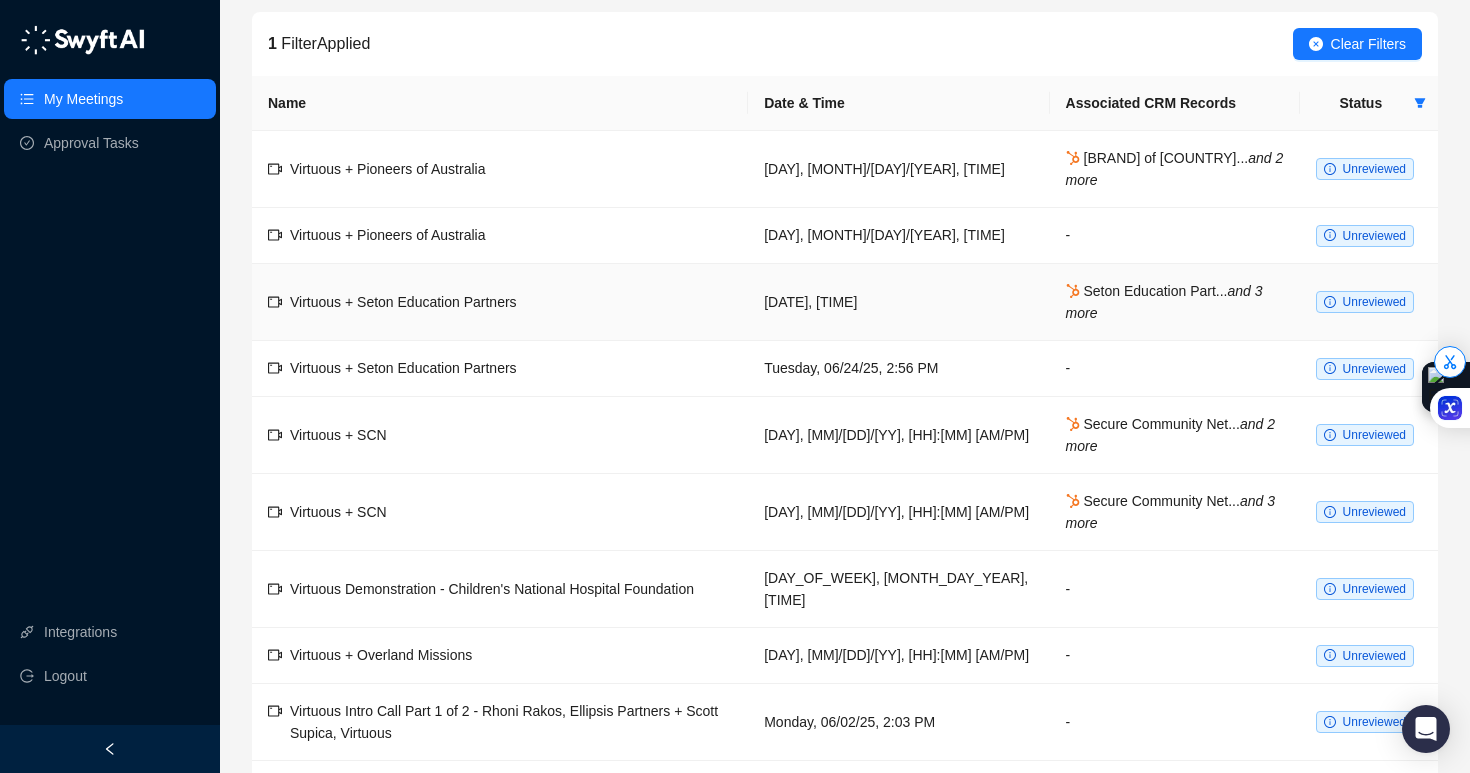 click on "Unreviewed" at bounding box center [1365, 302] 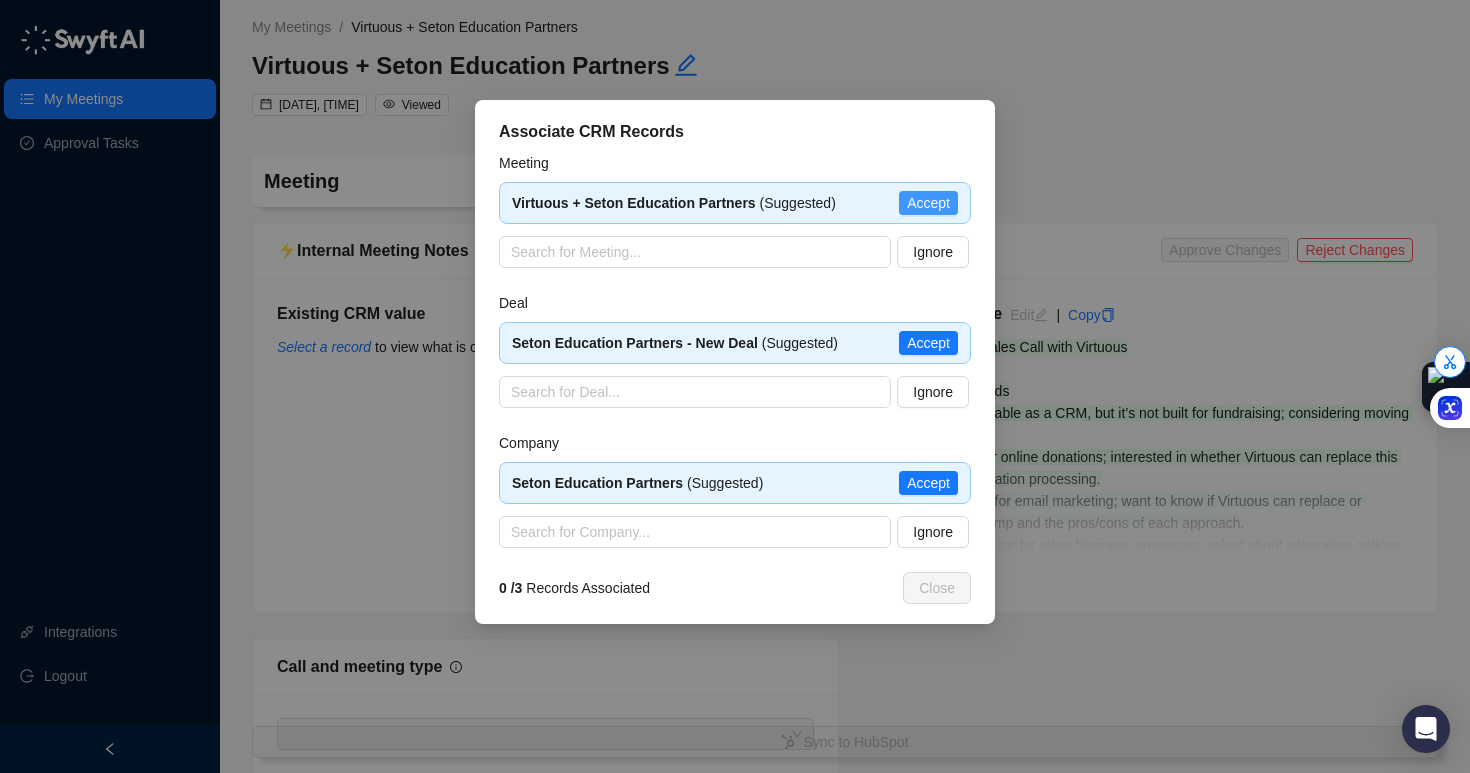 click on "Accept" at bounding box center [928, 203] 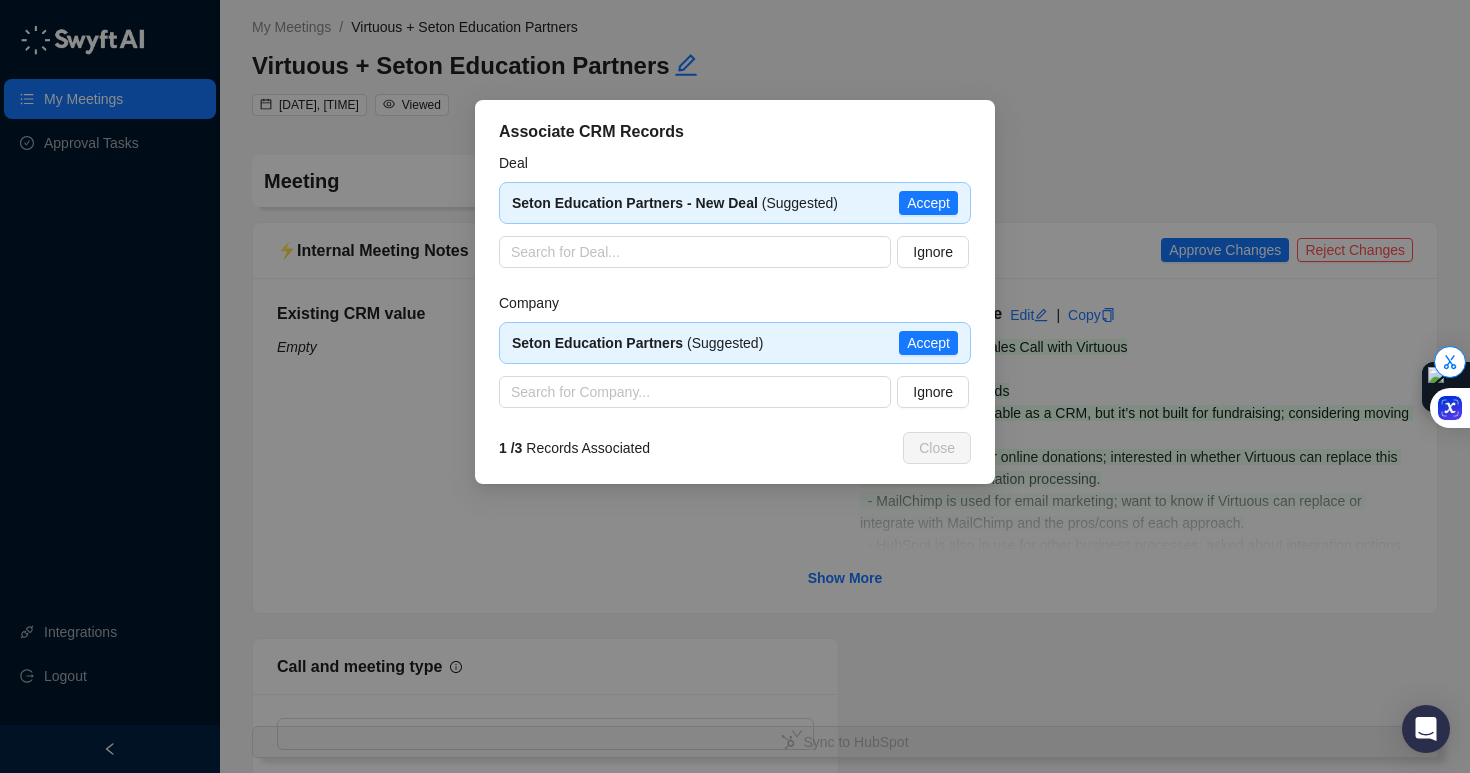click on "Accept" at bounding box center (928, 203) 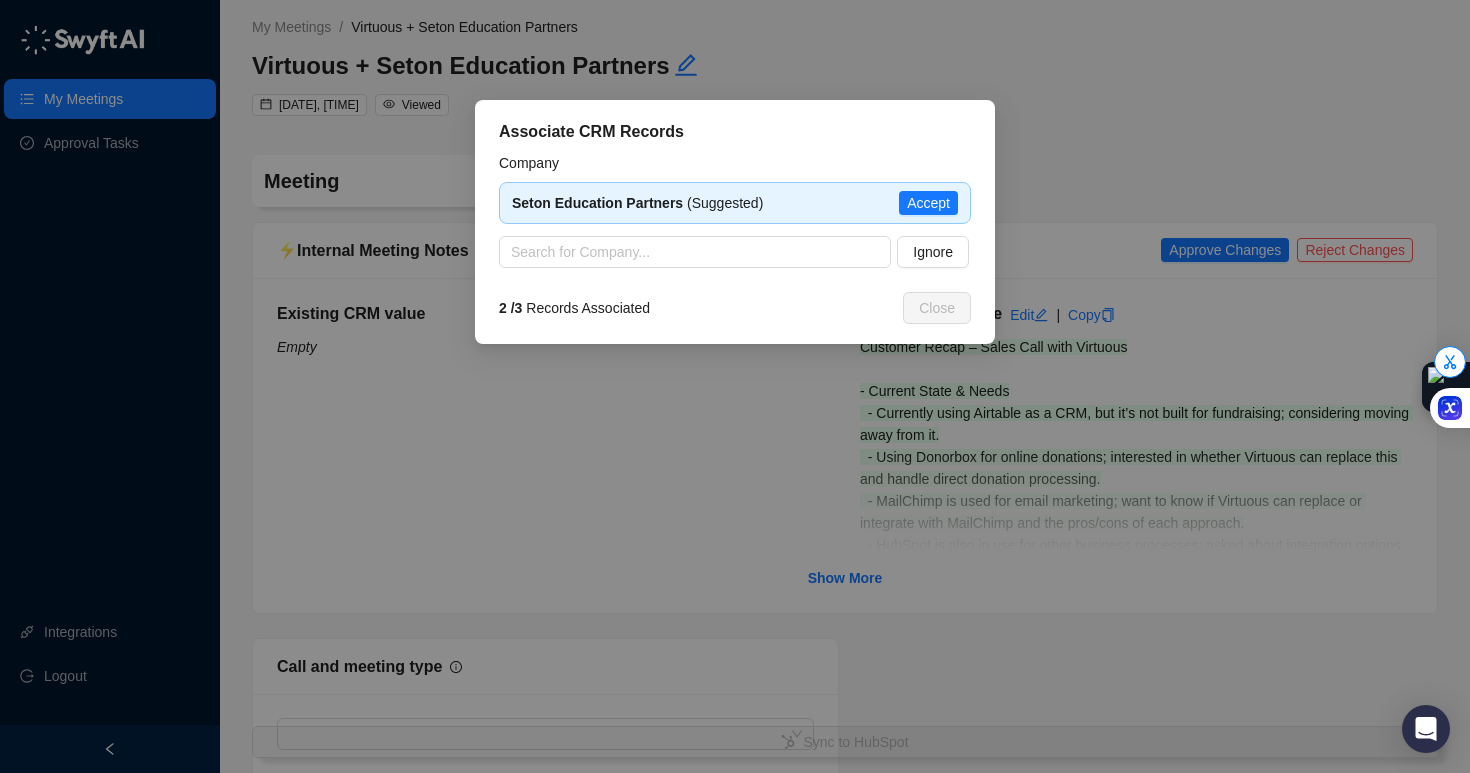 click on "Accept" at bounding box center [928, 203] 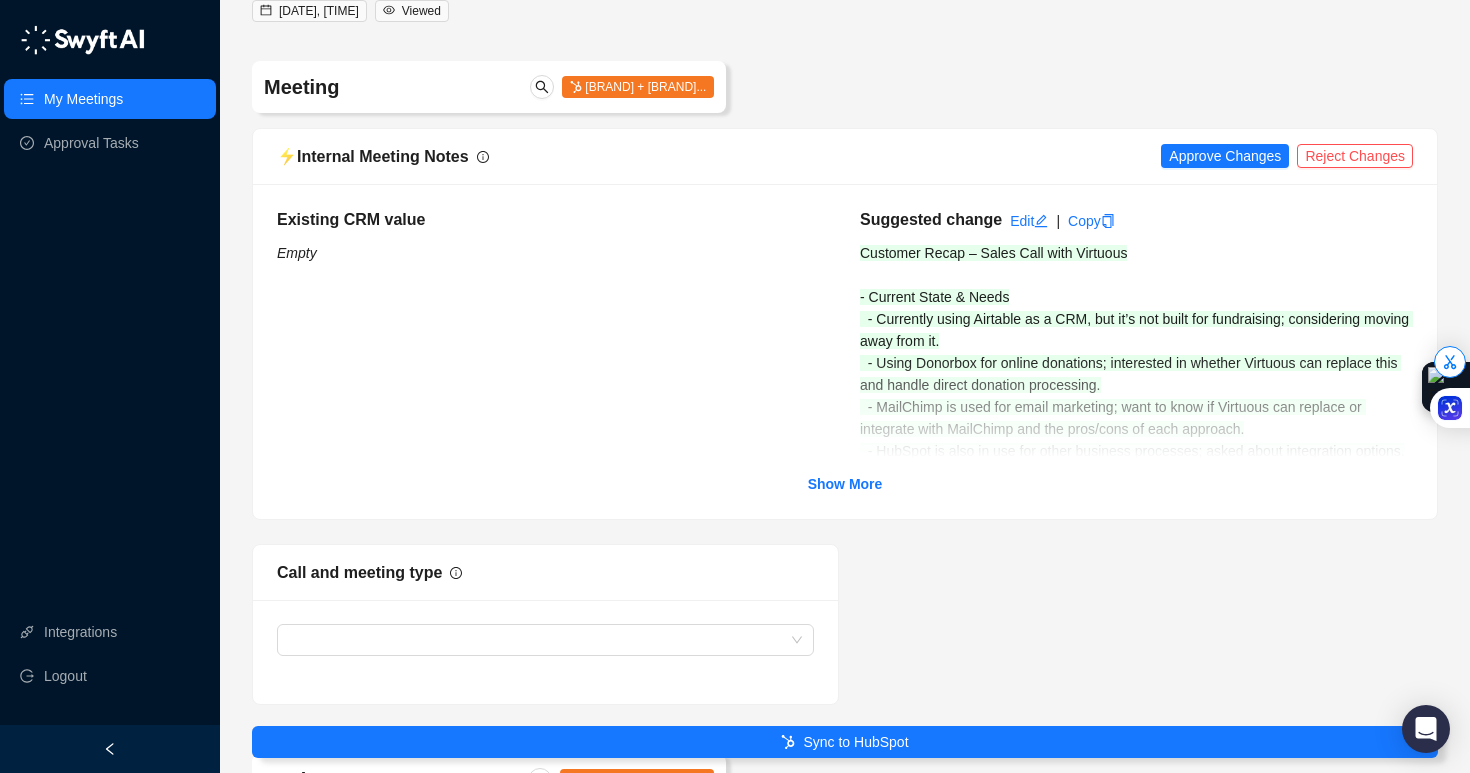 scroll, scrollTop: 147, scrollLeft: 0, axis: vertical 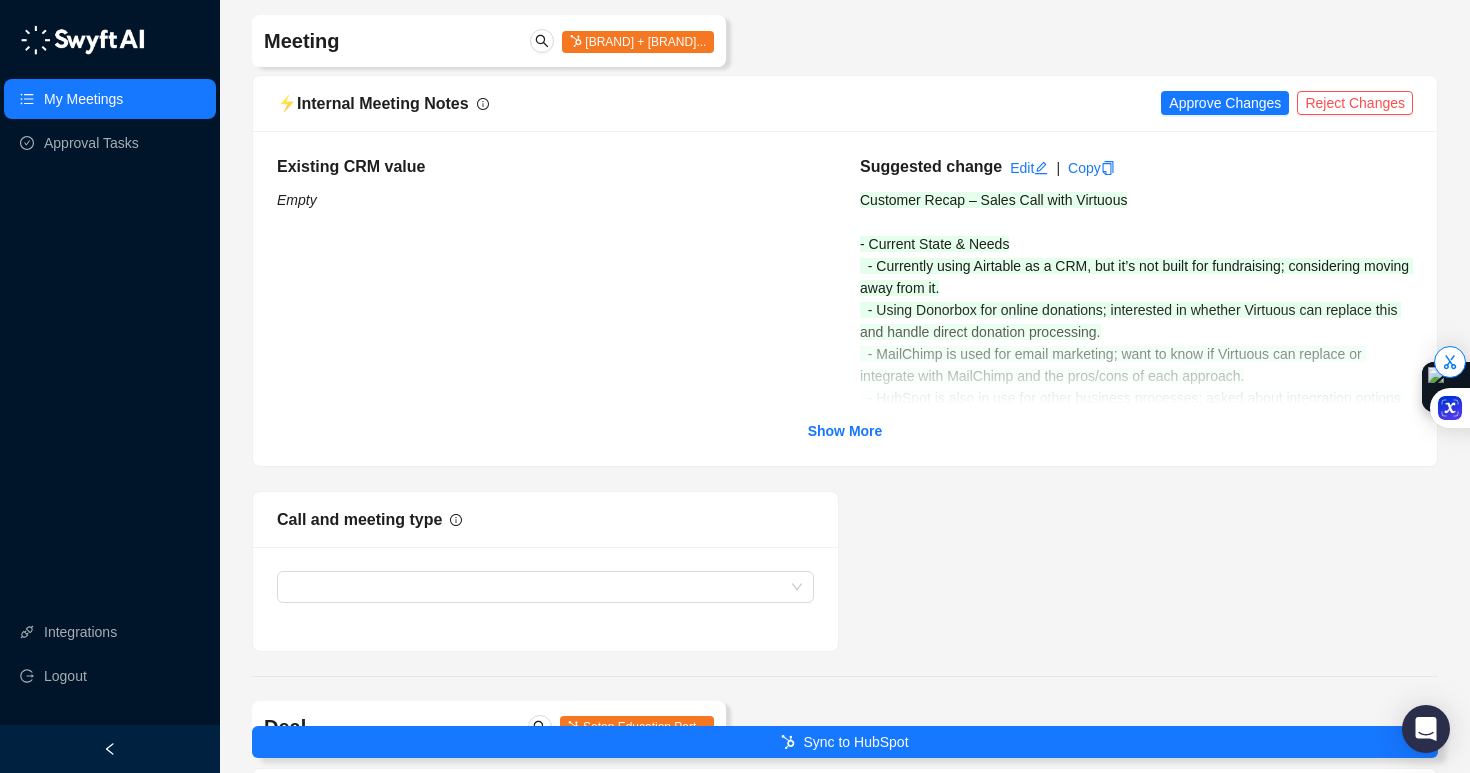 click on "⚡️  Internal Meeting Notes Approve Changes Reject Changes" at bounding box center [845, 103] 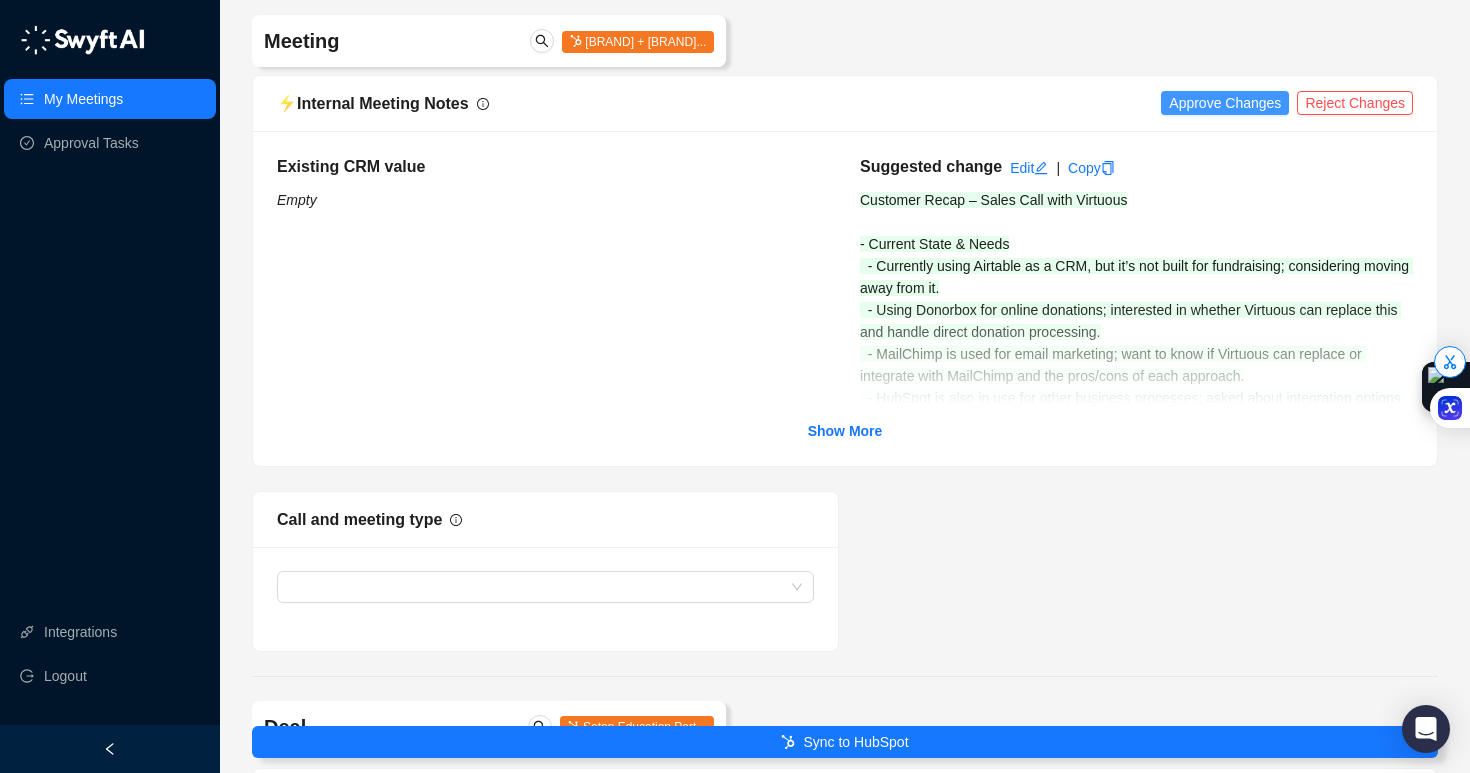 click on "Approve Changes" at bounding box center [1225, 103] 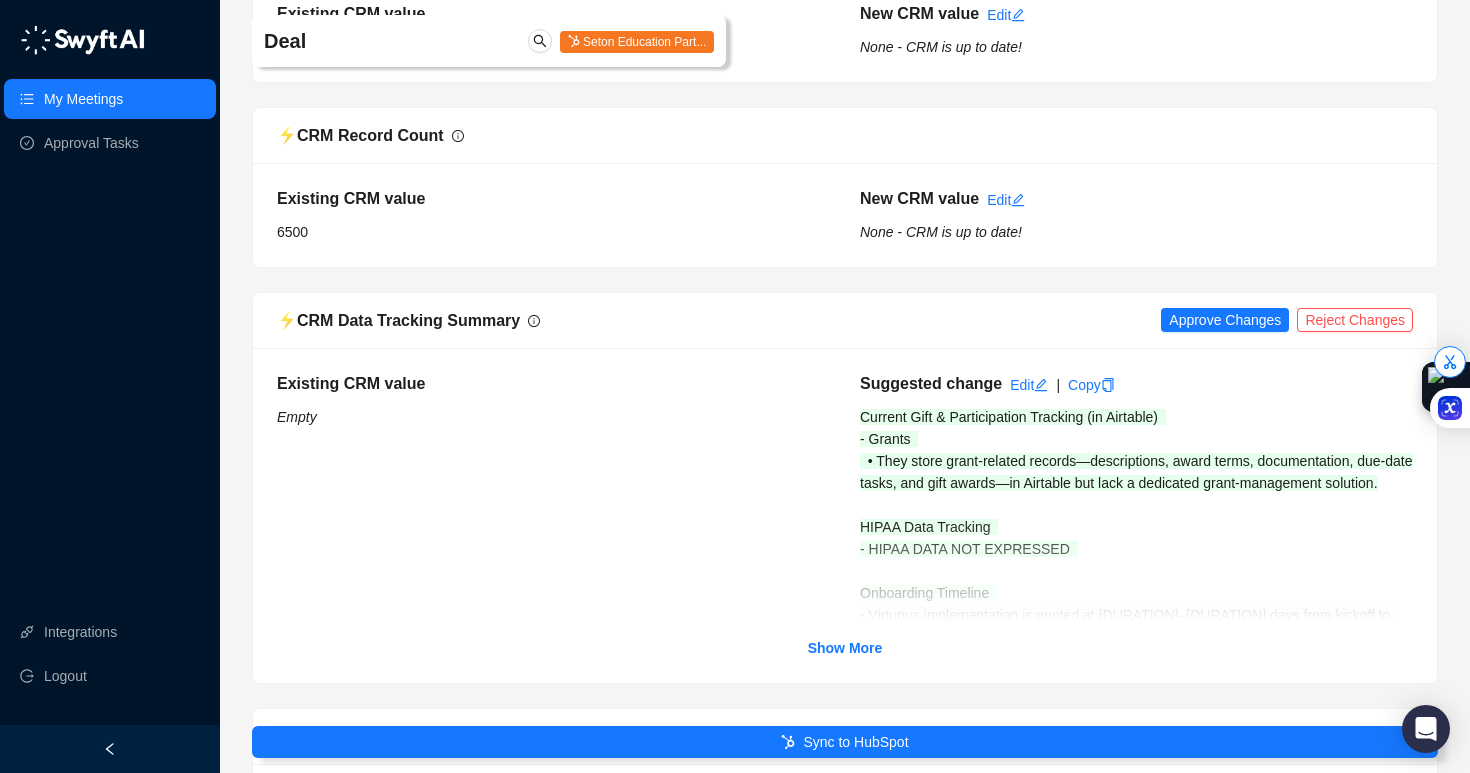 scroll, scrollTop: 1181, scrollLeft: 0, axis: vertical 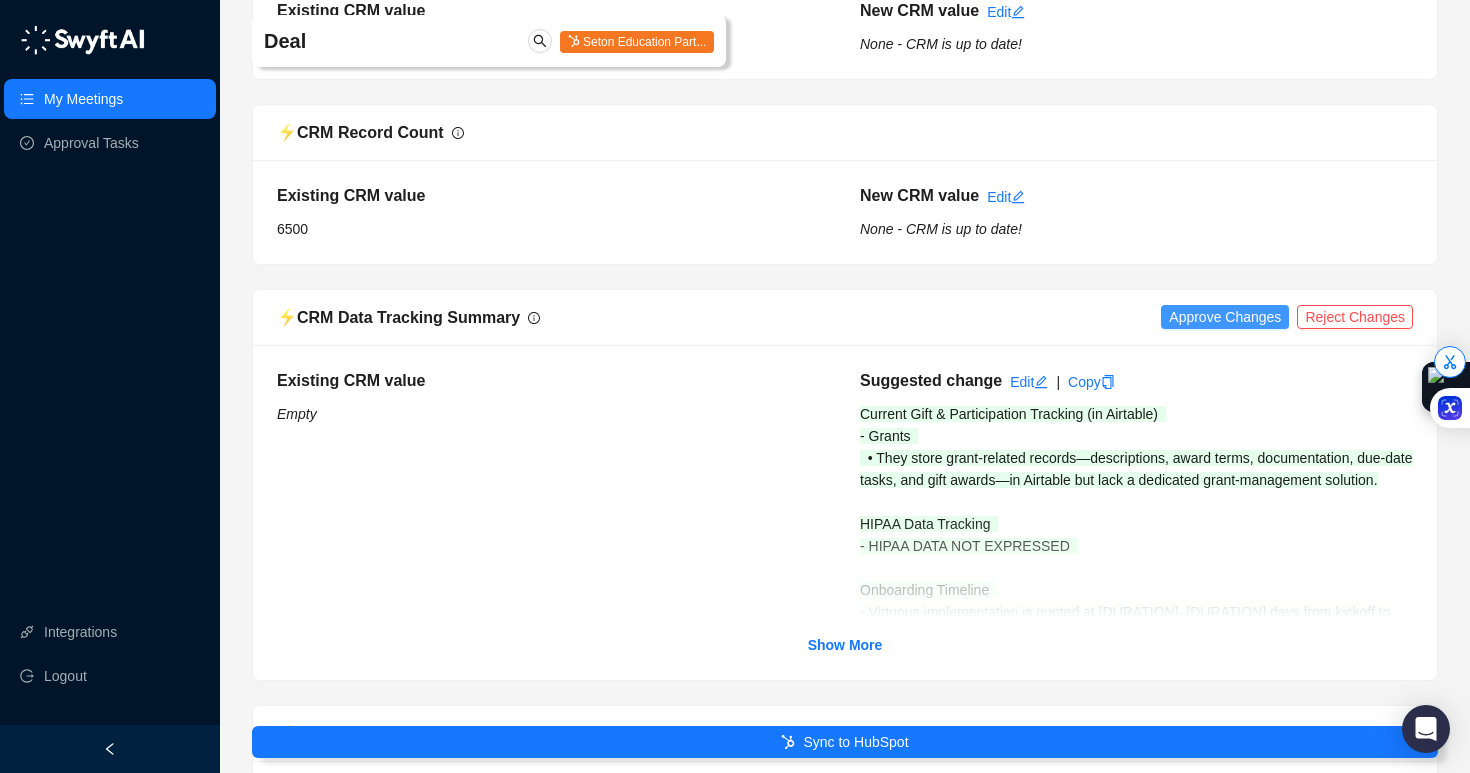 click on "Approve Changes" at bounding box center [1225, 317] 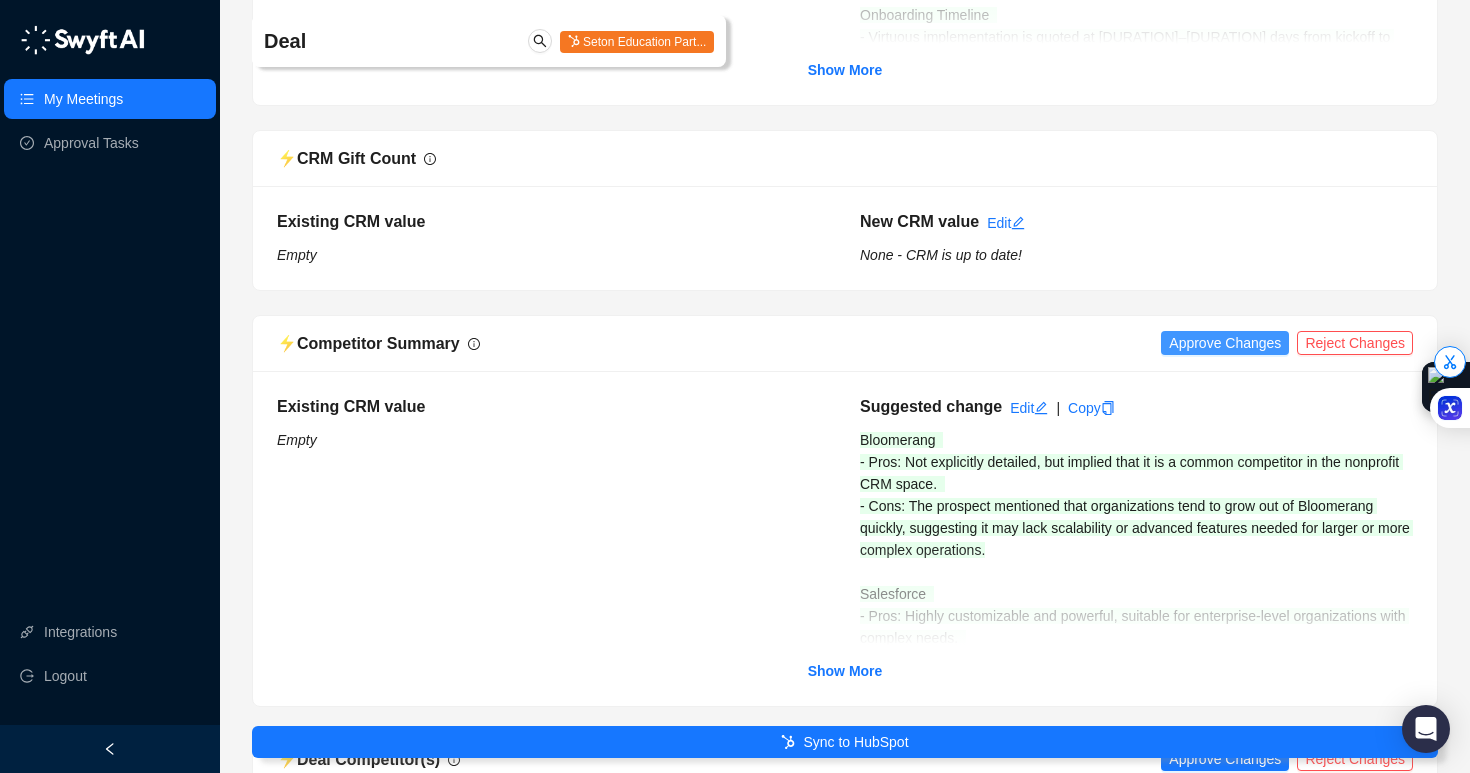 click on "Approve Changes" at bounding box center (1225, 343) 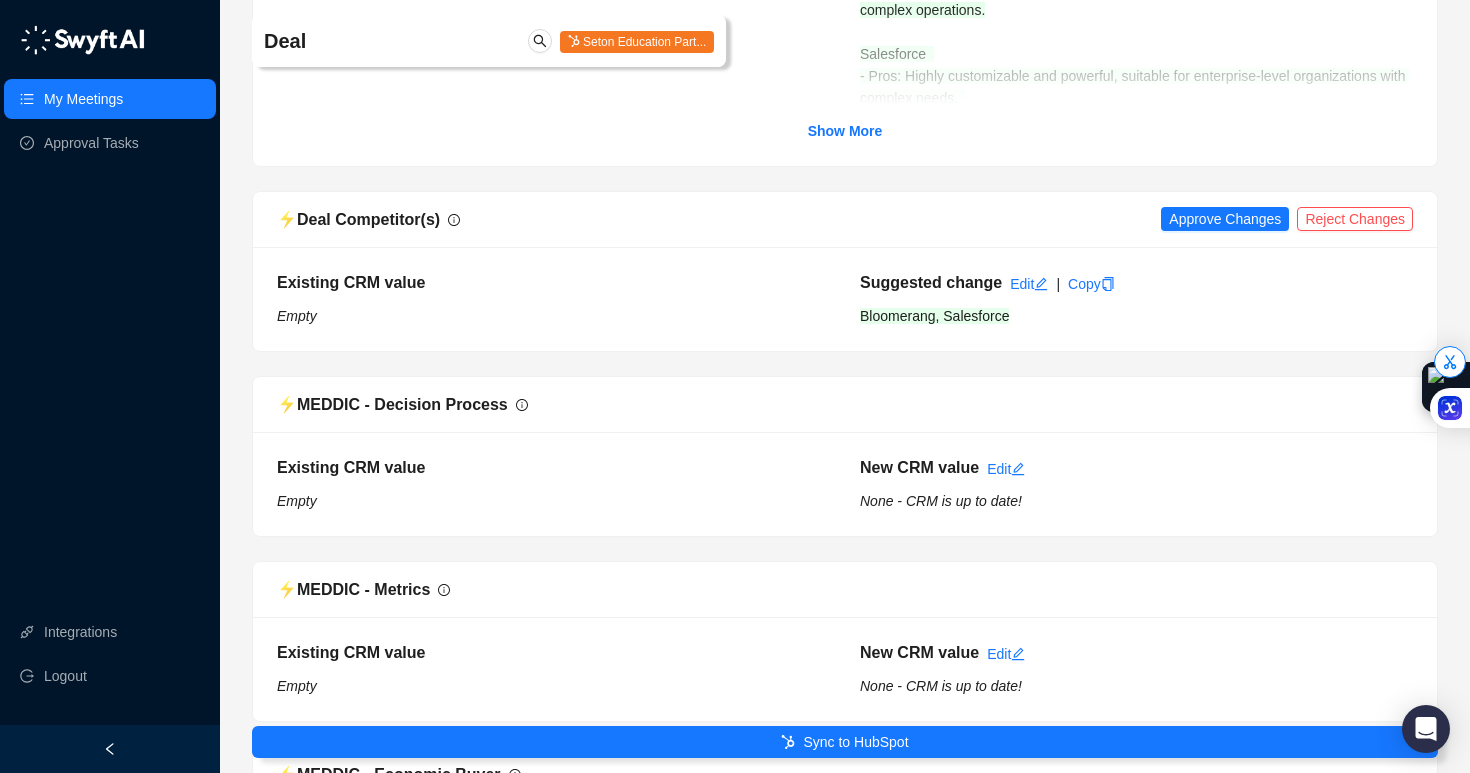 scroll, scrollTop: 2347, scrollLeft: 0, axis: vertical 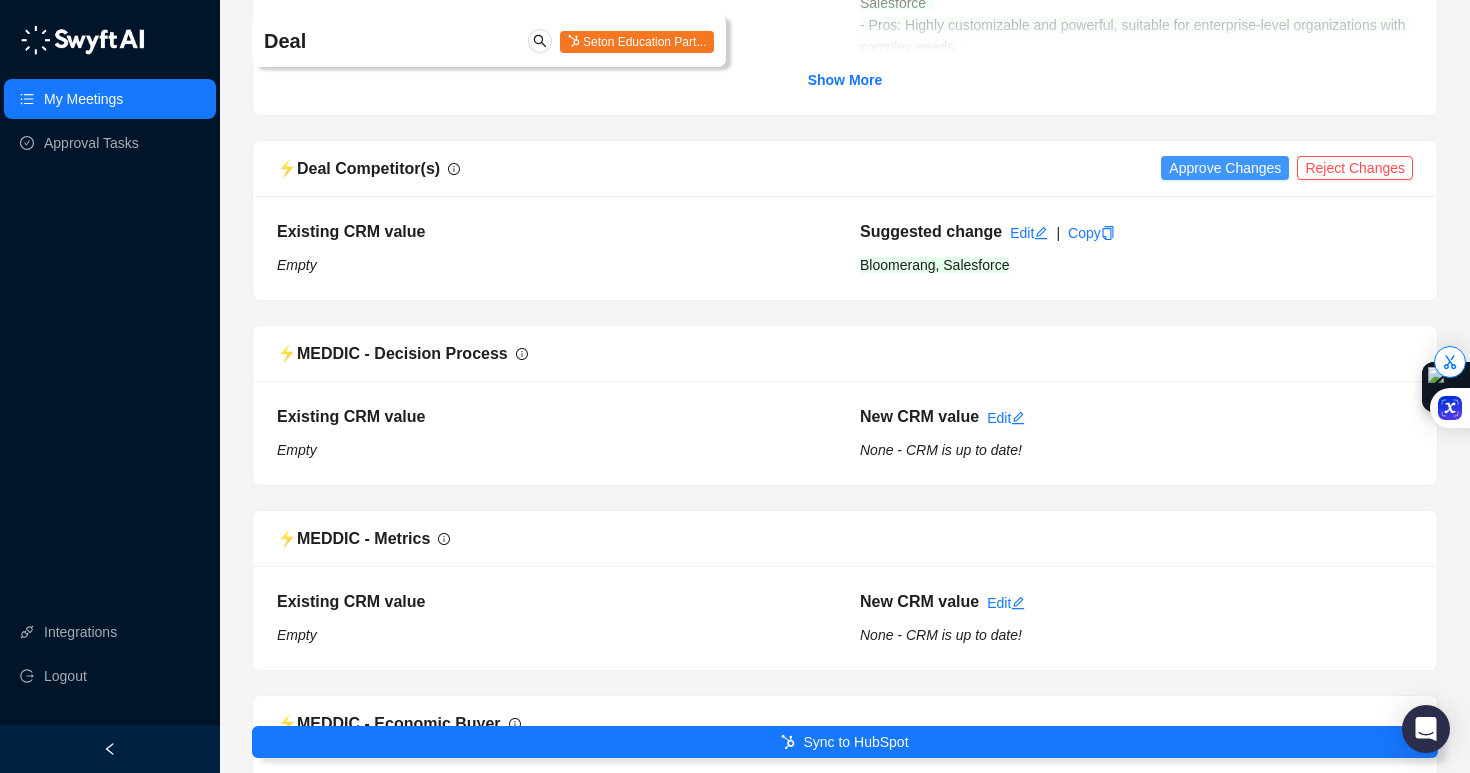 click on "Approve Changes" at bounding box center [1225, 168] 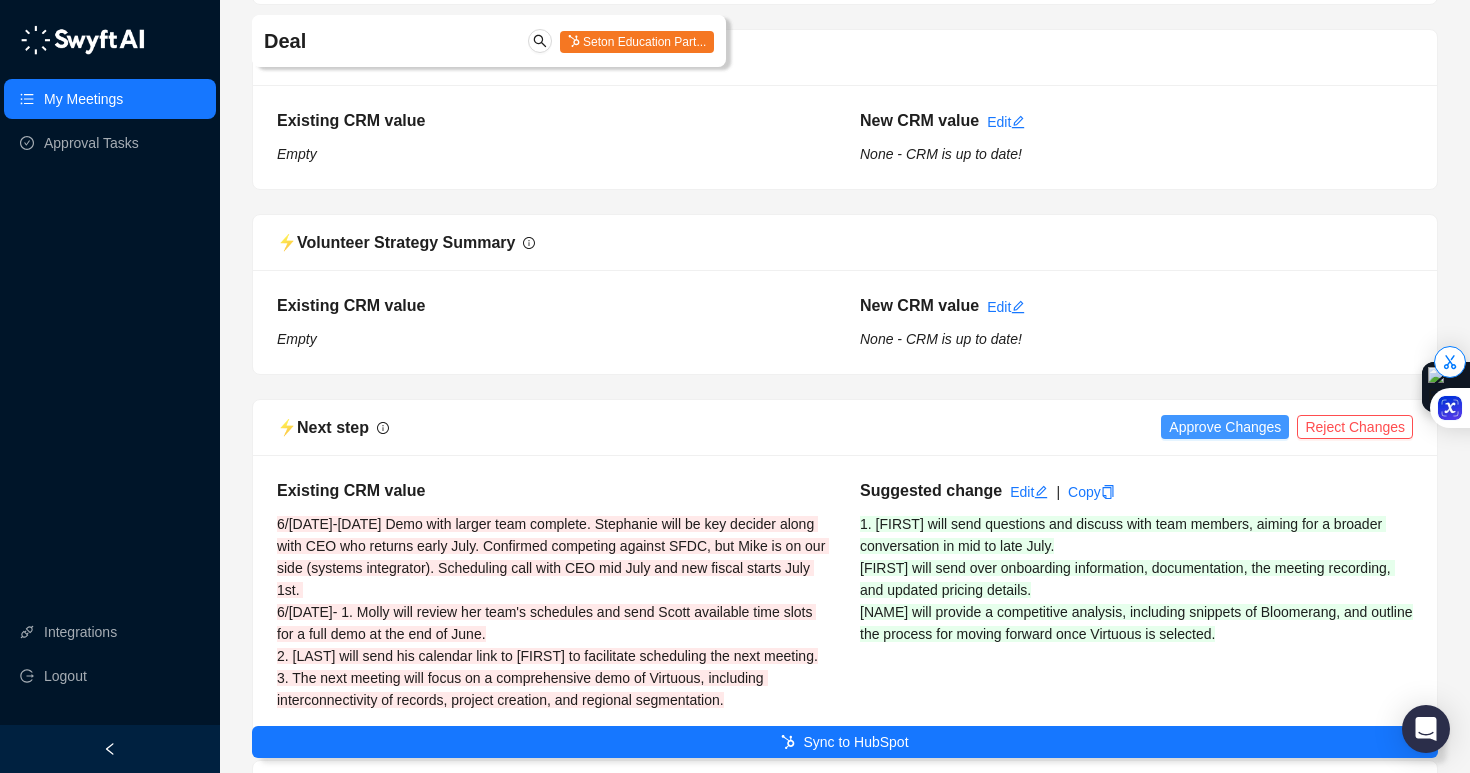 scroll, scrollTop: 3044, scrollLeft: 0, axis: vertical 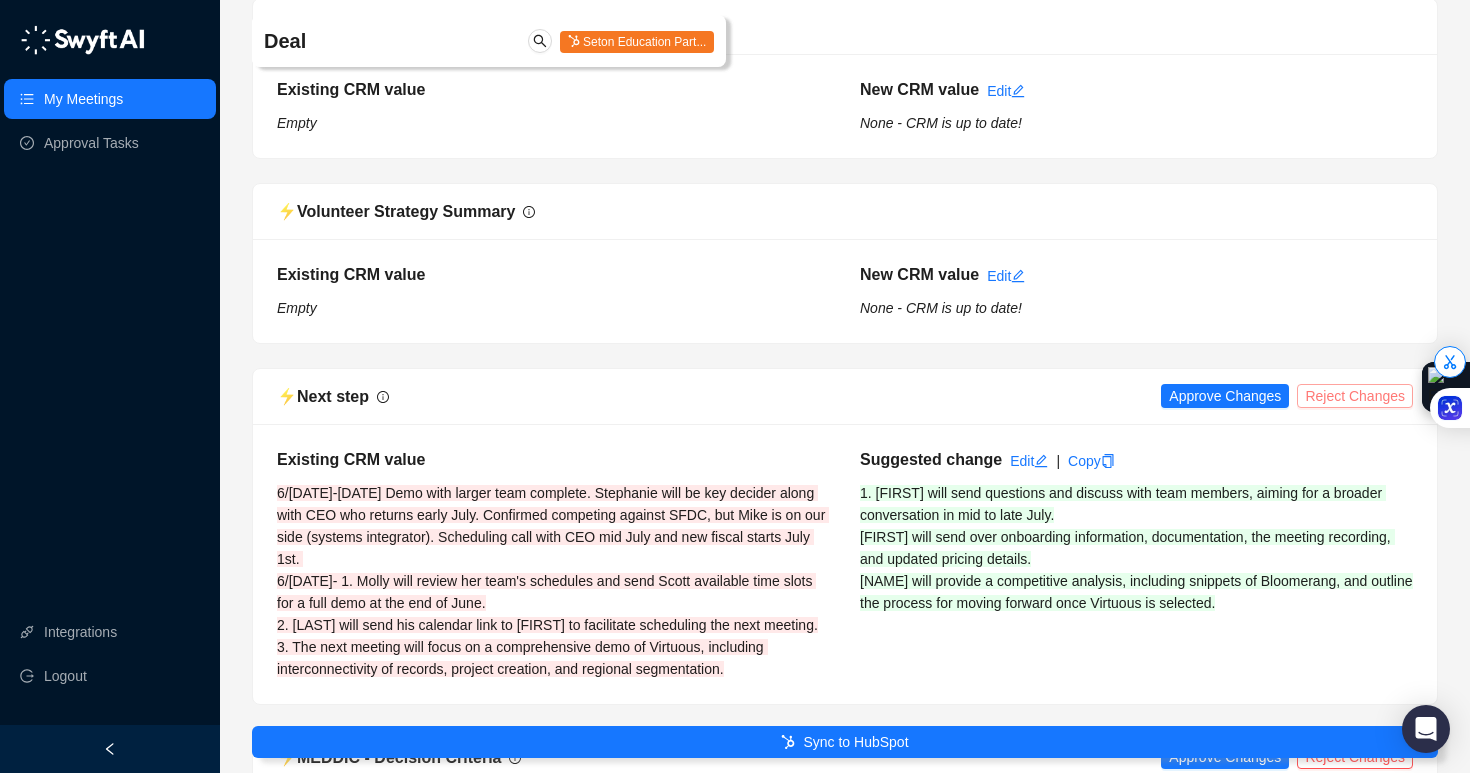 click on "Reject Changes" at bounding box center [1355, 396] 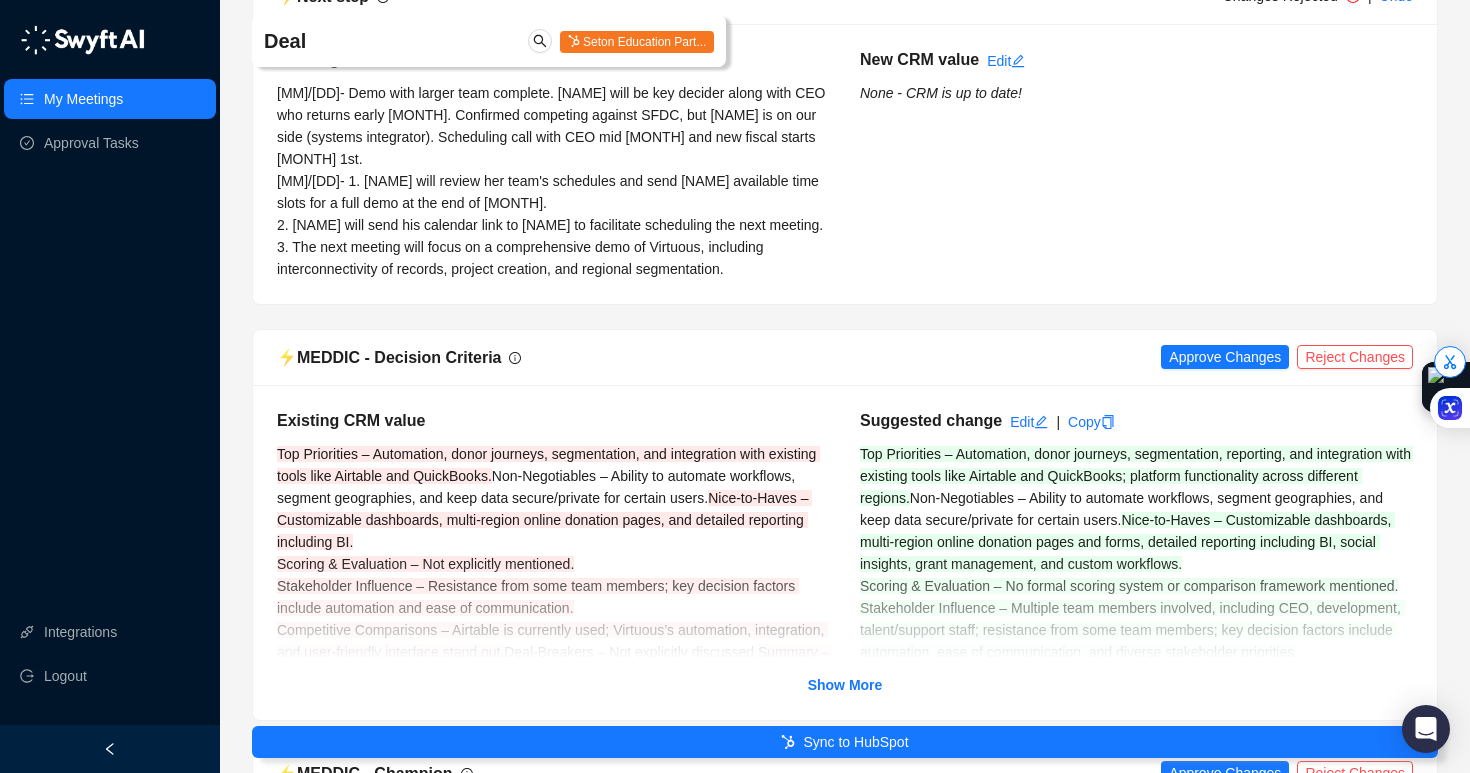 scroll, scrollTop: 3477, scrollLeft: 0, axis: vertical 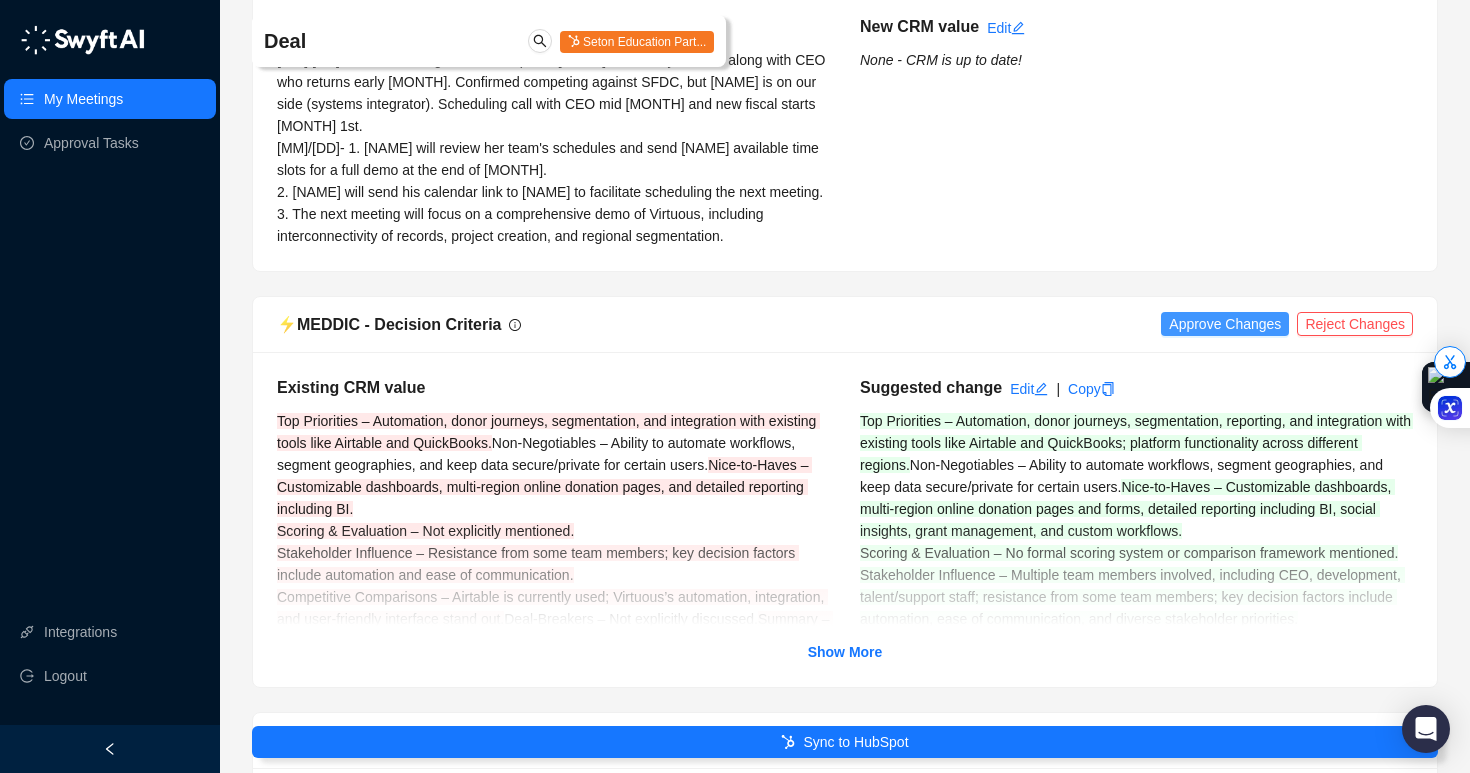 click on "Approve Changes" at bounding box center (1225, 324) 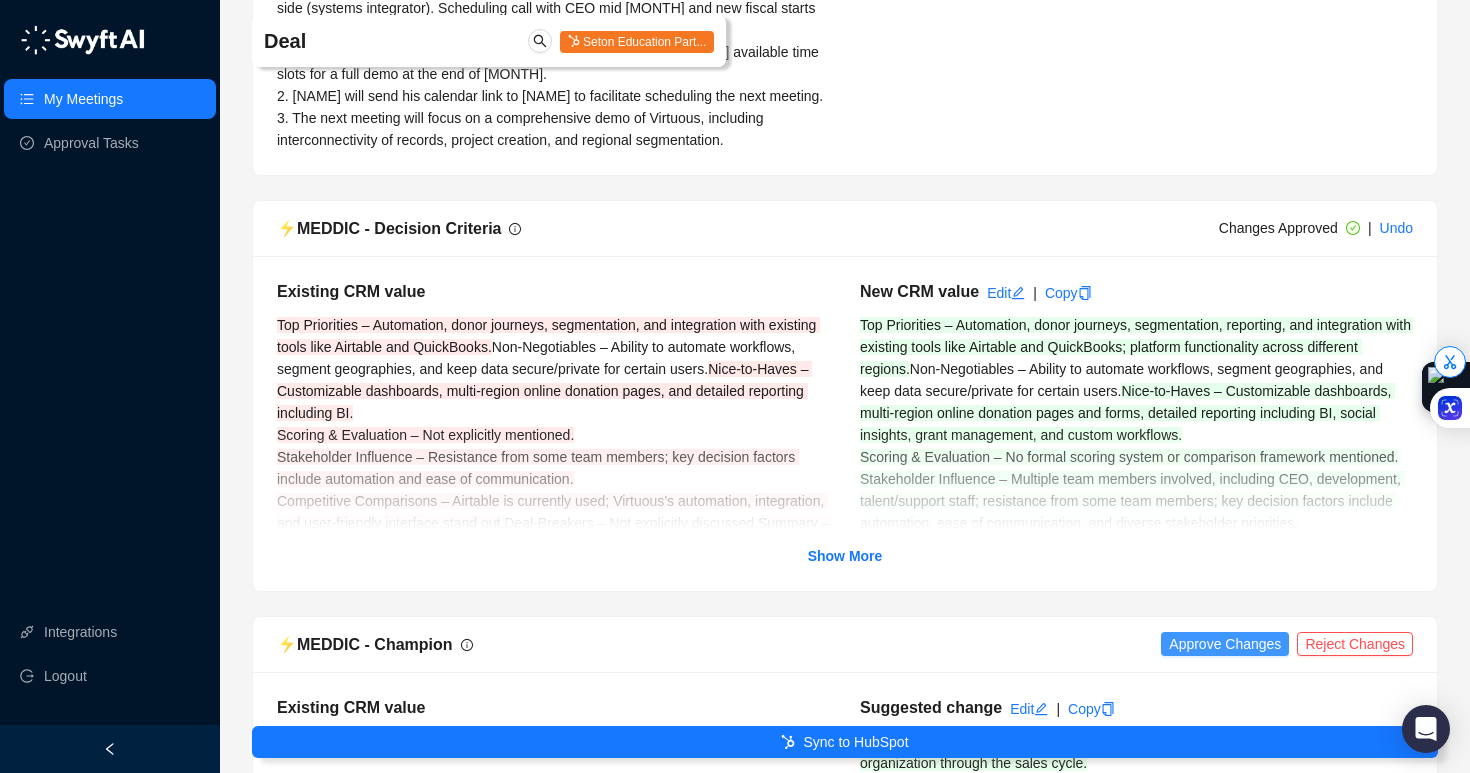 click on "Approve Changes" at bounding box center (1225, 644) 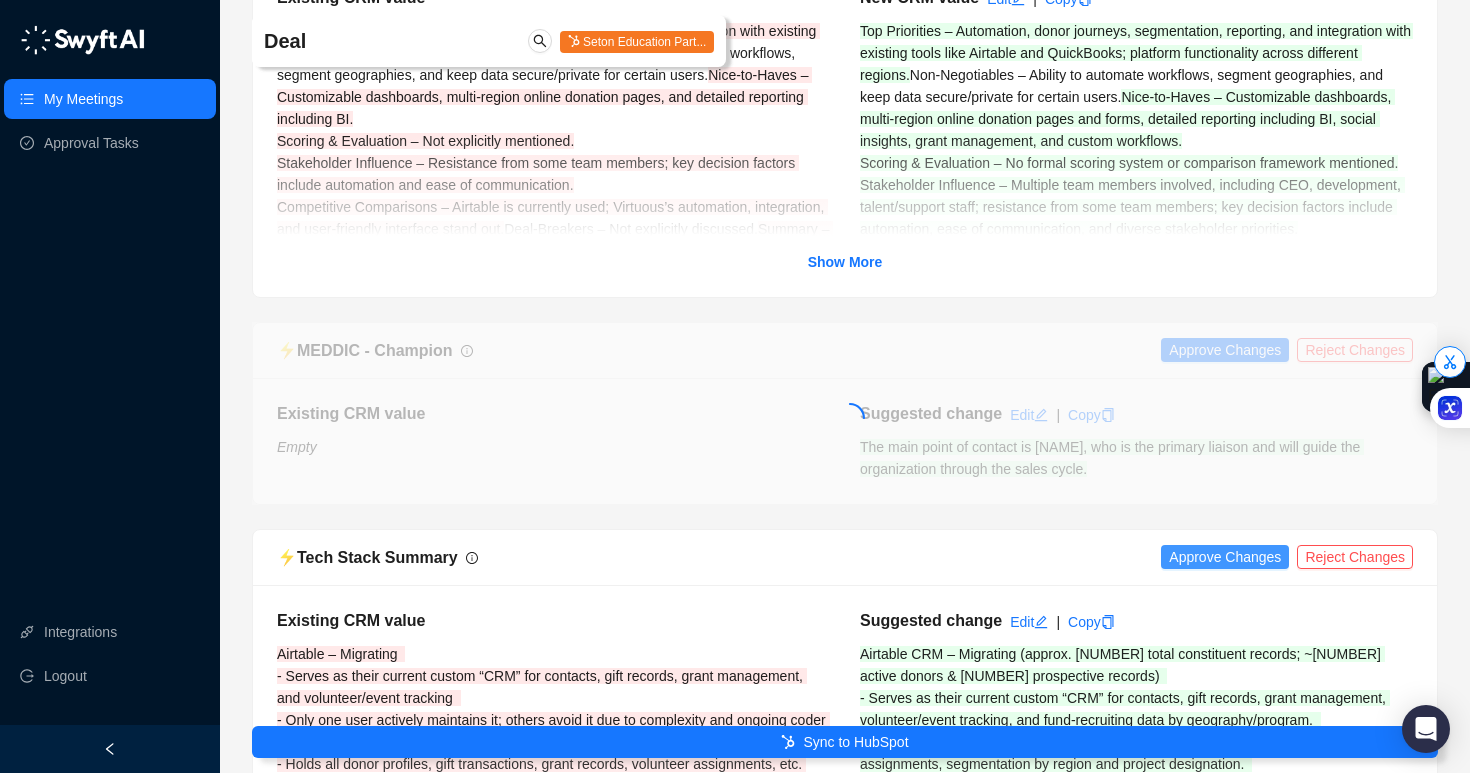 click on "Approve Changes" at bounding box center (1225, 557) 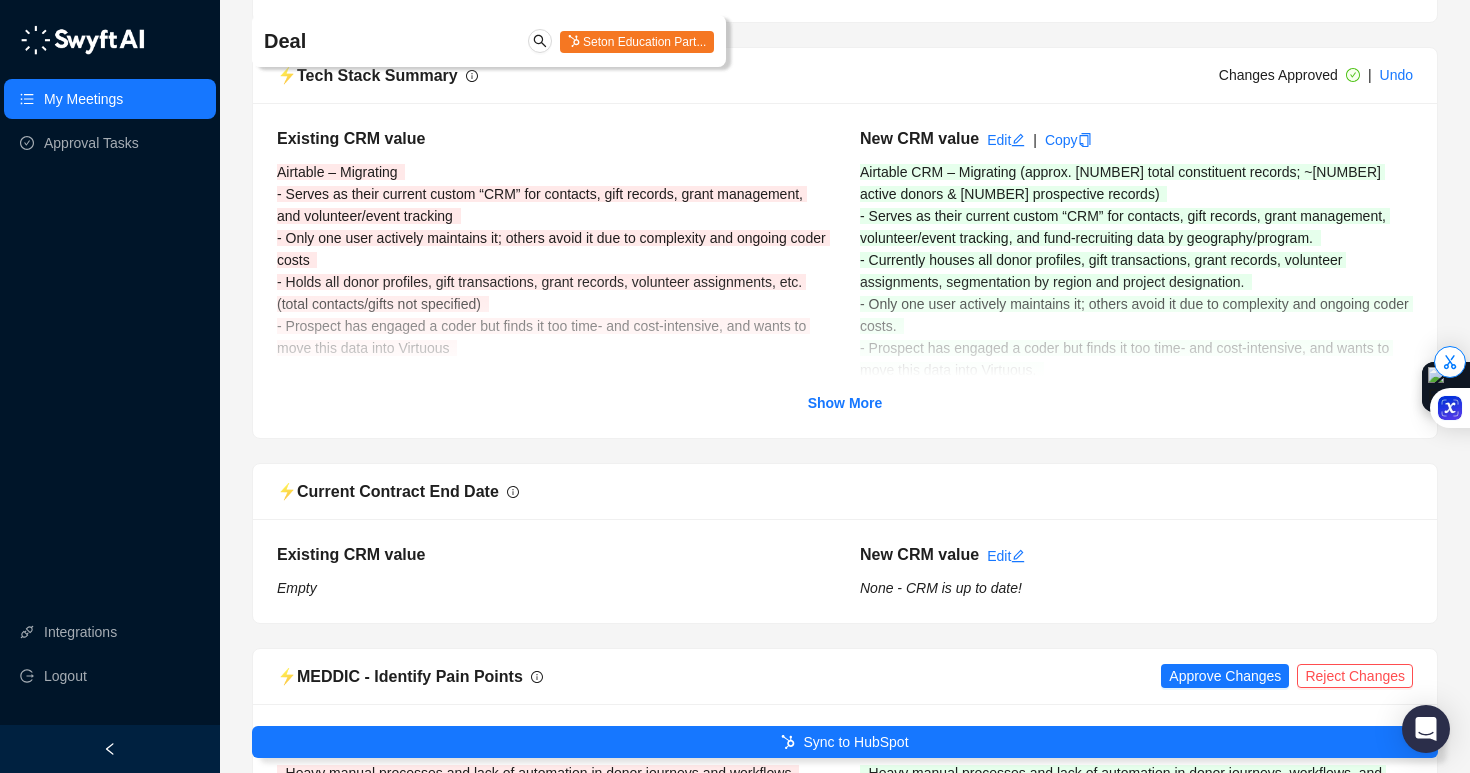 scroll, scrollTop: 4580, scrollLeft: 0, axis: vertical 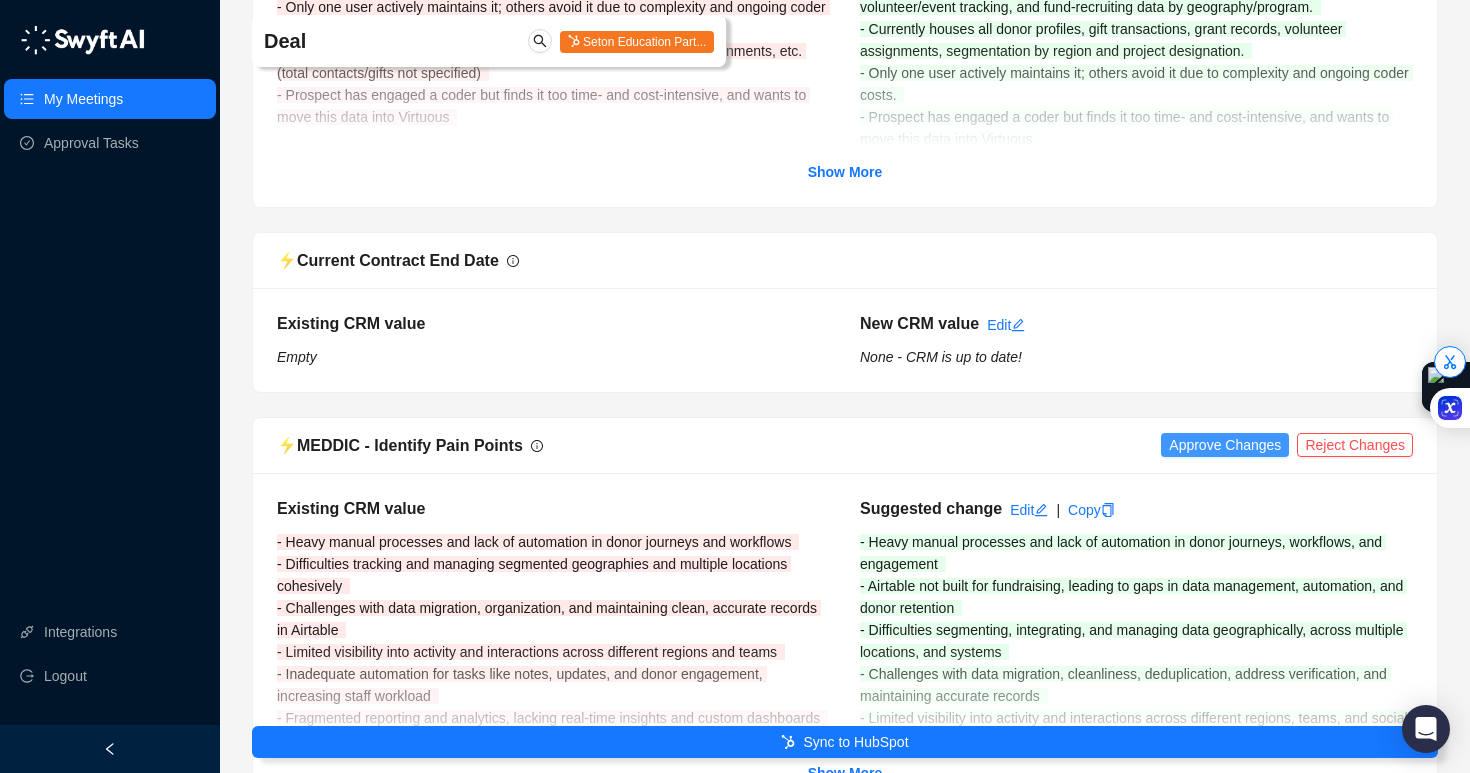 click on "Approve Changes" at bounding box center (1225, 445) 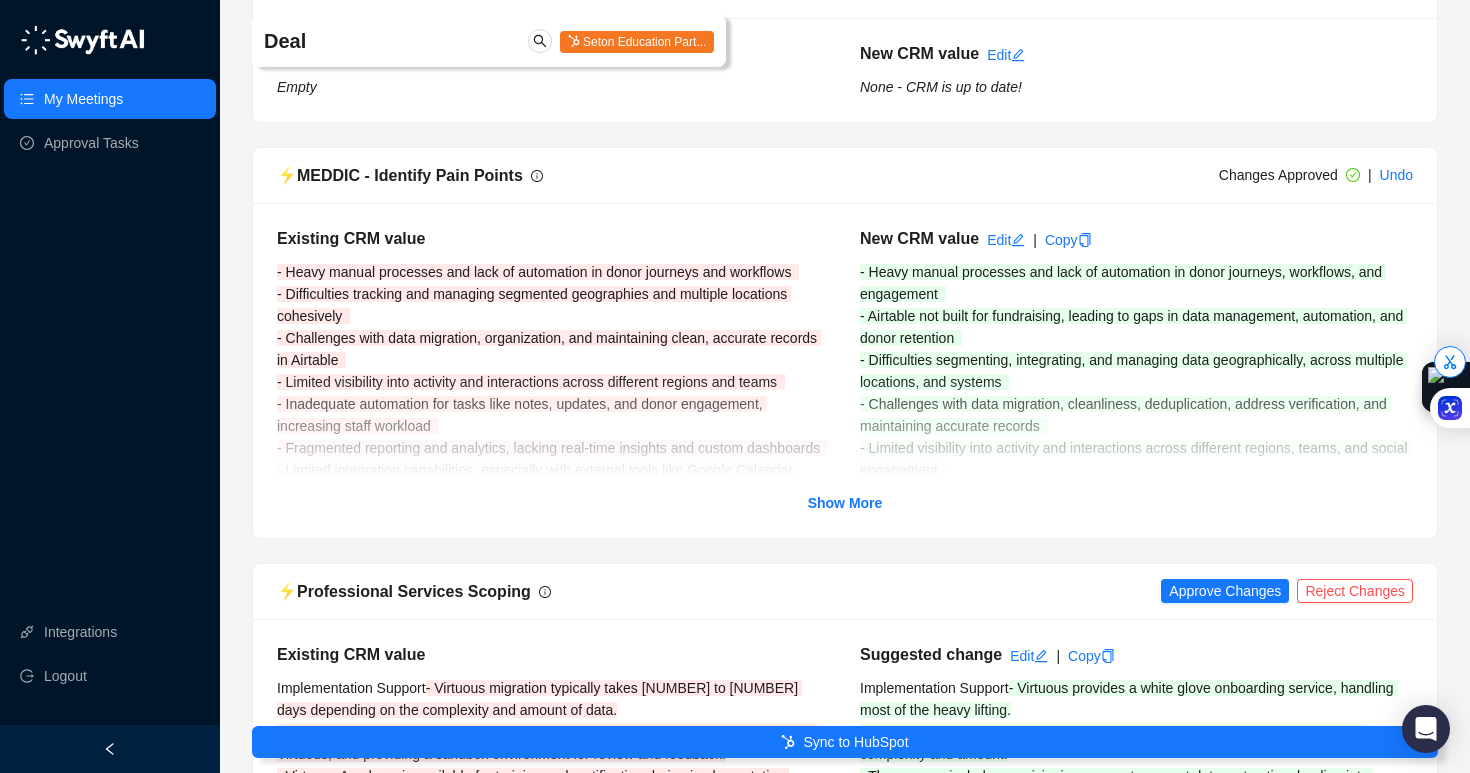 scroll, scrollTop: 5028, scrollLeft: 0, axis: vertical 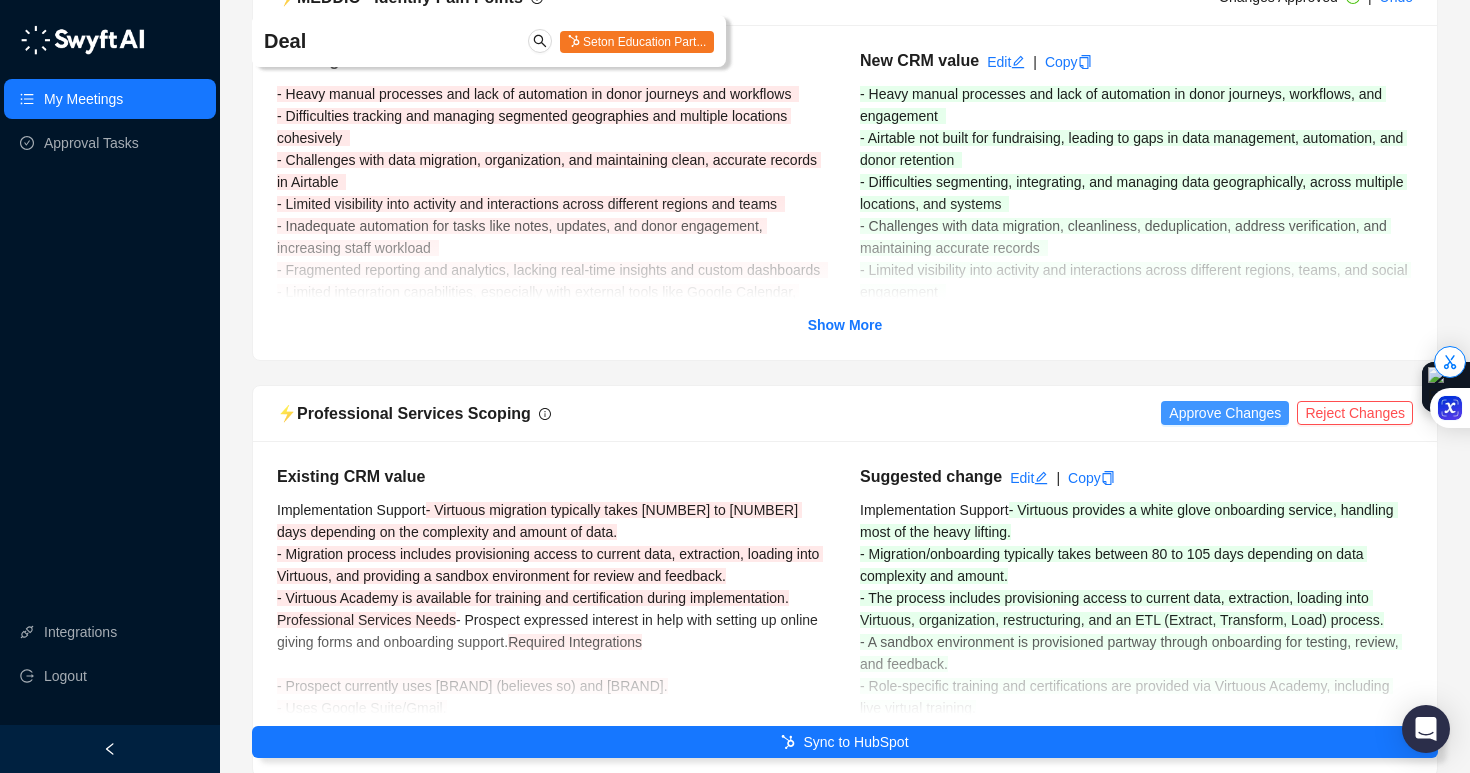click on "Approve Changes" at bounding box center [1225, 413] 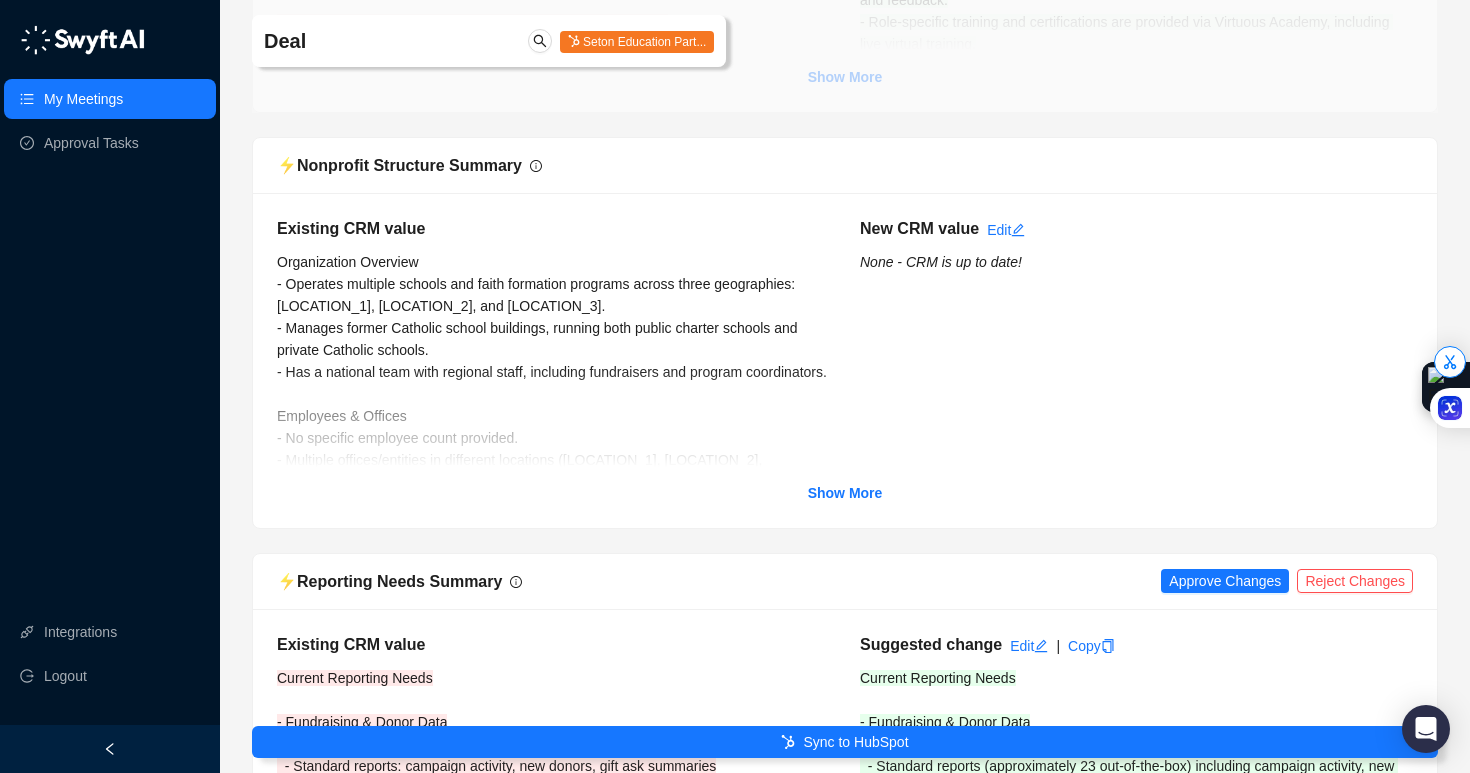 scroll, scrollTop: 5855, scrollLeft: 0, axis: vertical 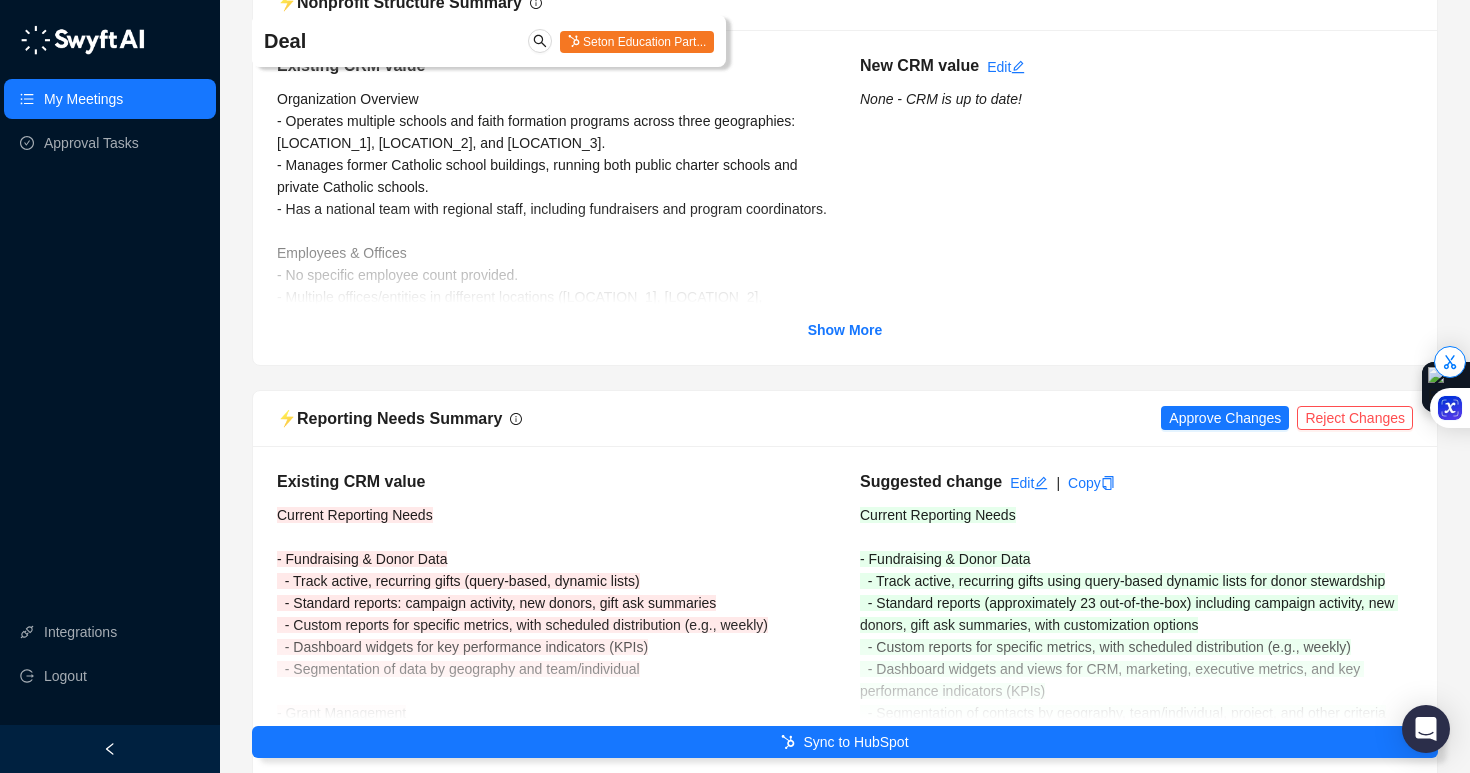 click on "⚡️  Reporting Needs Summary Approve Changes Reject Changes" at bounding box center [845, 419] 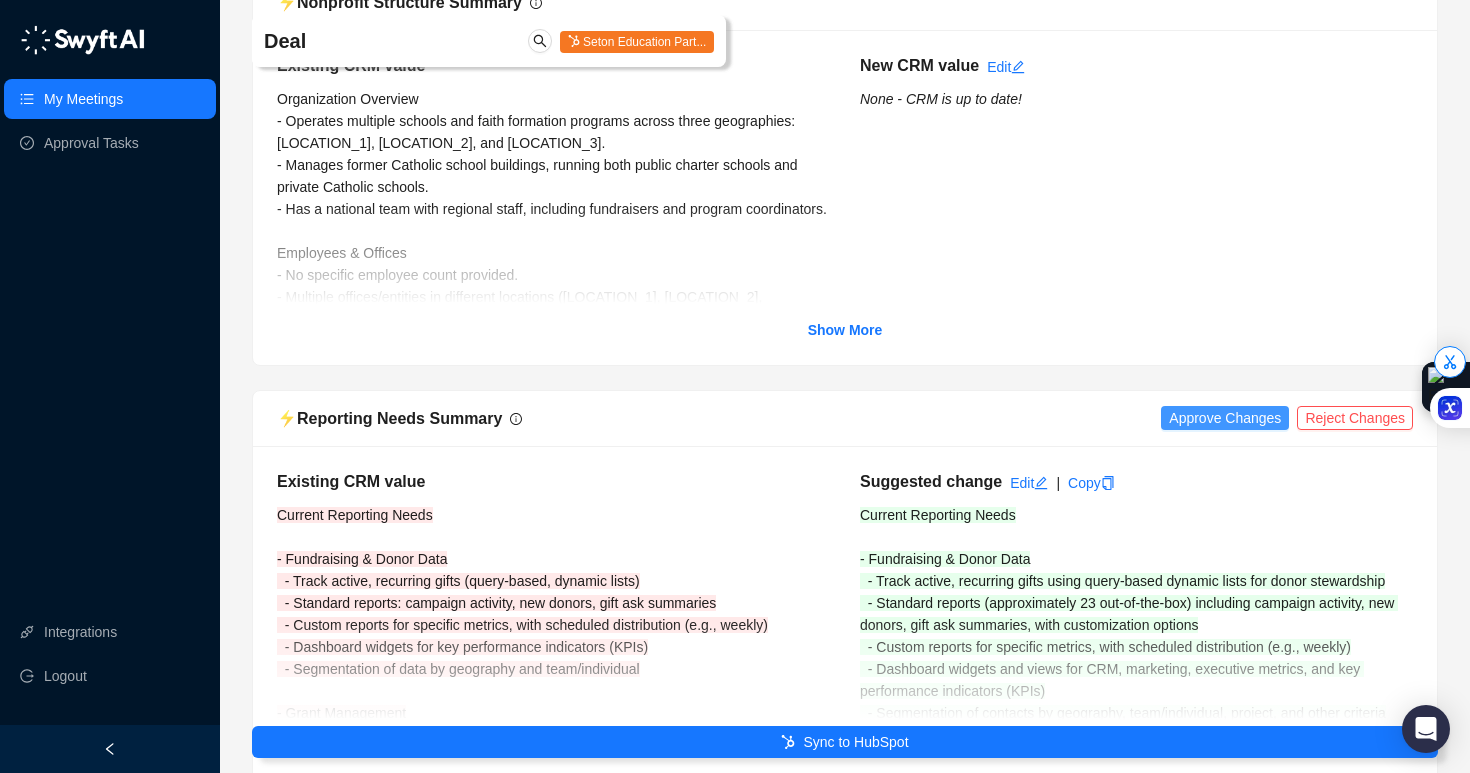 click on "Approve Changes" at bounding box center (1225, 418) 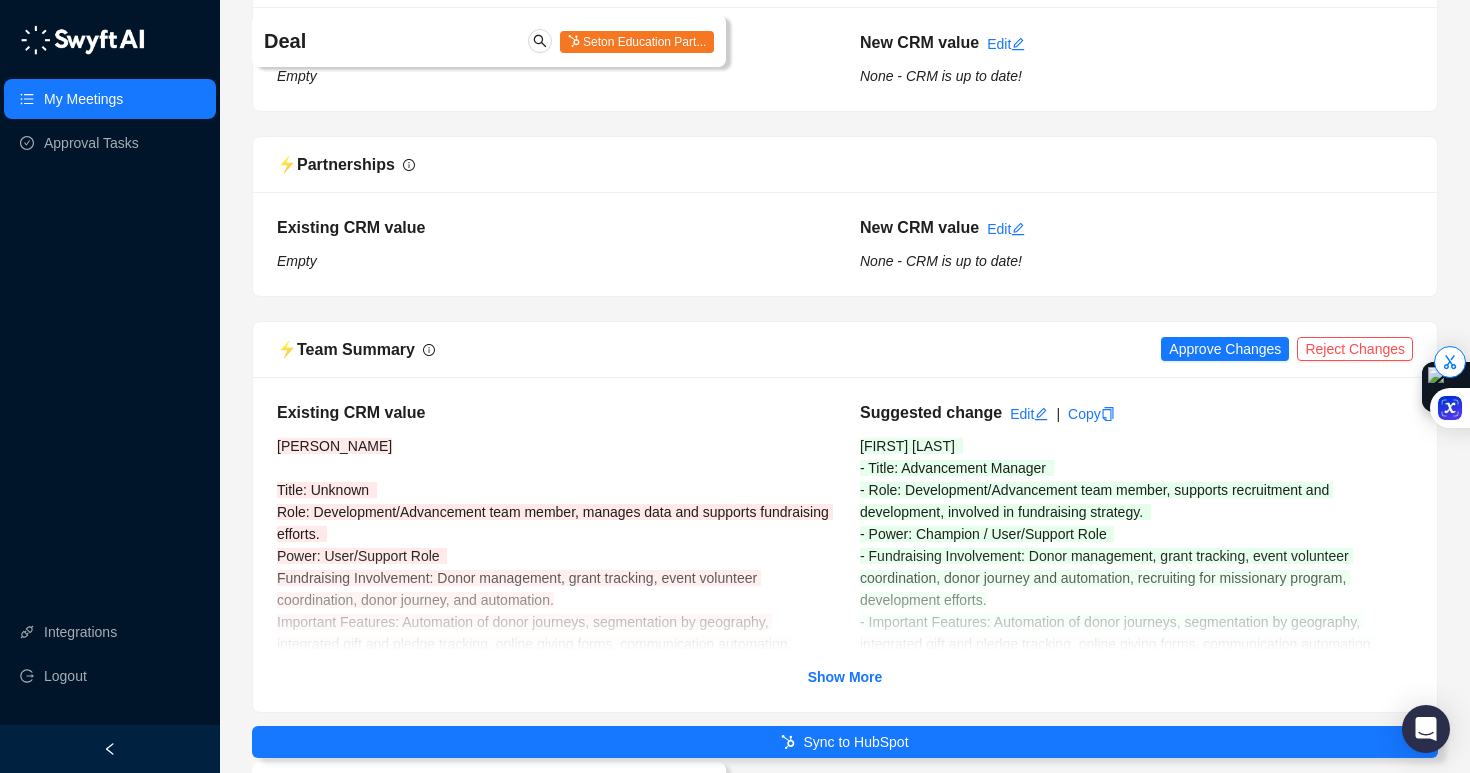 scroll, scrollTop: 6735, scrollLeft: 0, axis: vertical 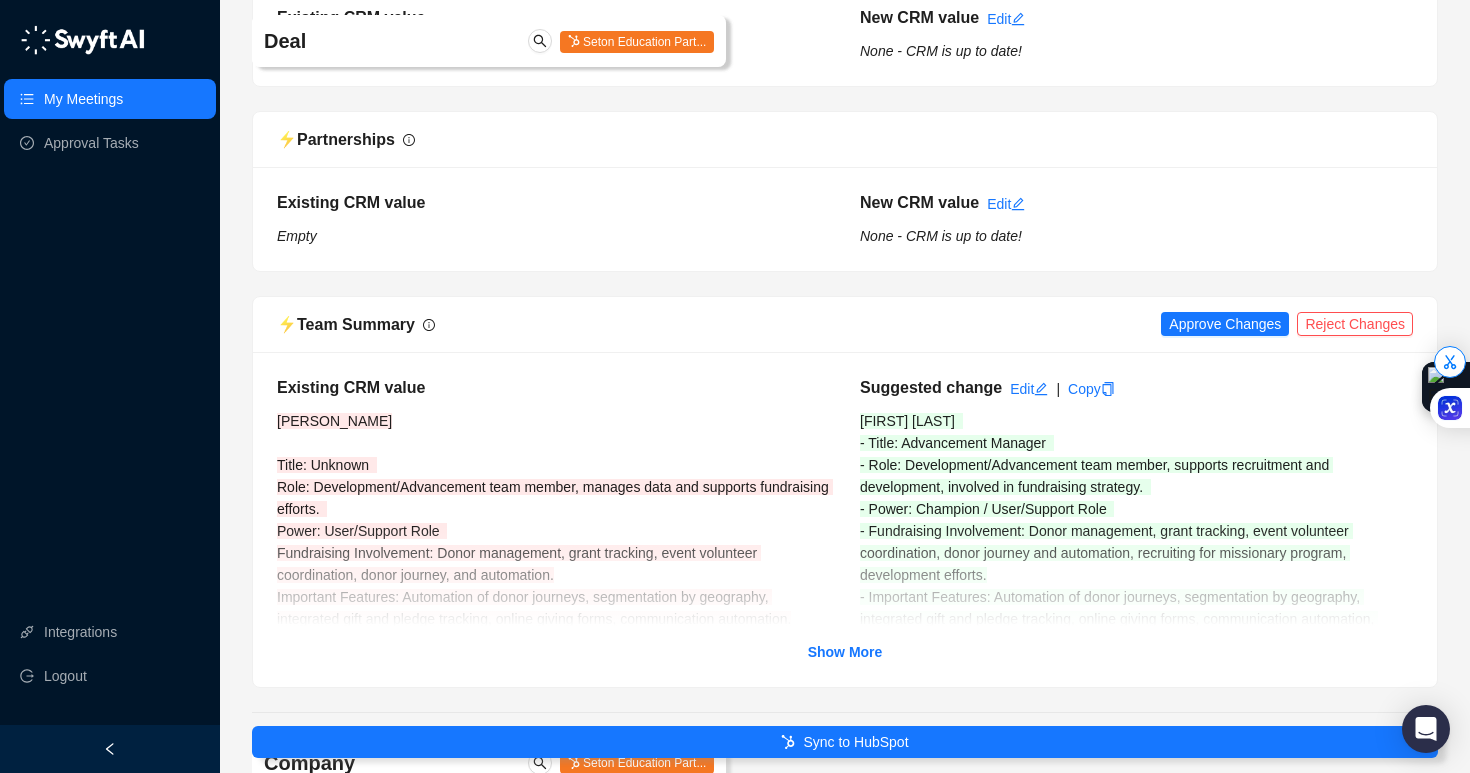 click on "⚡️  Team Summary Approve Changes Reject Changes" at bounding box center (845, 325) 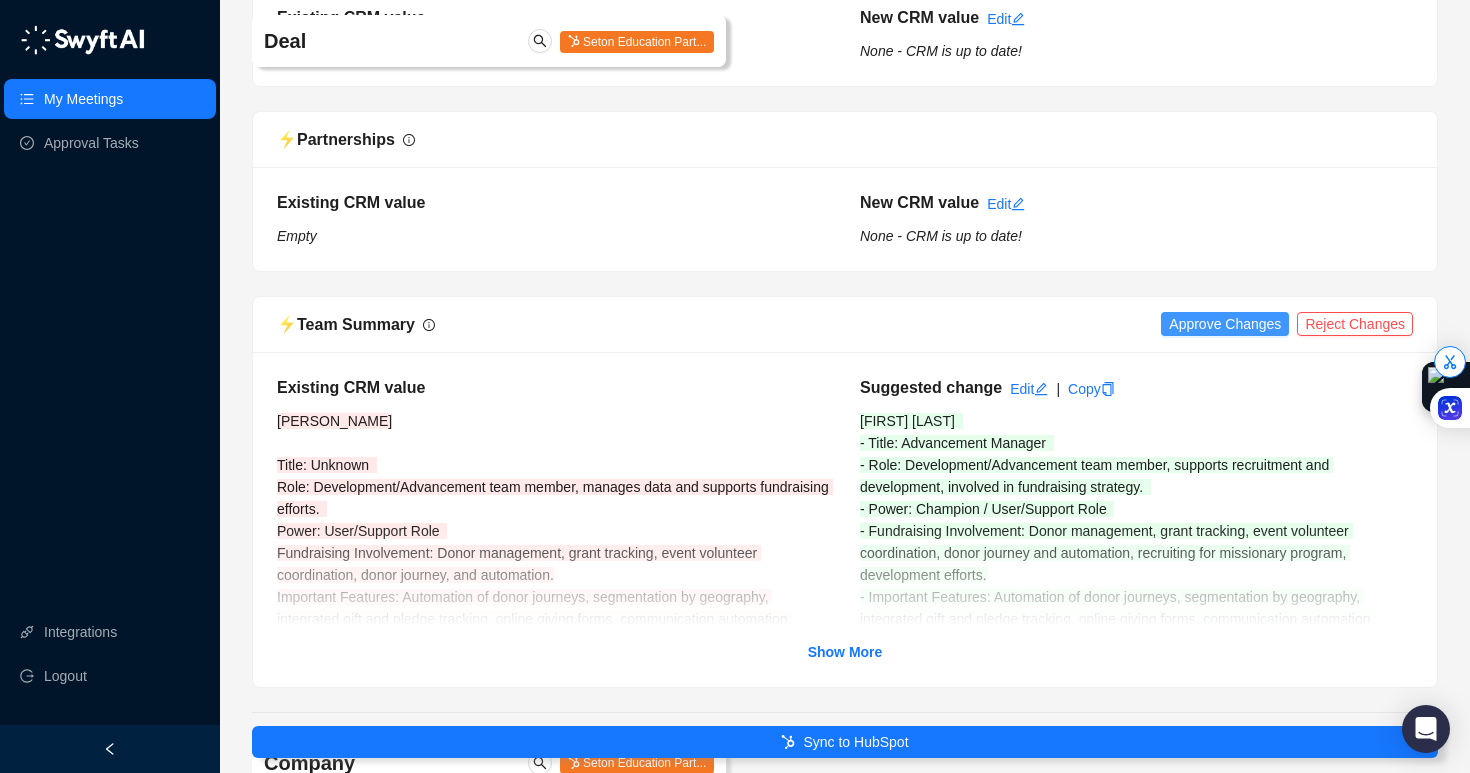 click on "Approve Changes" at bounding box center [1225, 324] 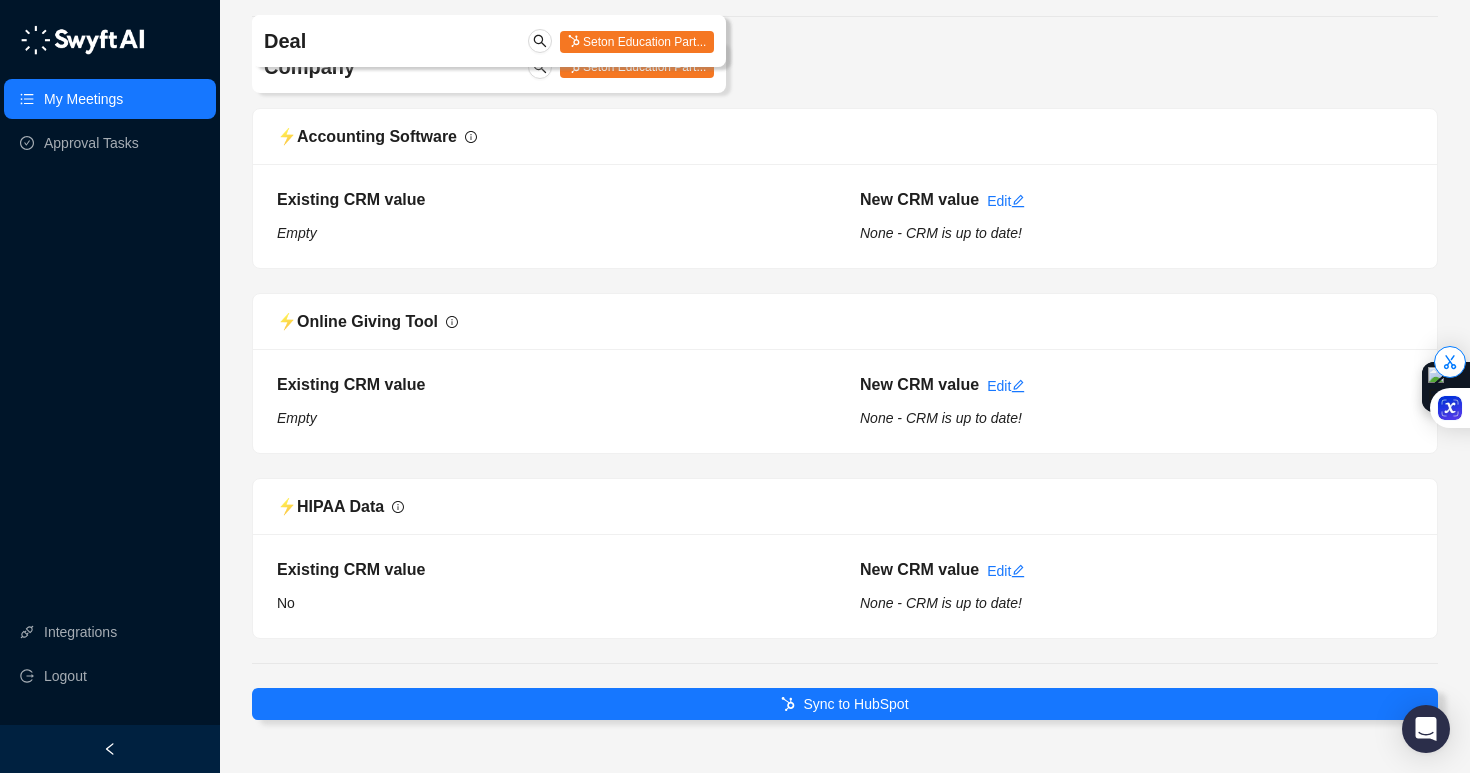 scroll, scrollTop: 7468, scrollLeft: 0, axis: vertical 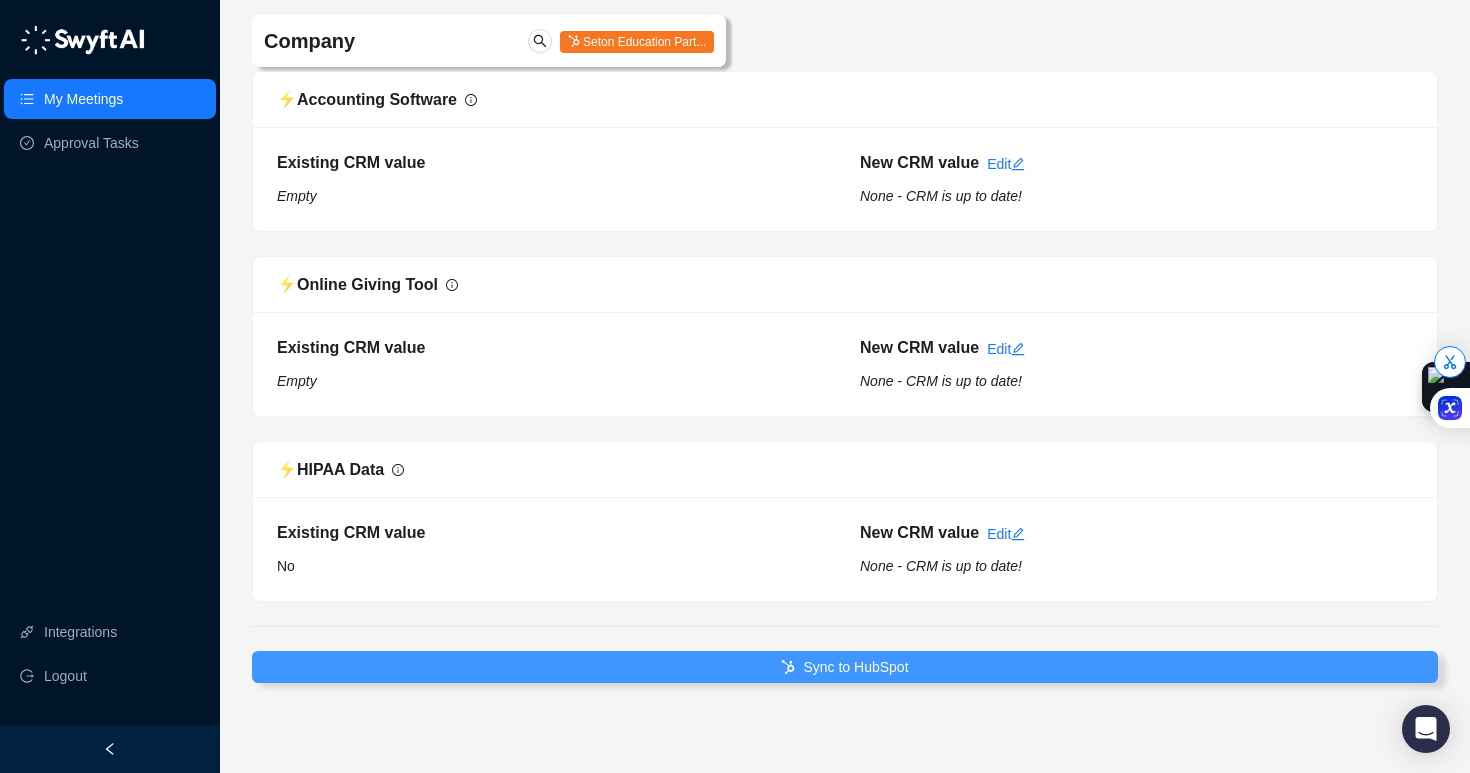 click on "Sync to HubSpot" at bounding box center (845, 667) 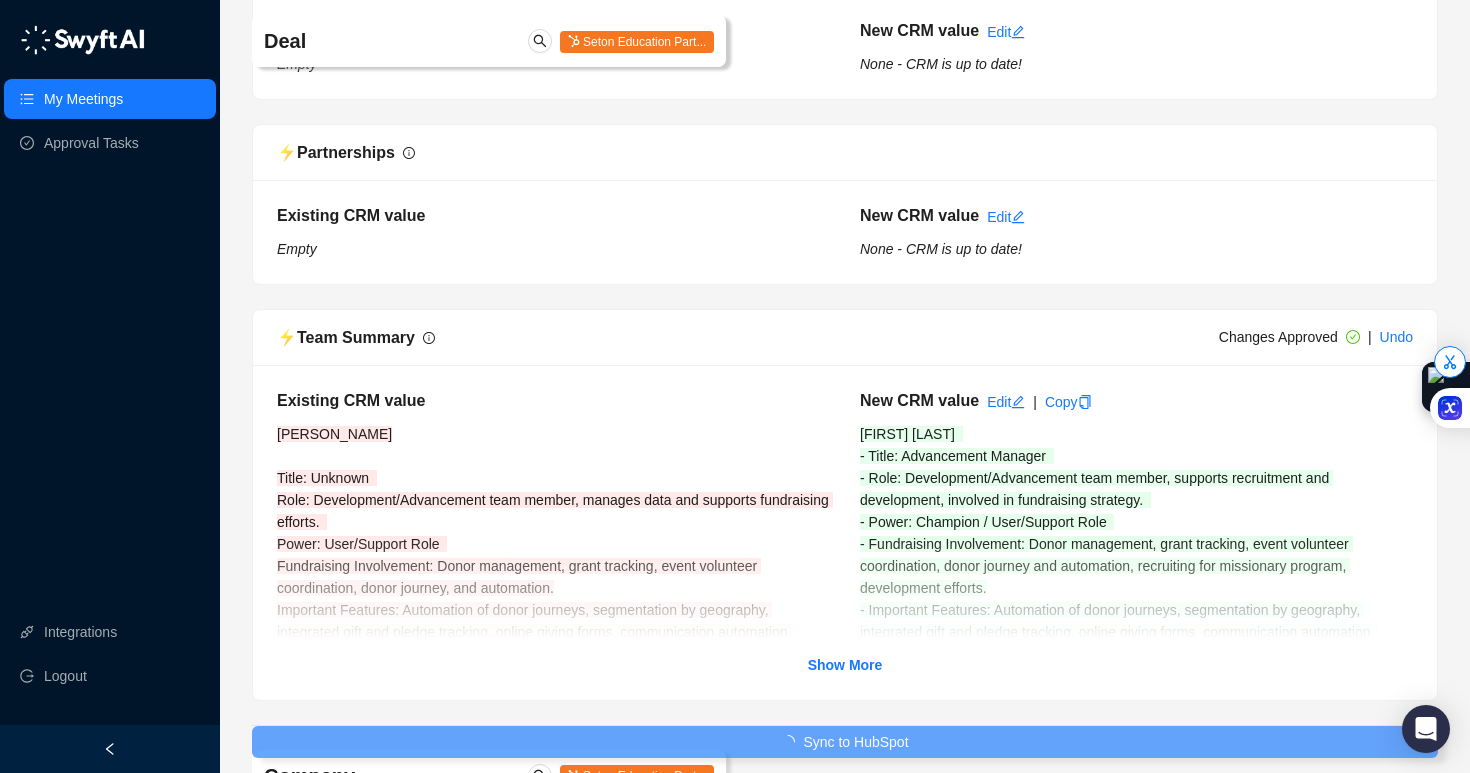 scroll, scrollTop: 6569, scrollLeft: 0, axis: vertical 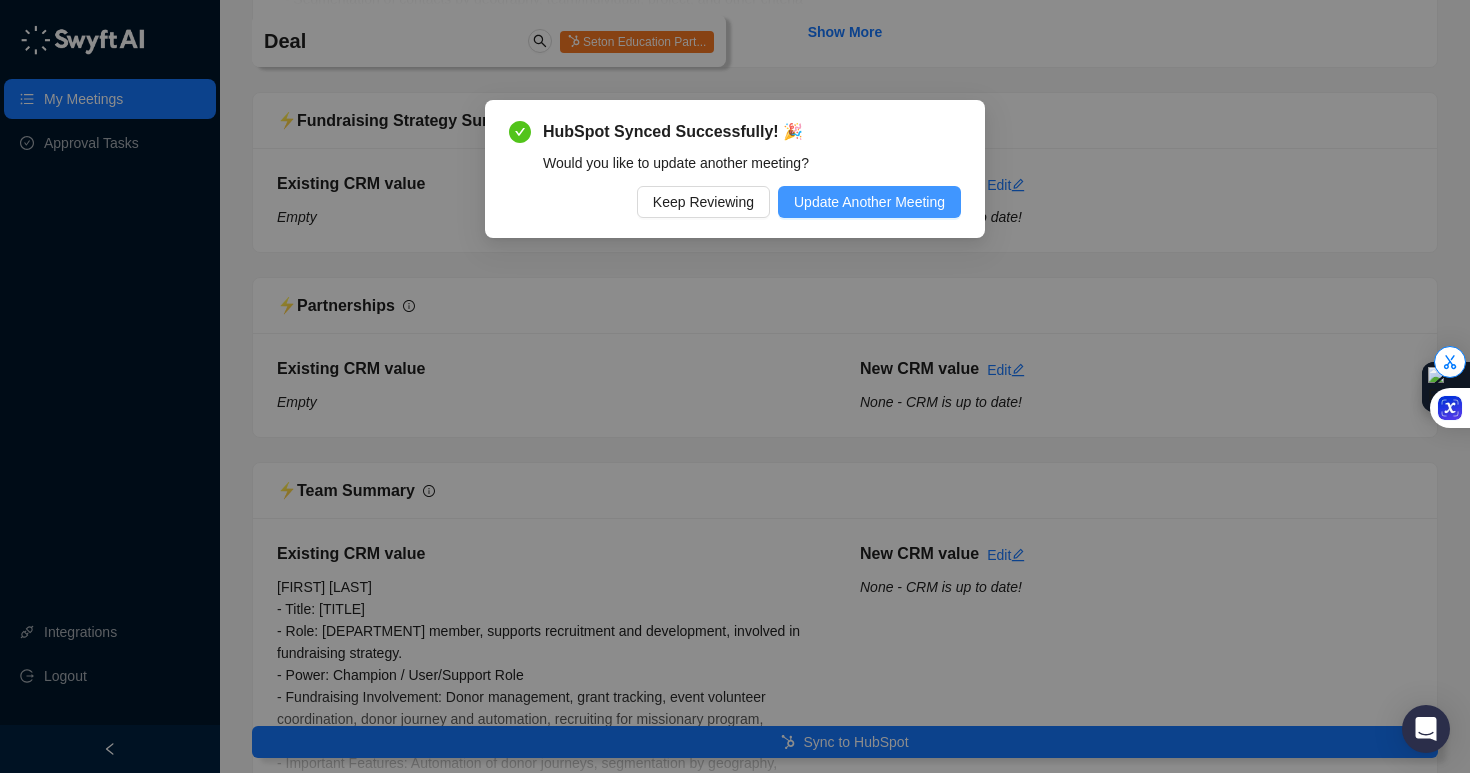 click on "Update Another Meeting" at bounding box center (869, 202) 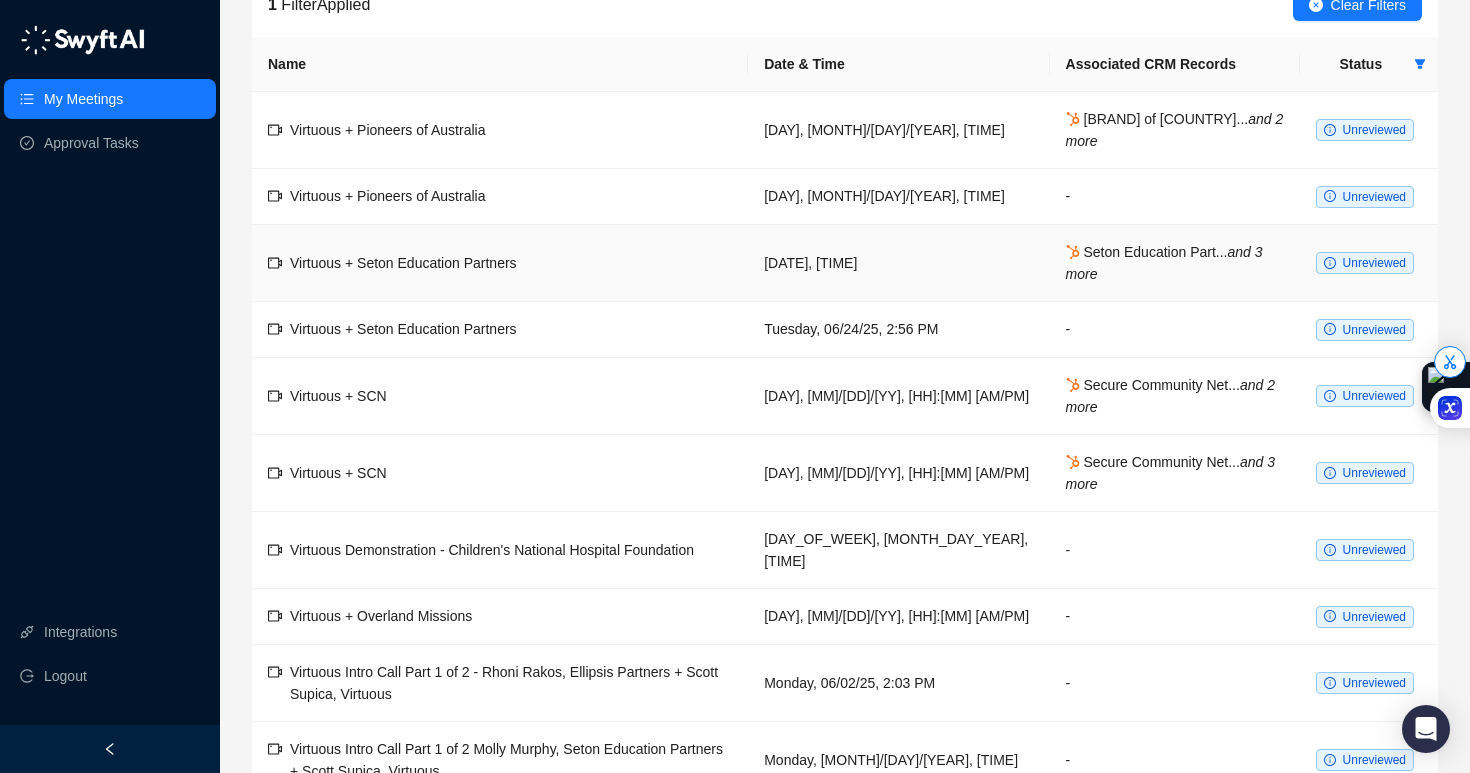 scroll, scrollTop: 82, scrollLeft: 0, axis: vertical 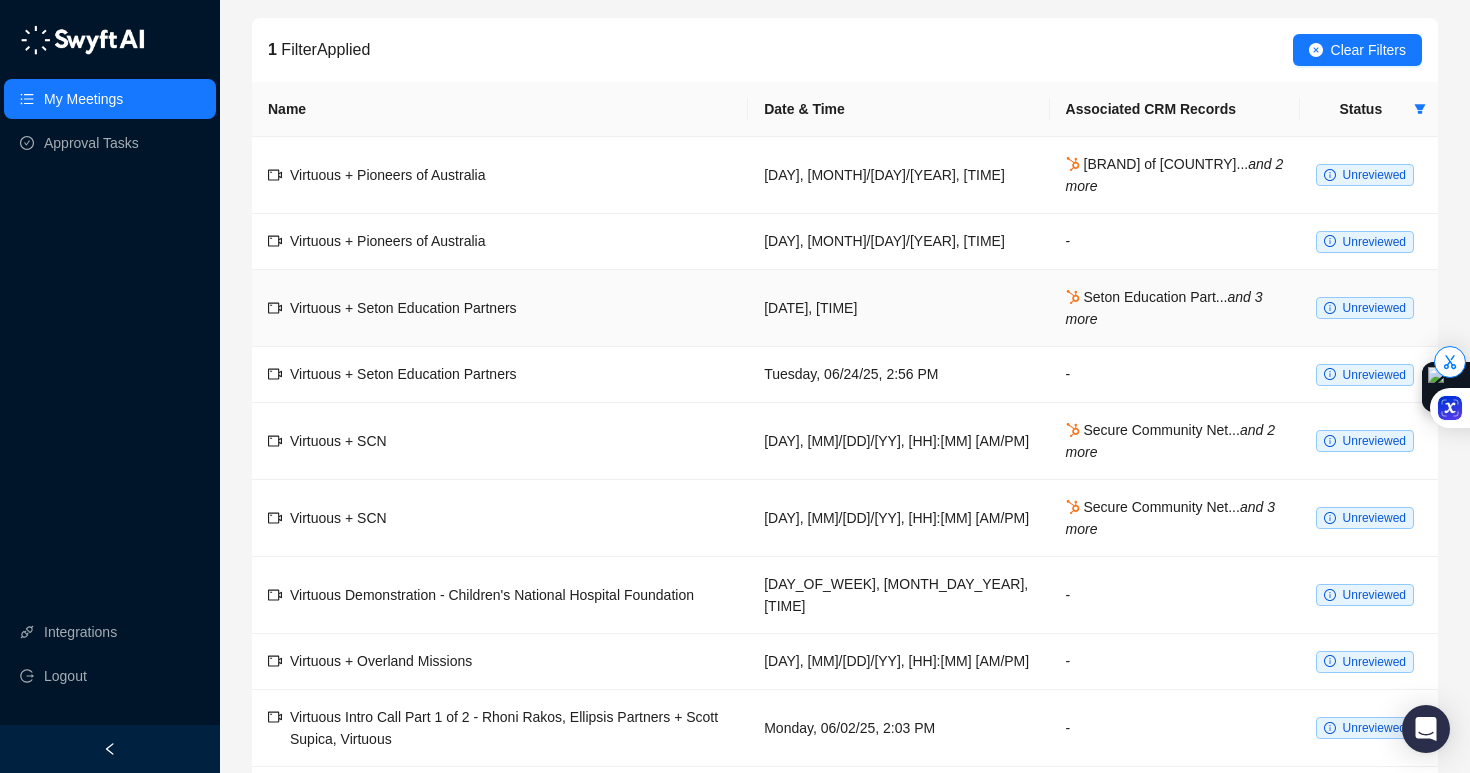 click on "Unreviewed" at bounding box center (1365, 308) 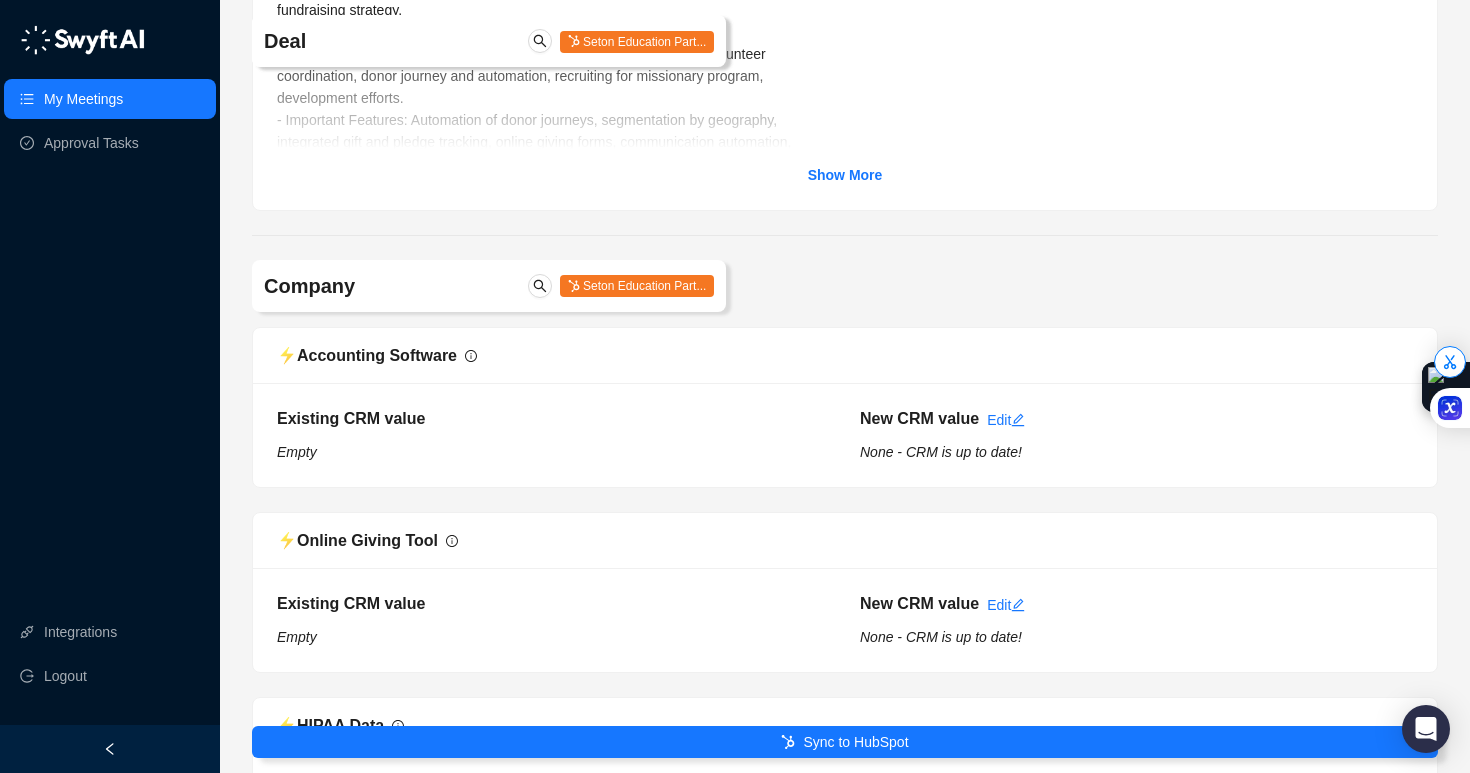 scroll, scrollTop: 7308, scrollLeft: 0, axis: vertical 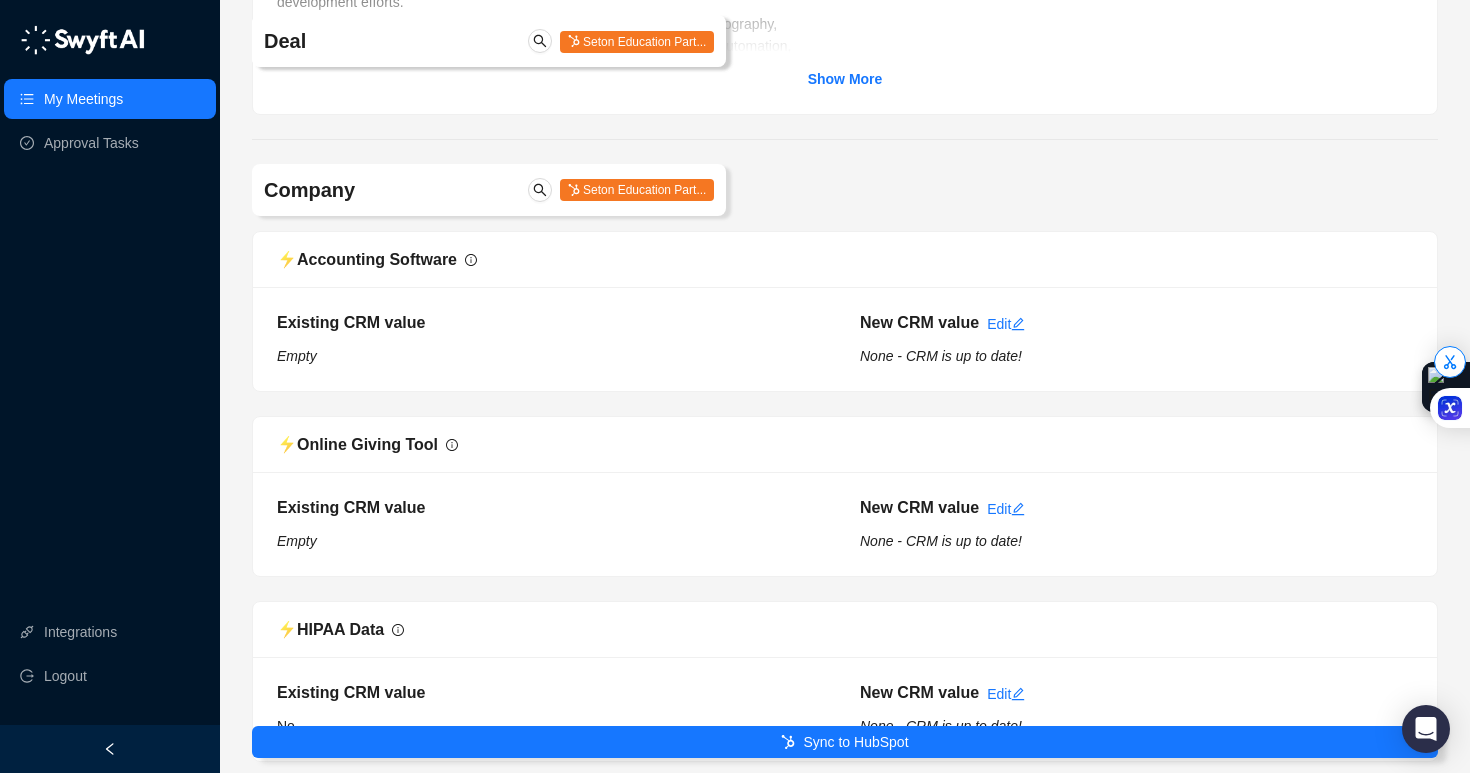 click on "My Meetings" at bounding box center (110, 99) 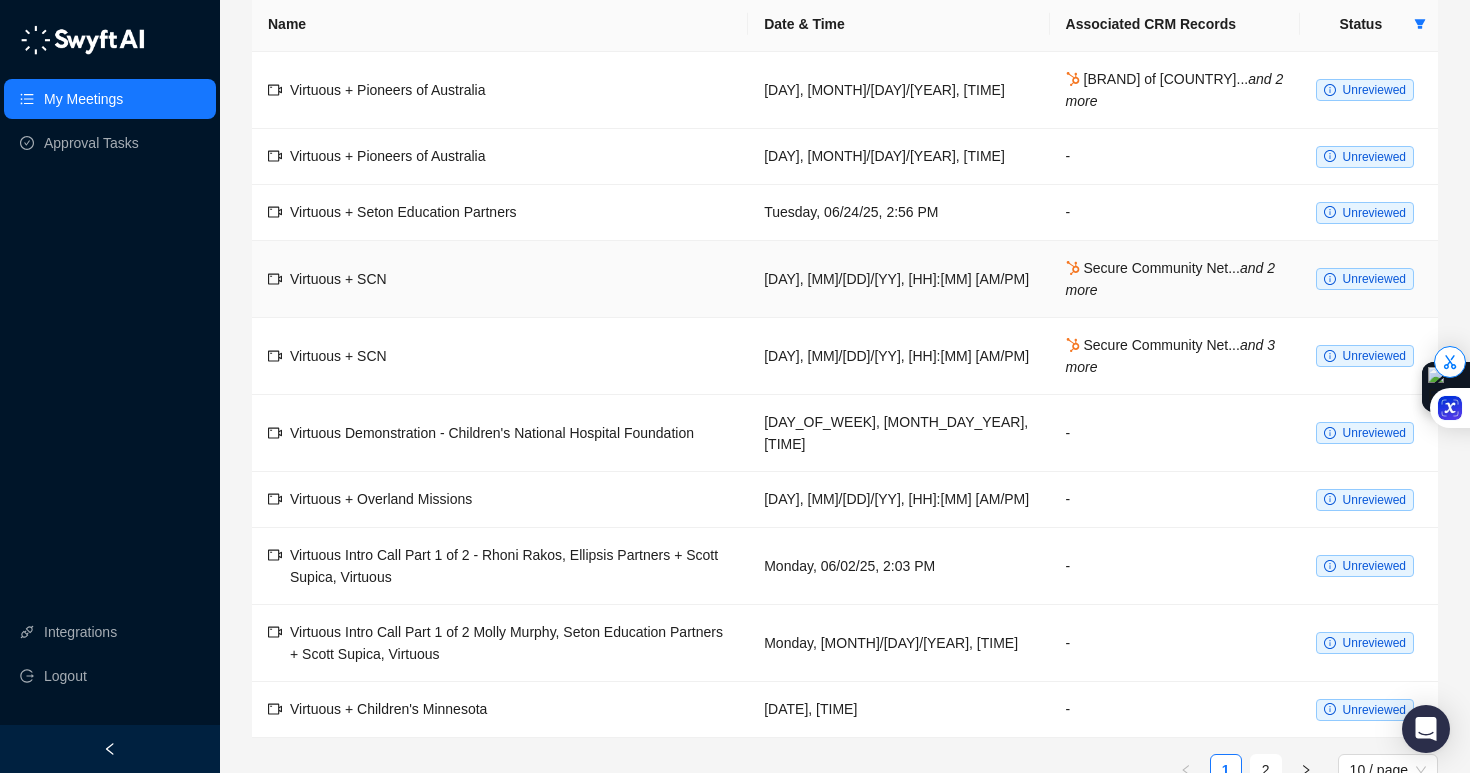 scroll, scrollTop: 50, scrollLeft: 0, axis: vertical 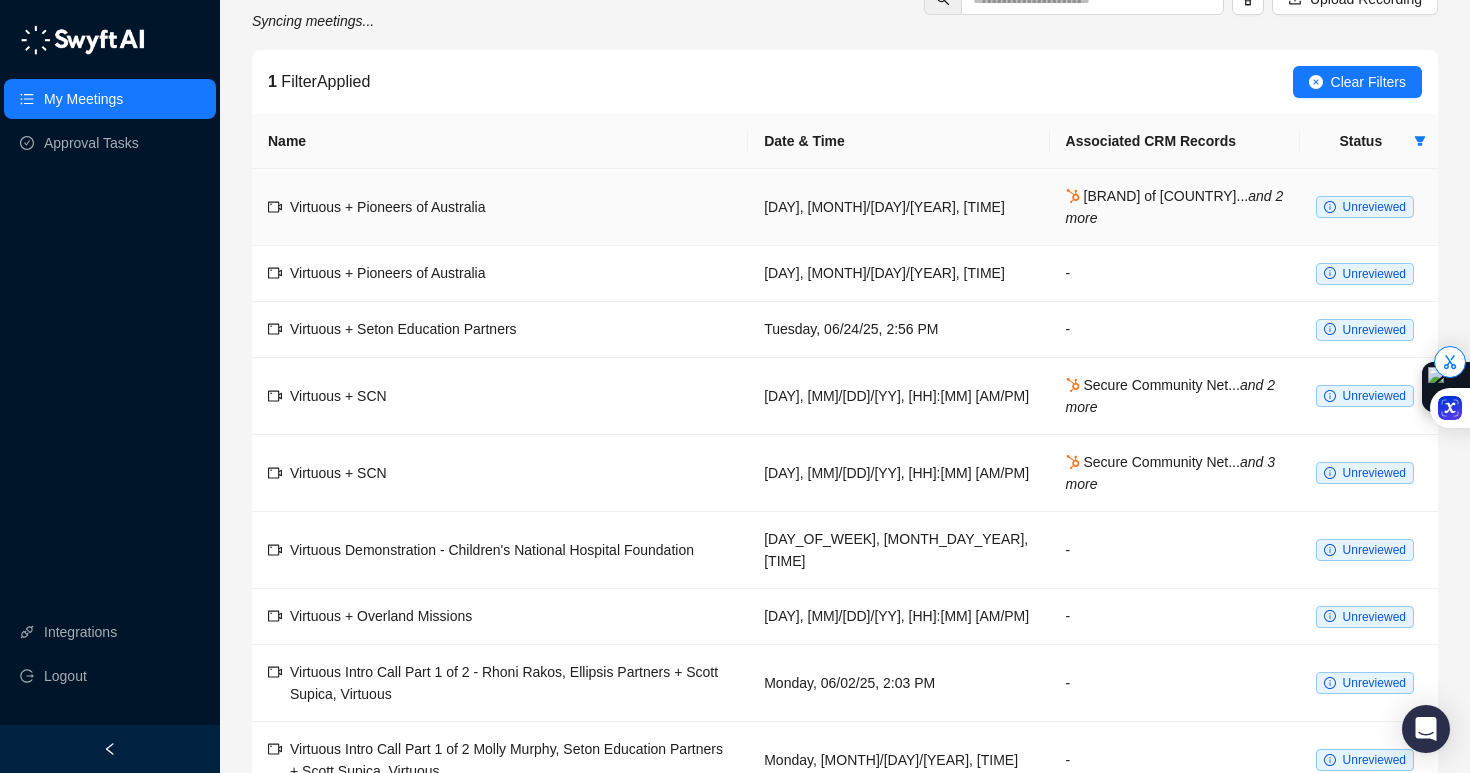 click on "Unreviewed" at bounding box center (1374, 207) 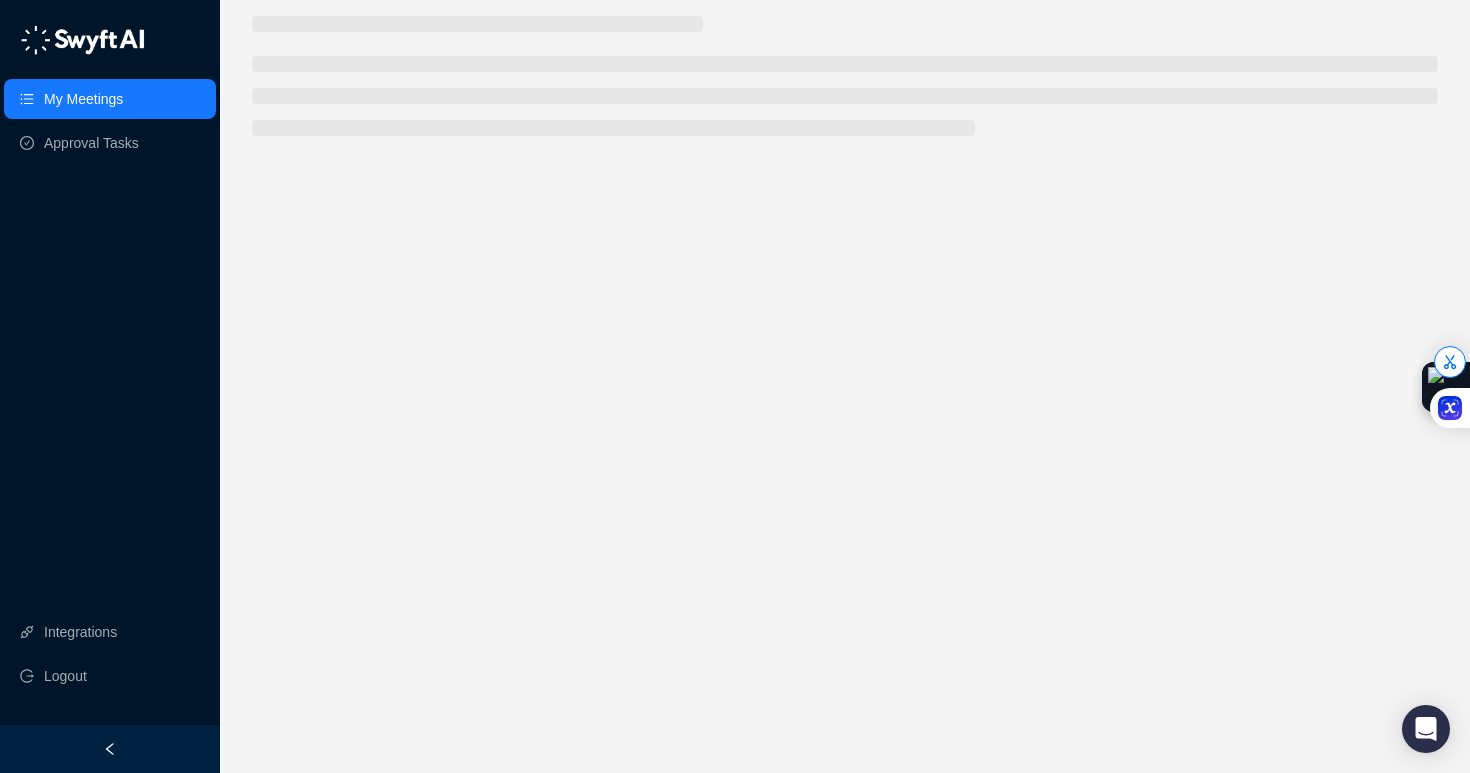 scroll, scrollTop: 0, scrollLeft: 0, axis: both 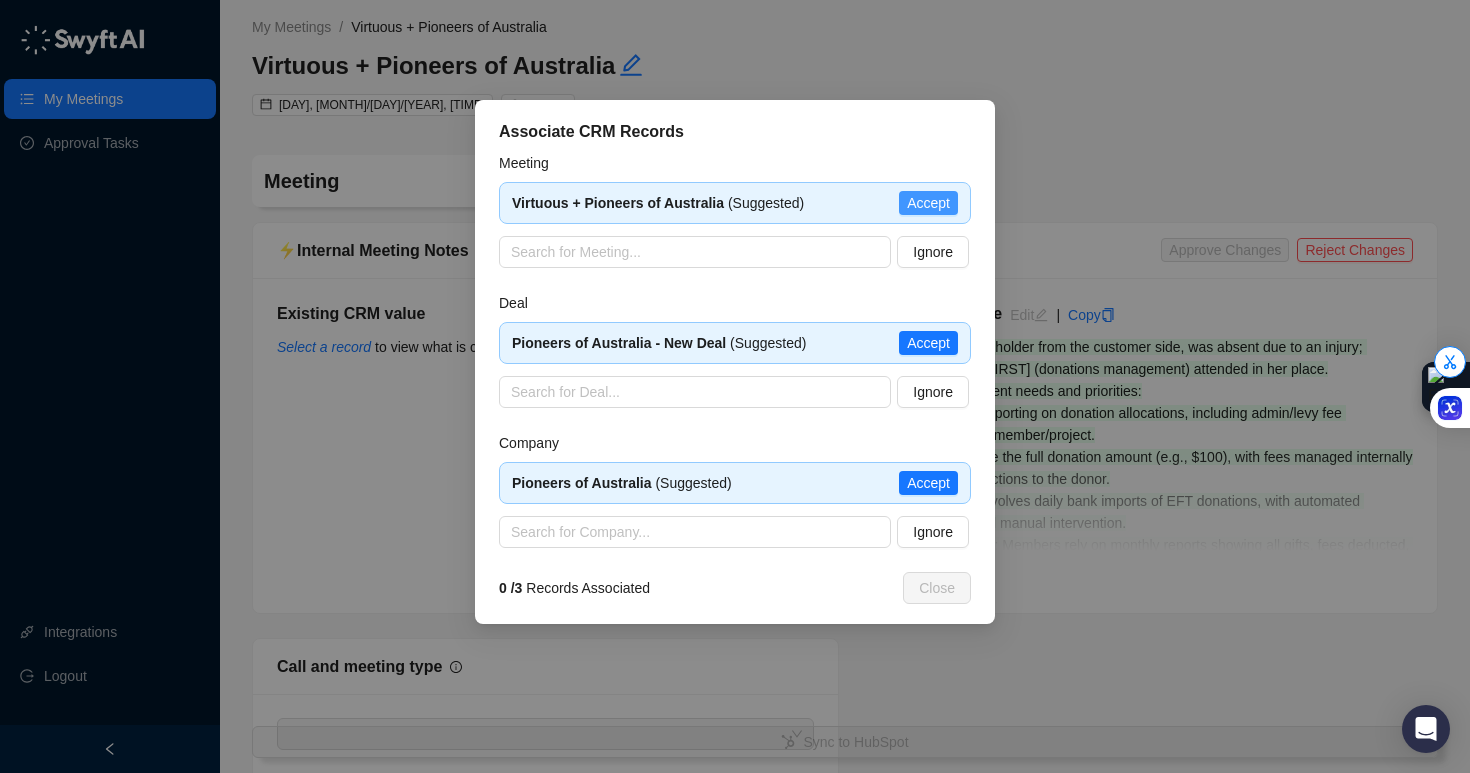 click on "Accept" at bounding box center [928, 203] 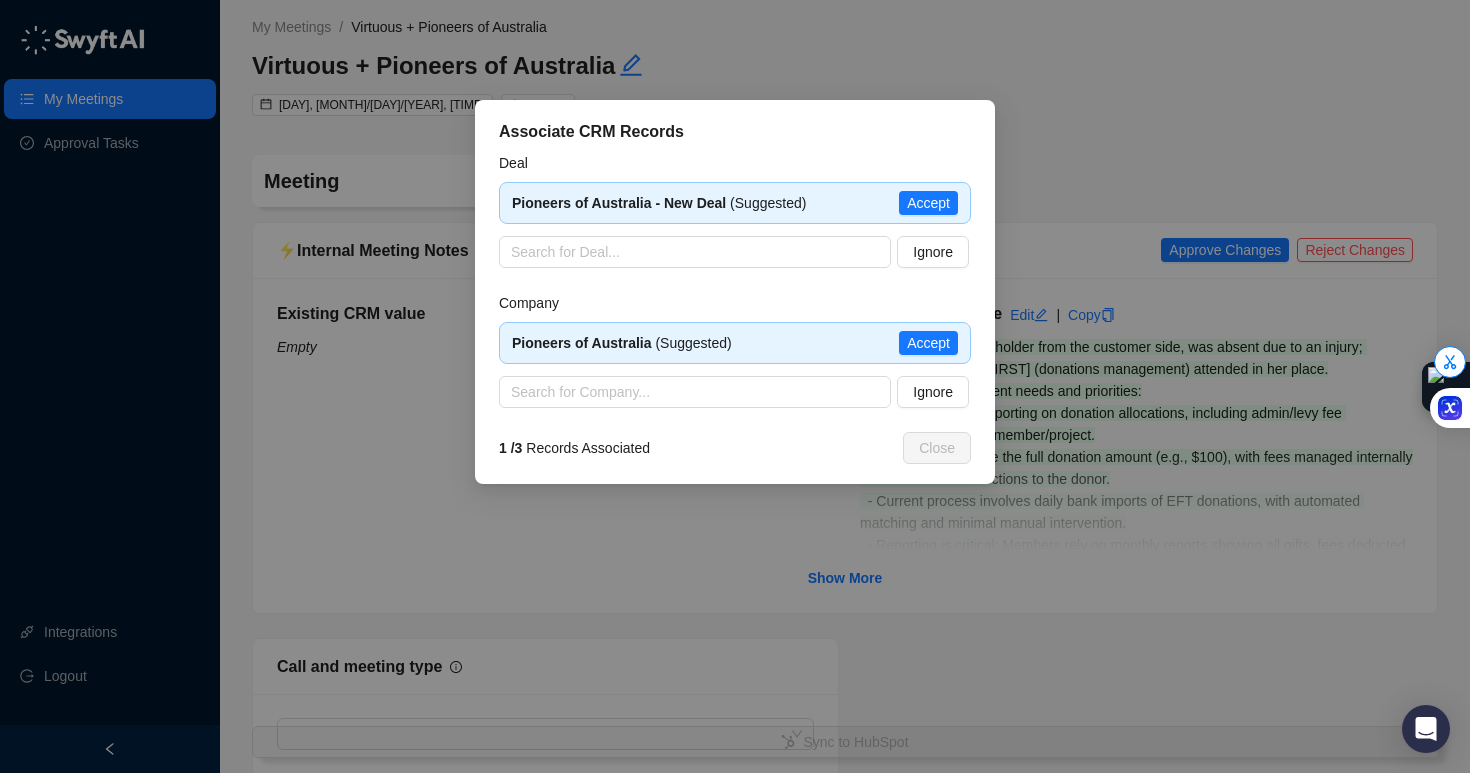 click on "Accept" at bounding box center [928, 203] 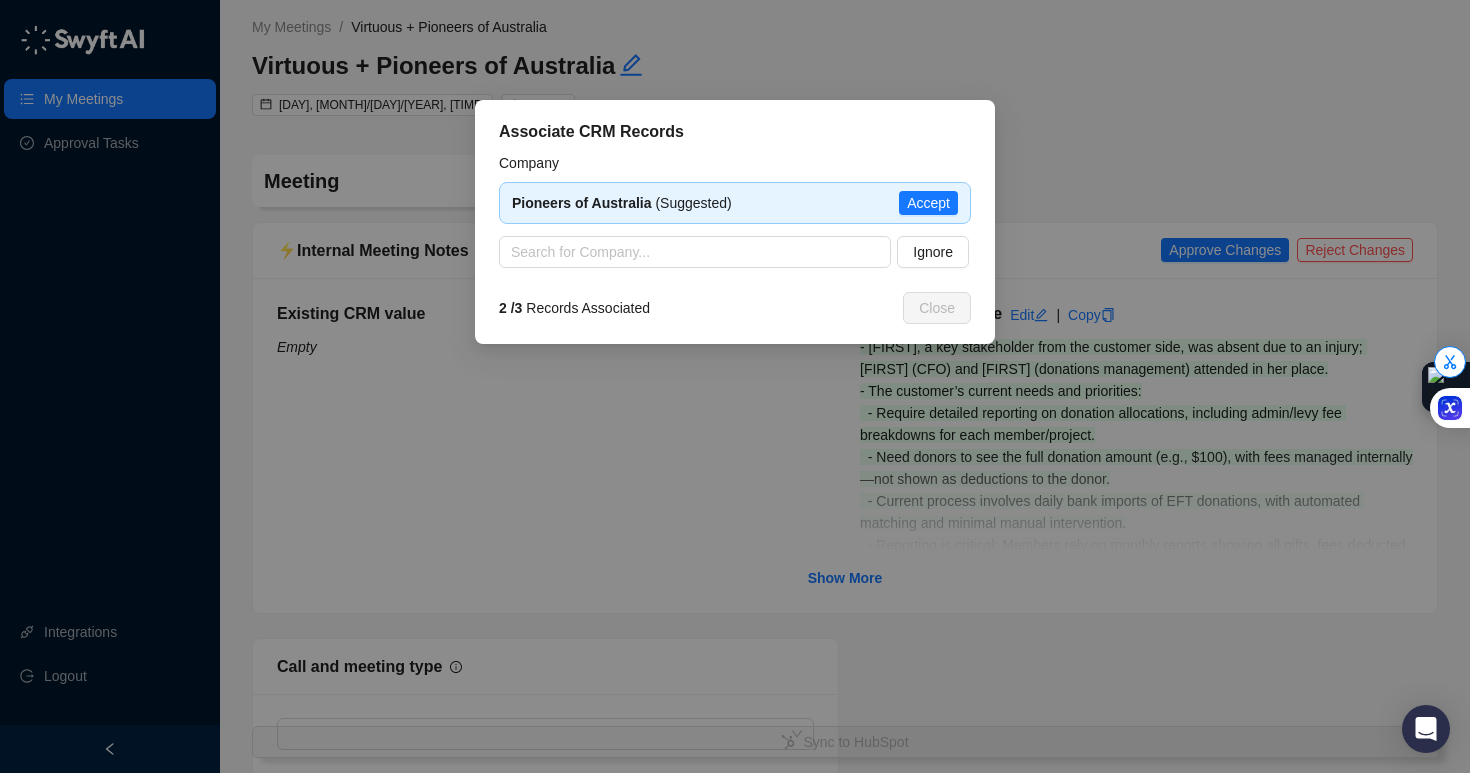 click on "Accept" at bounding box center (928, 203) 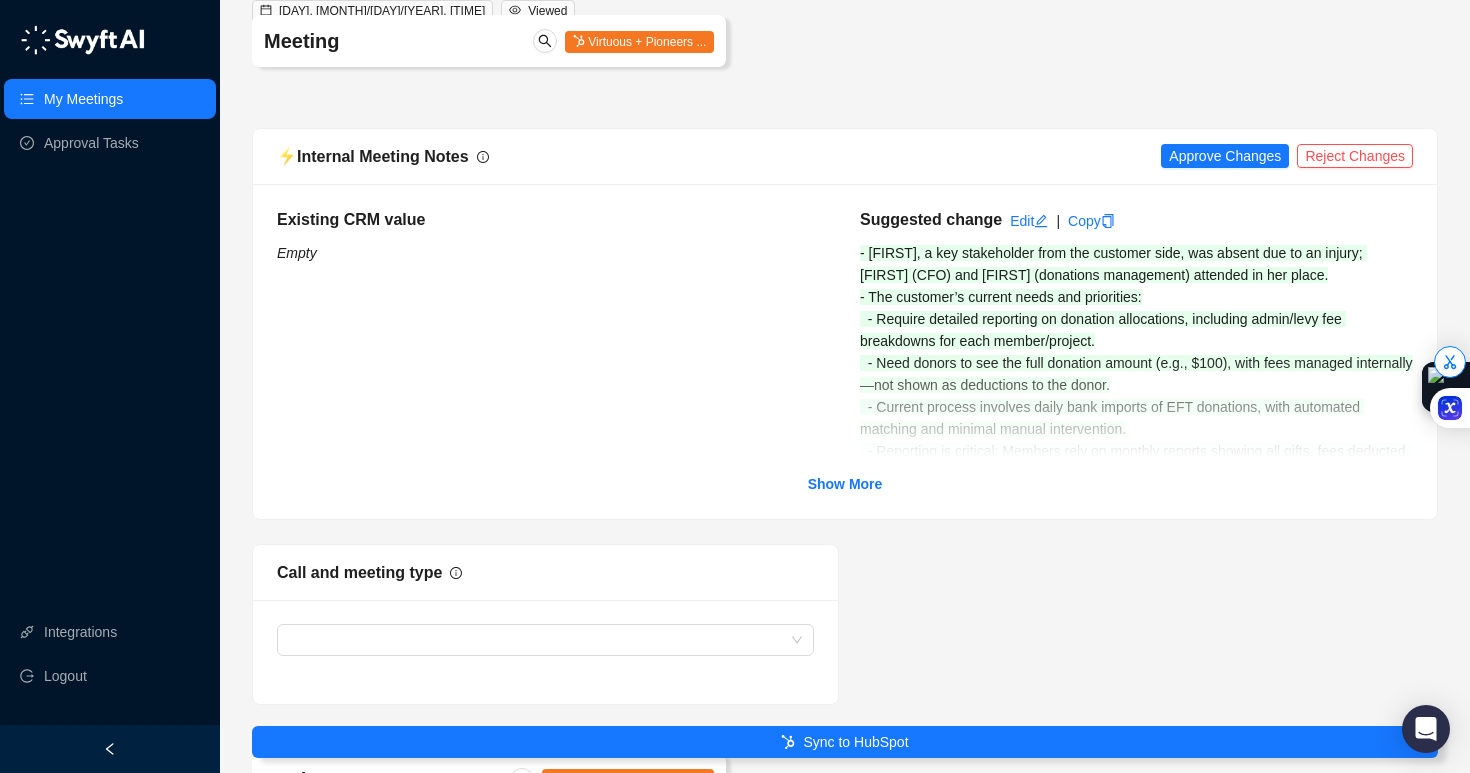 scroll, scrollTop: 147, scrollLeft: 0, axis: vertical 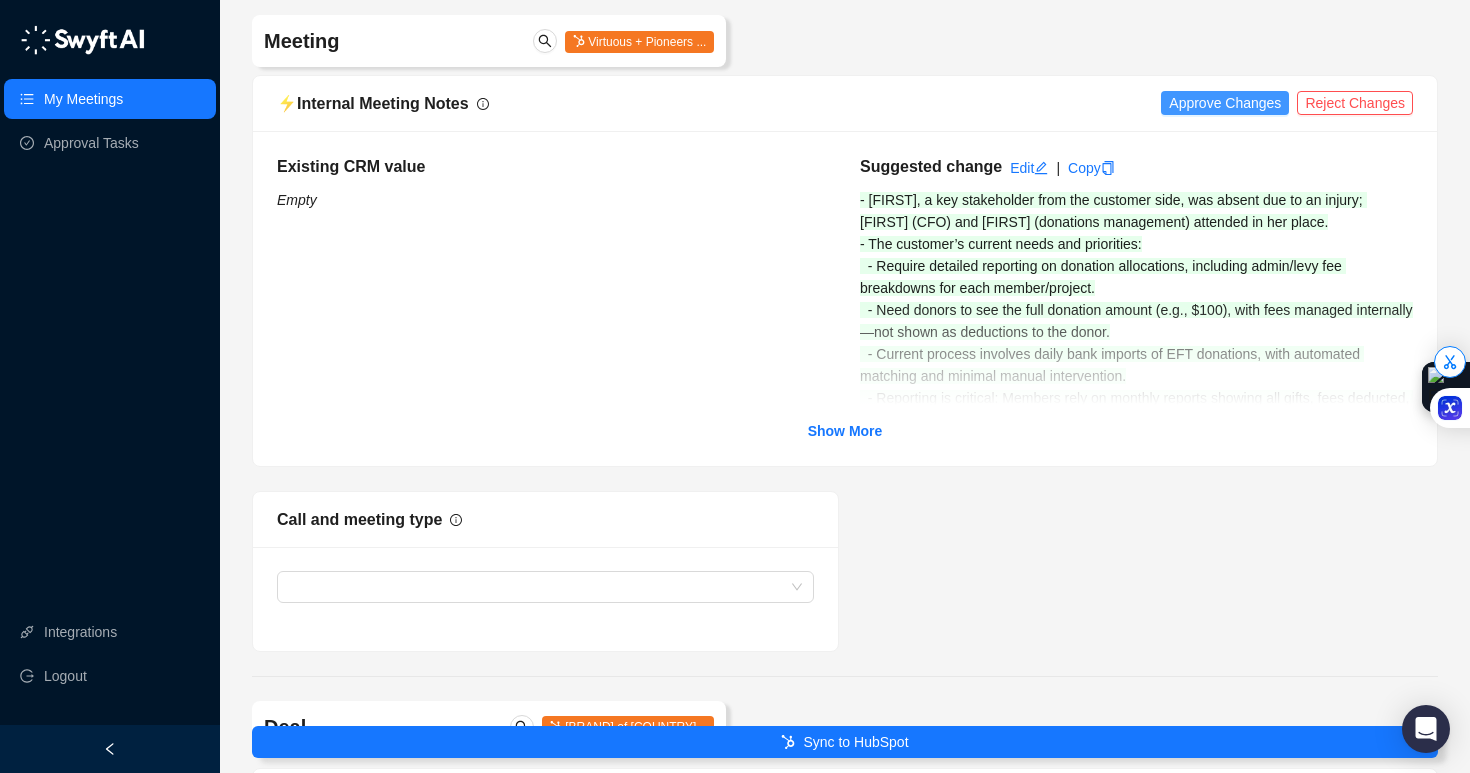 click on "⚡️  Internal Meeting Notes Approve Changes Reject Changes" at bounding box center [845, 103] 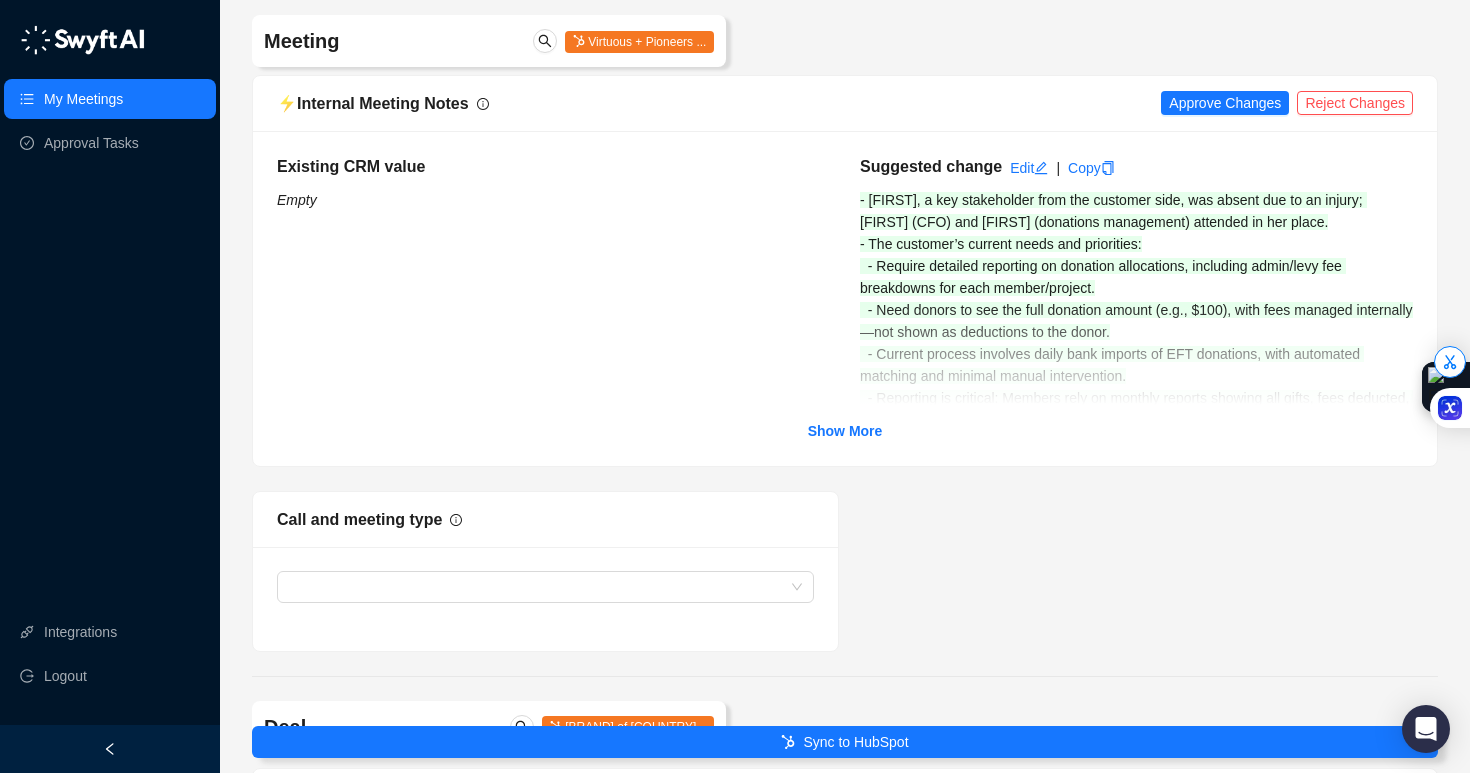 click on "⚡️  Internal Meeting Notes Approve Changes Reject Changes" at bounding box center (845, 104) 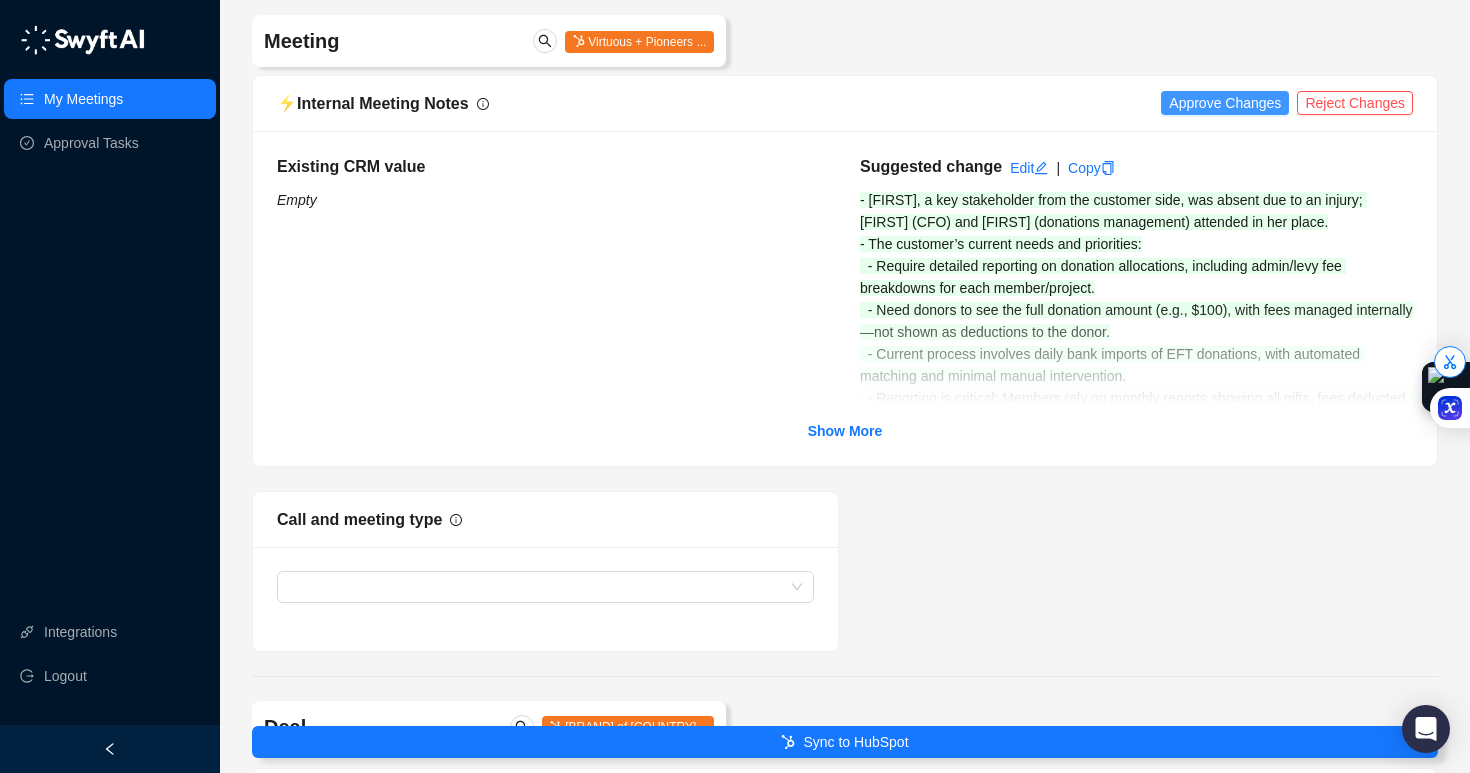 click on "Approve Changes" at bounding box center [1225, 103] 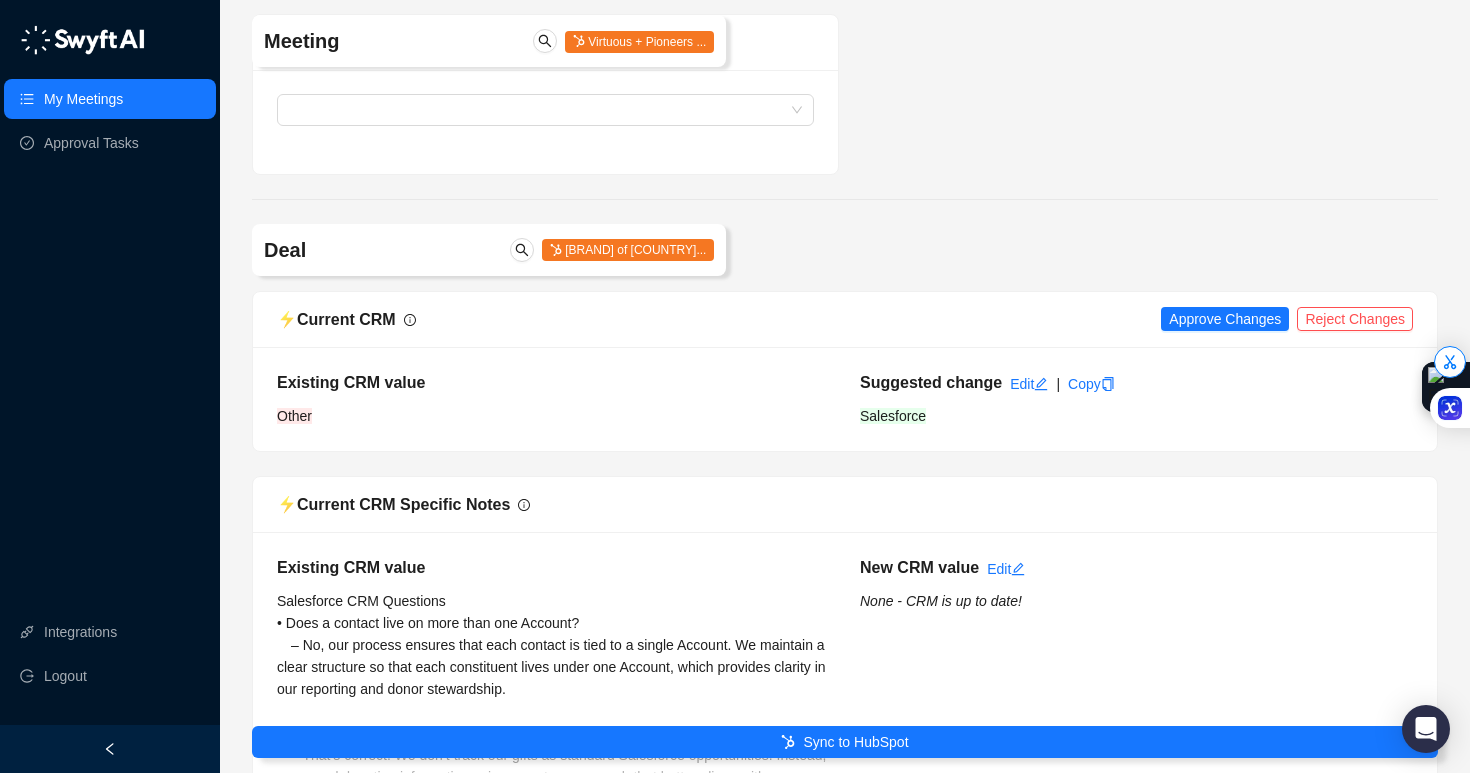 scroll, scrollTop: 648, scrollLeft: 0, axis: vertical 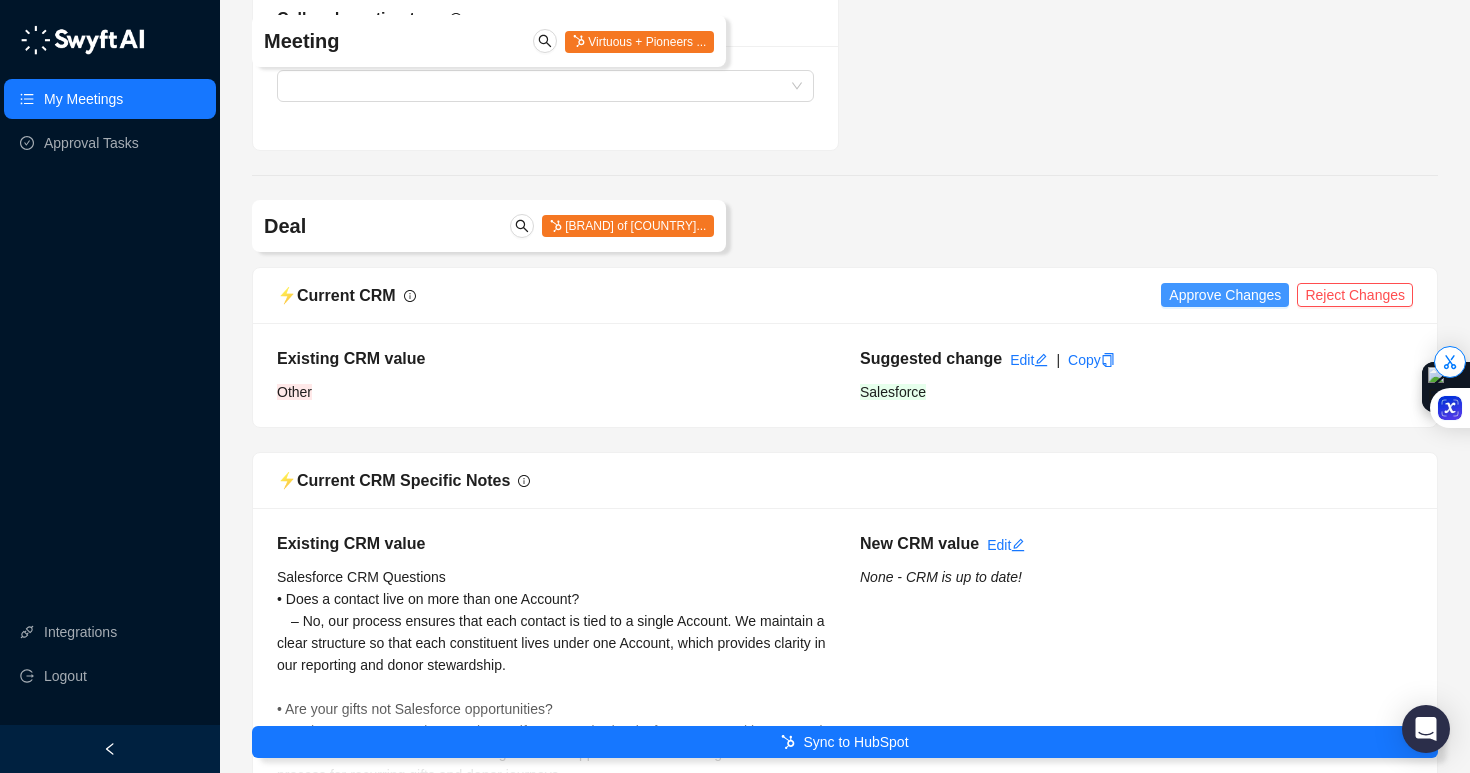 click on "Approve Changes" at bounding box center (1225, 295) 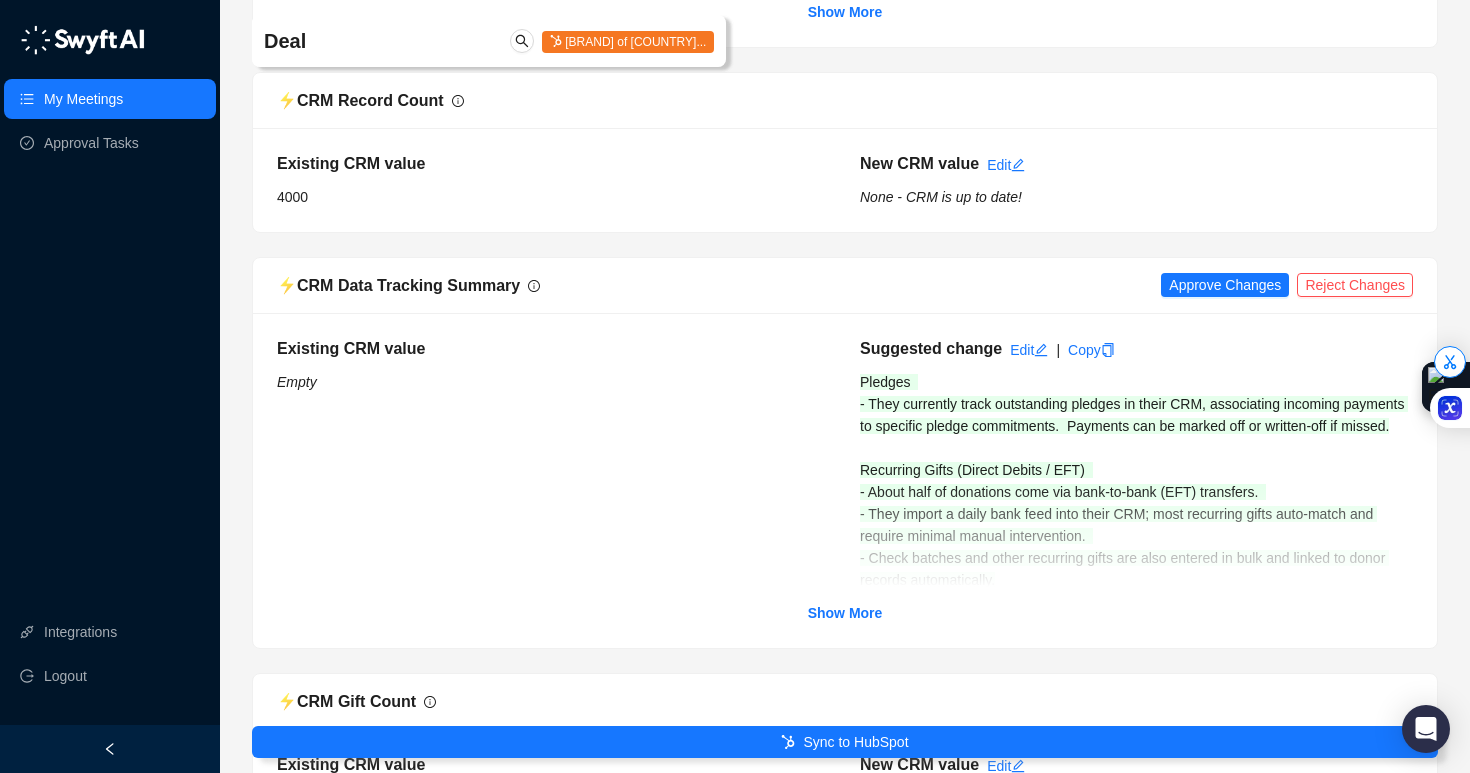 scroll, scrollTop: 1451, scrollLeft: 0, axis: vertical 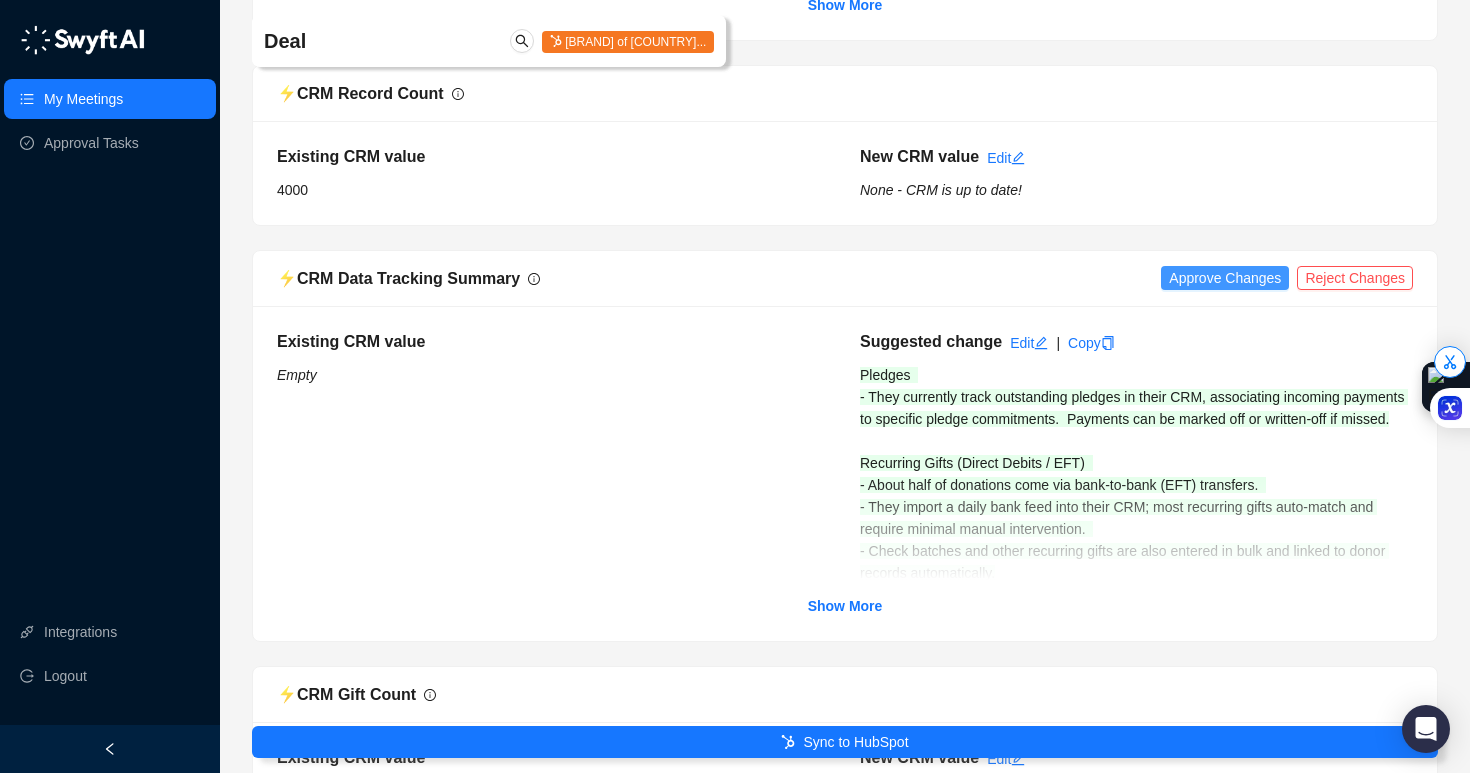 click on "Approve Changes" at bounding box center [1225, 278] 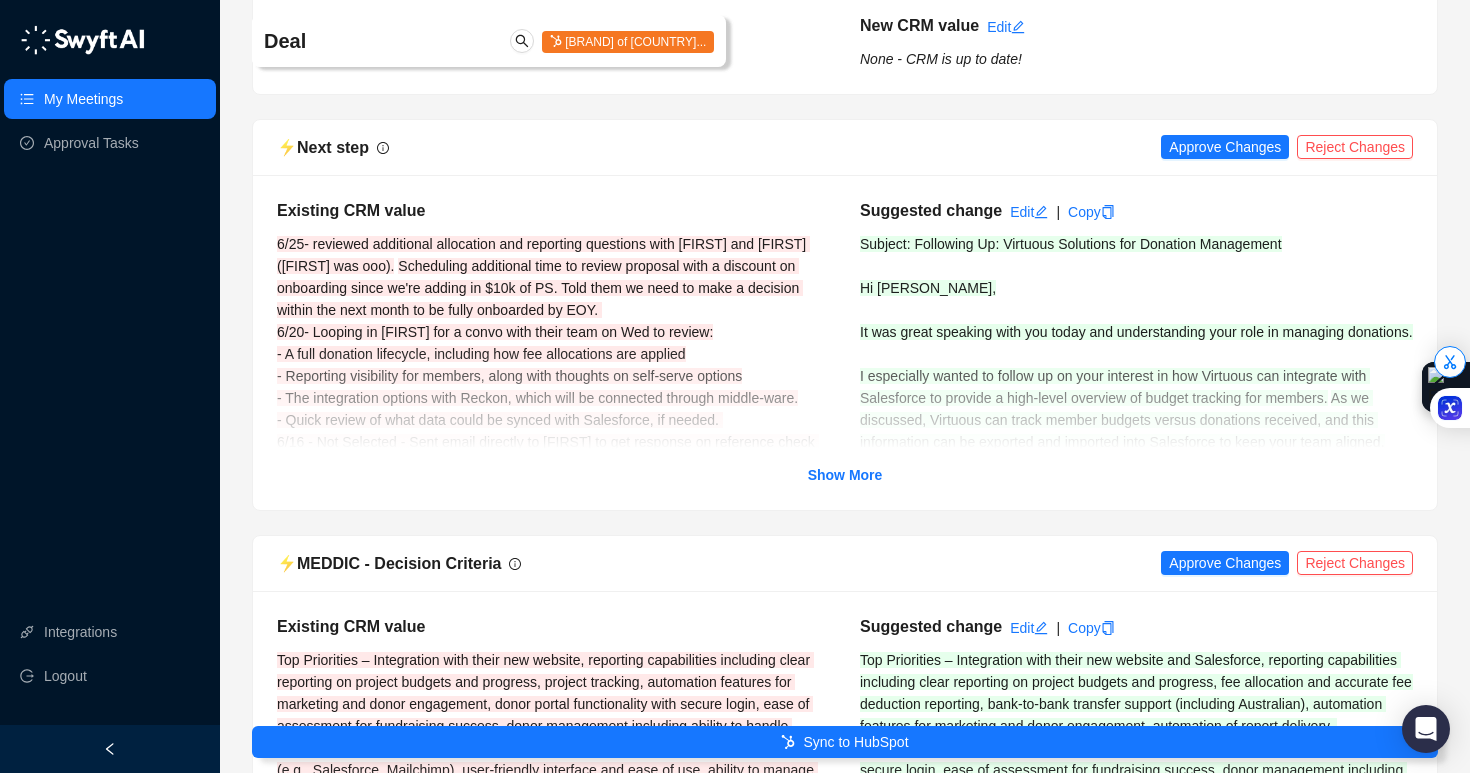 scroll, scrollTop: 3639, scrollLeft: 0, axis: vertical 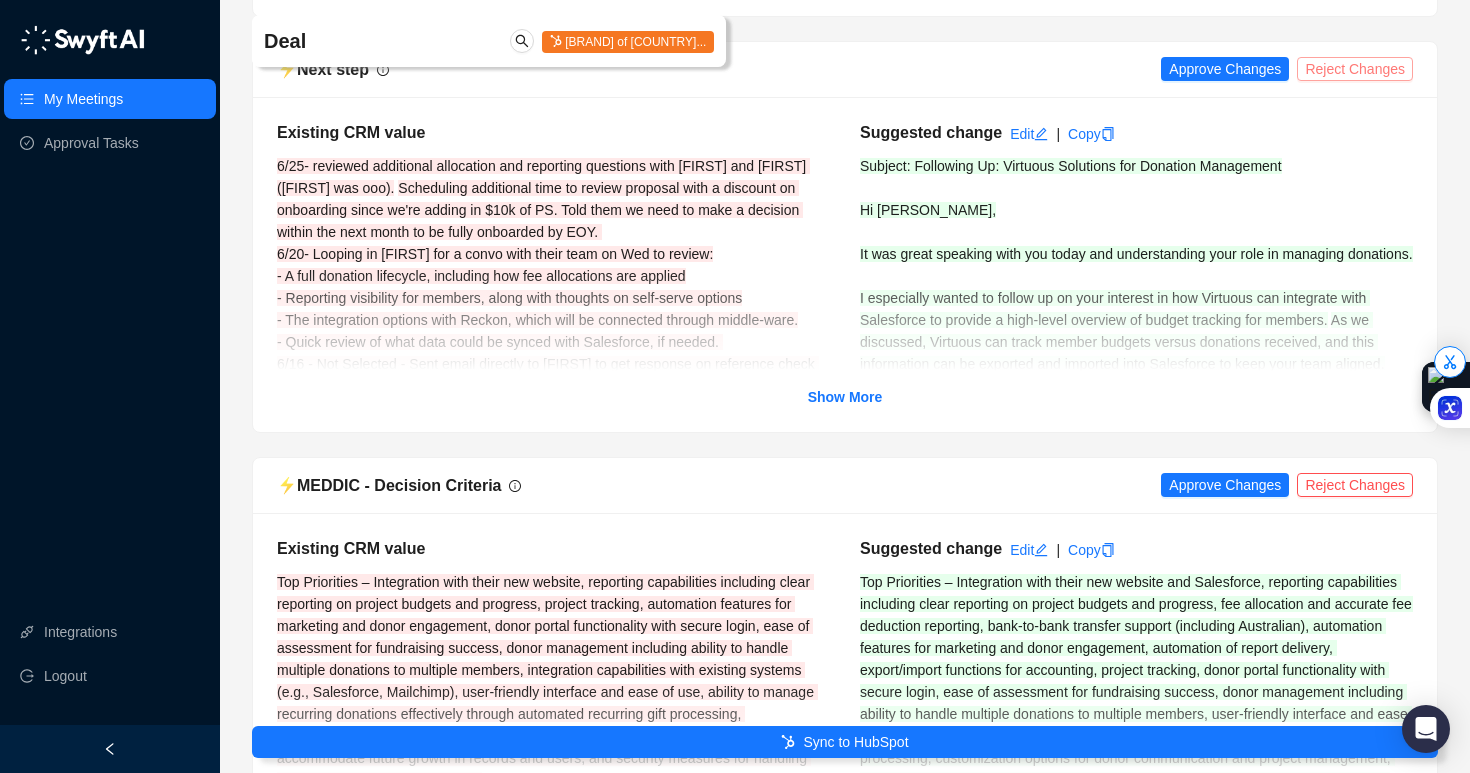click on "Reject Changes" at bounding box center [1355, 69] 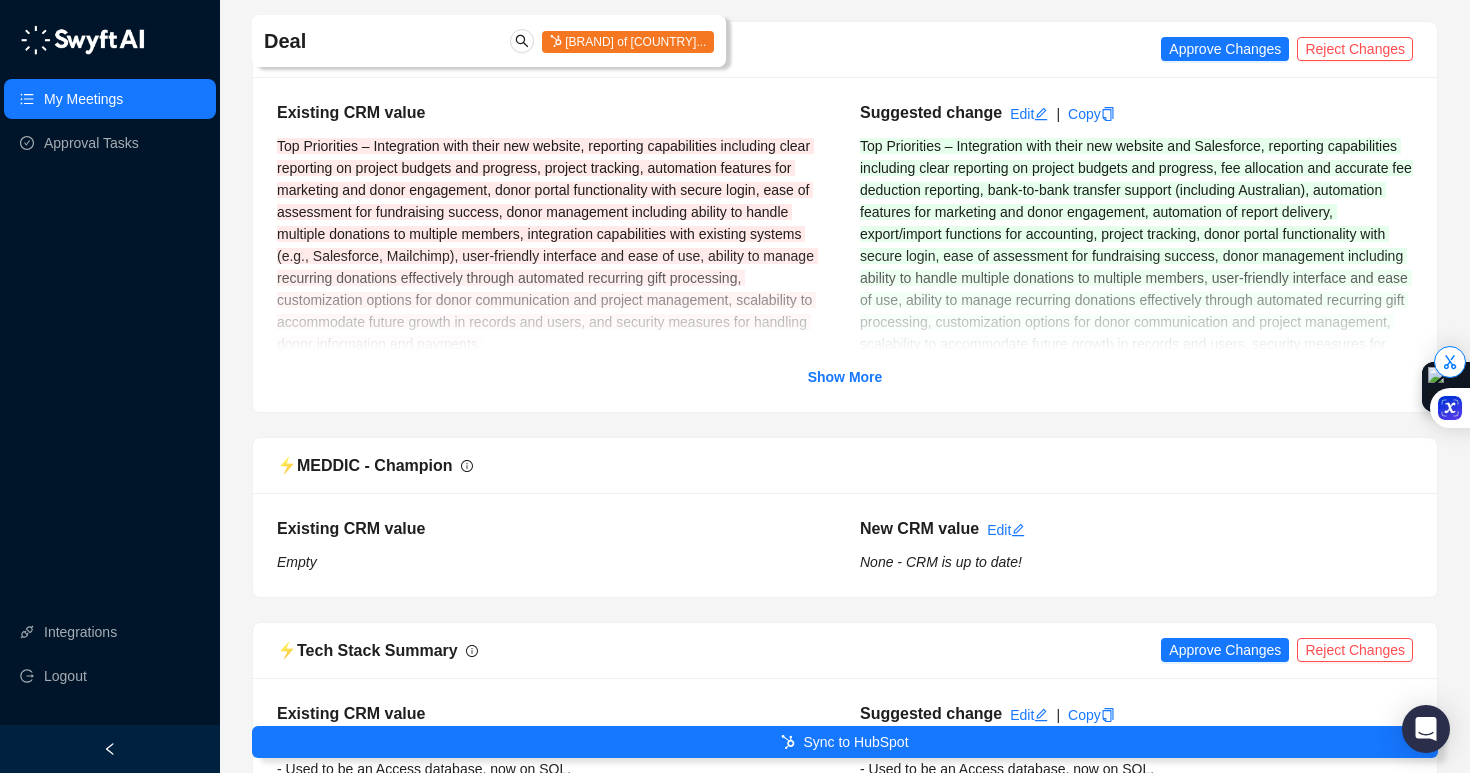 scroll, scrollTop: 4082, scrollLeft: 0, axis: vertical 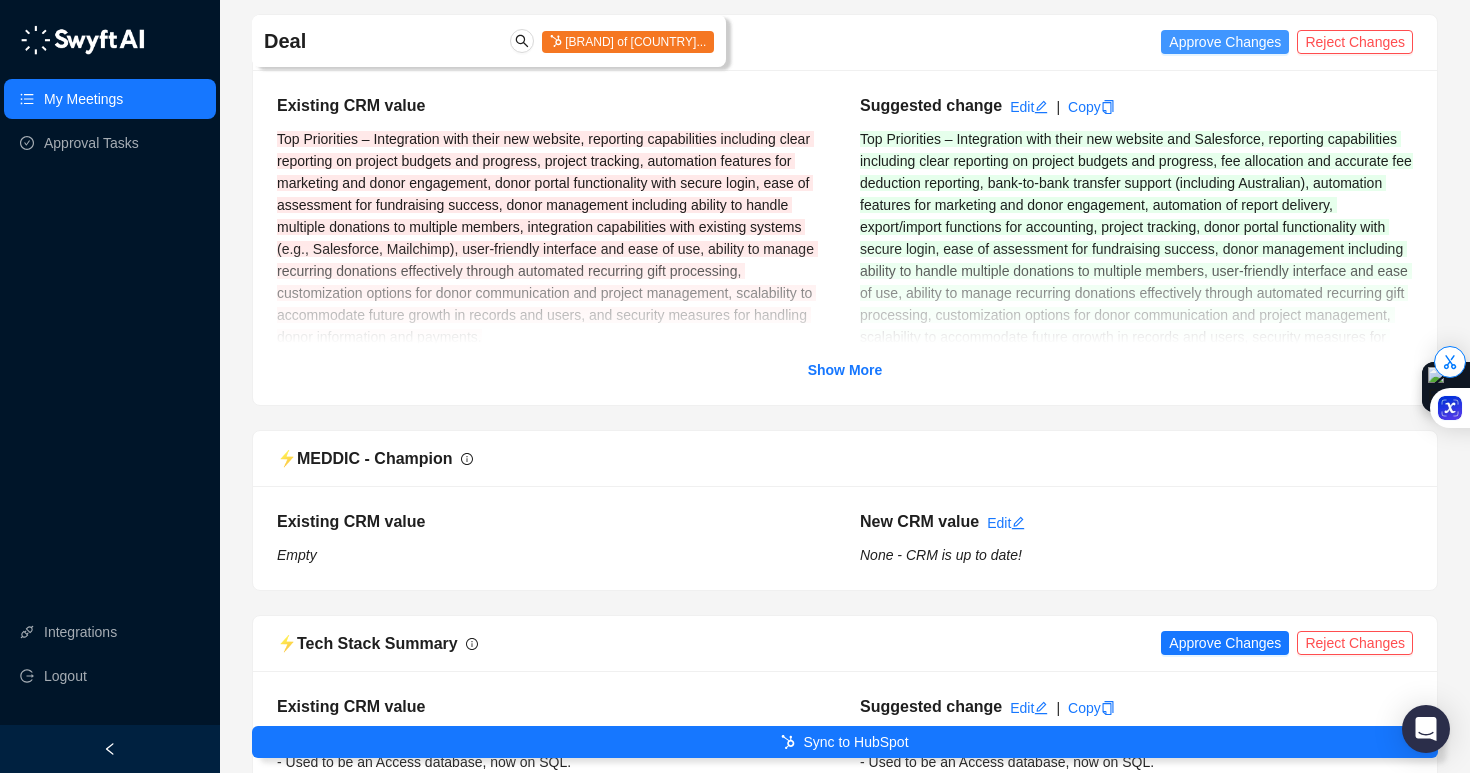 click on "Approve Changes" at bounding box center (1225, 42) 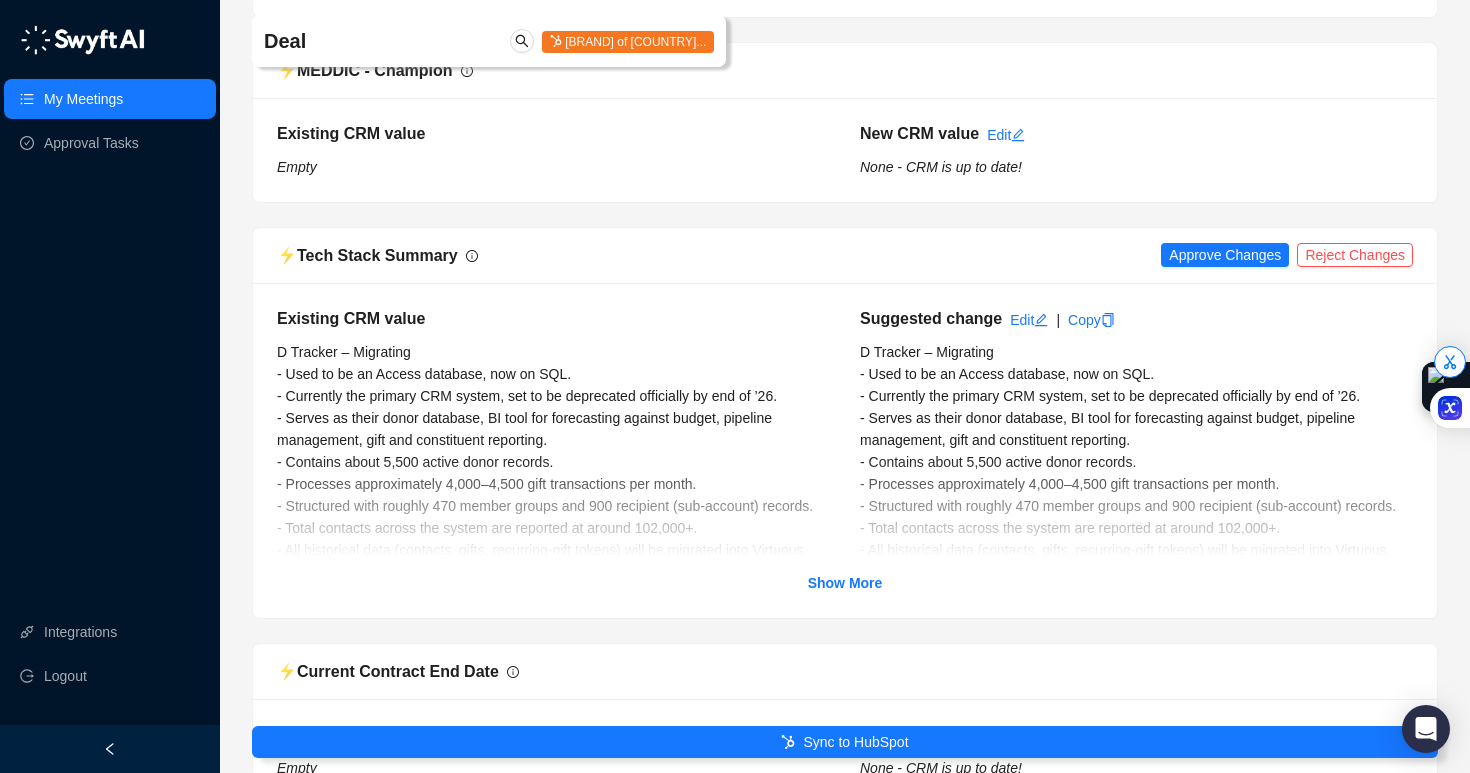 scroll, scrollTop: 4497, scrollLeft: 0, axis: vertical 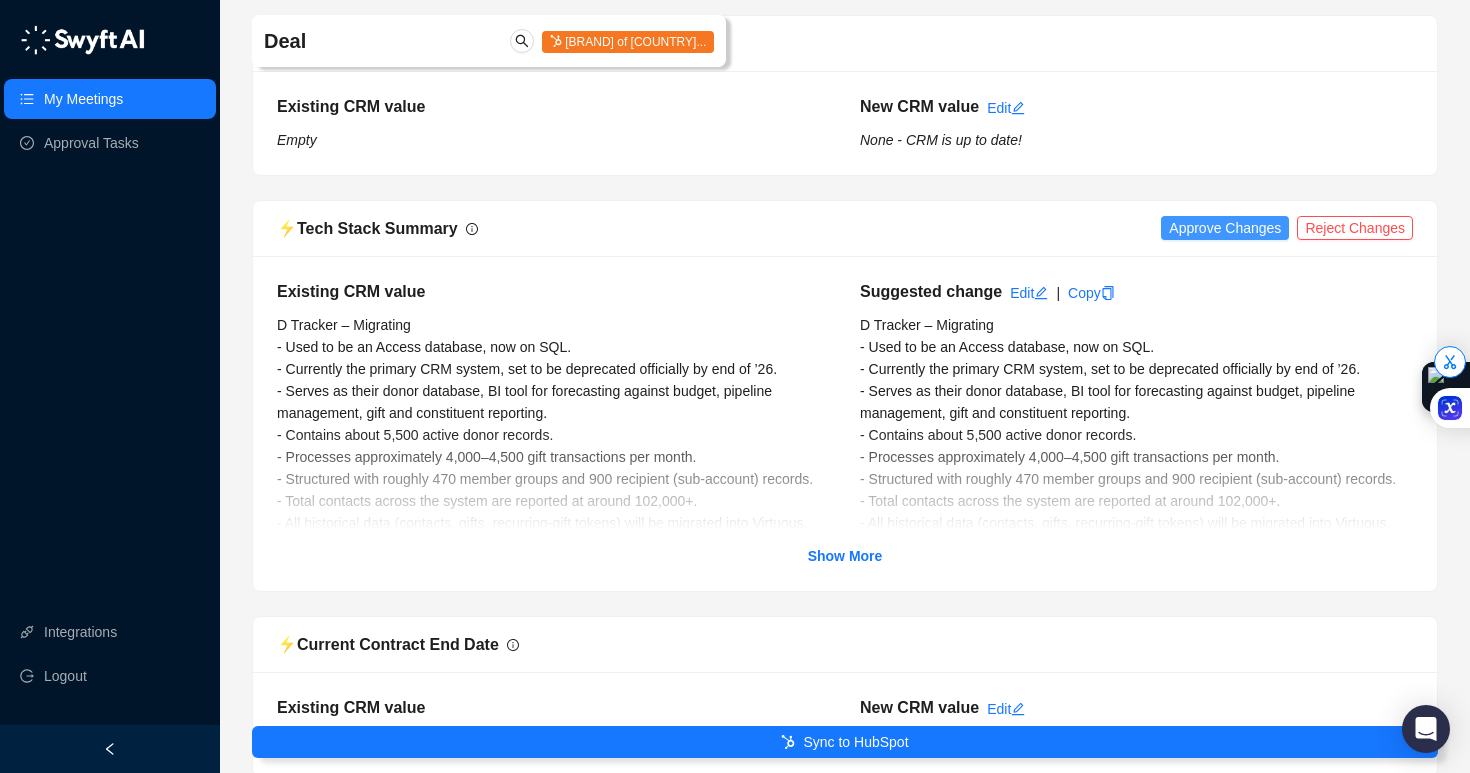 click on "Approve Changes" at bounding box center [1225, 228] 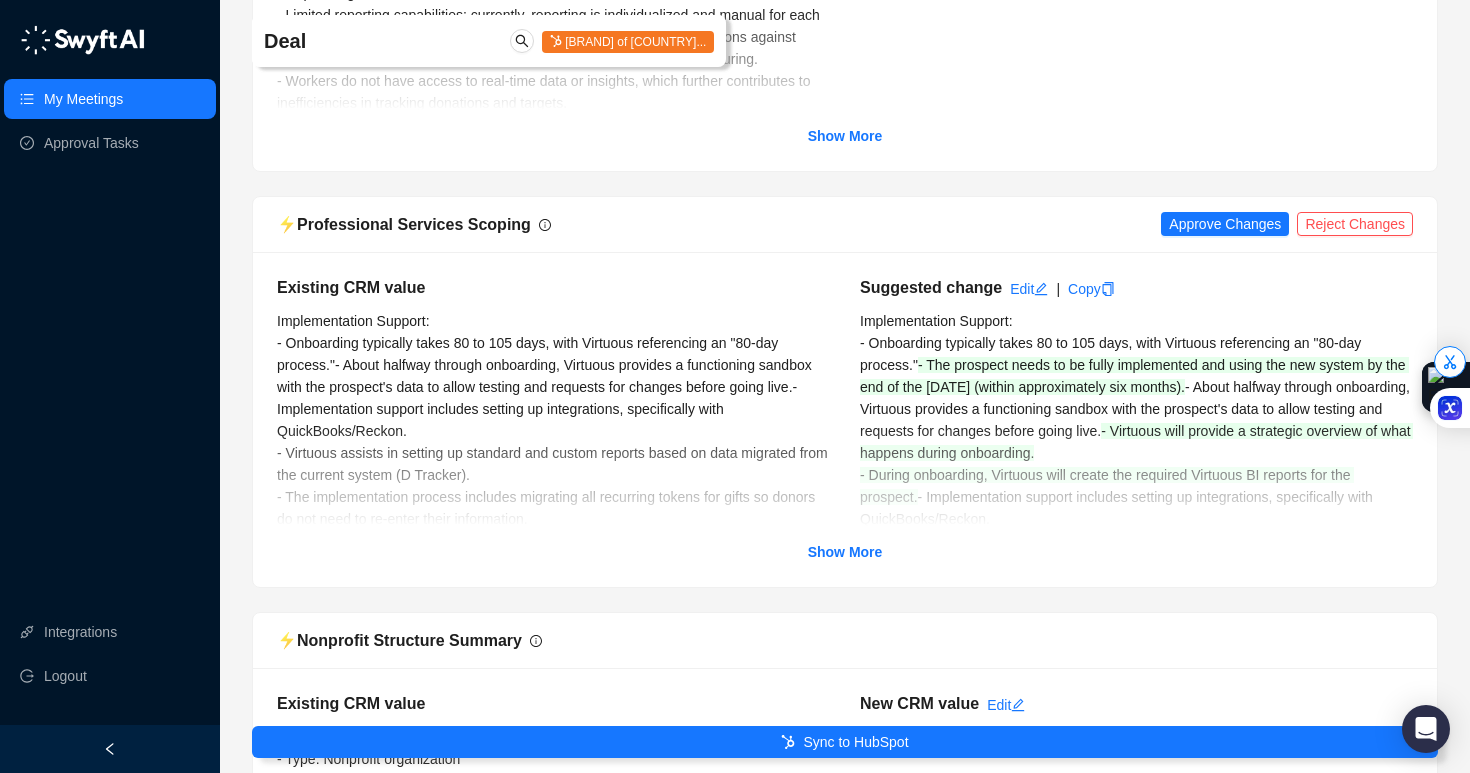 scroll, scrollTop: 5531, scrollLeft: 0, axis: vertical 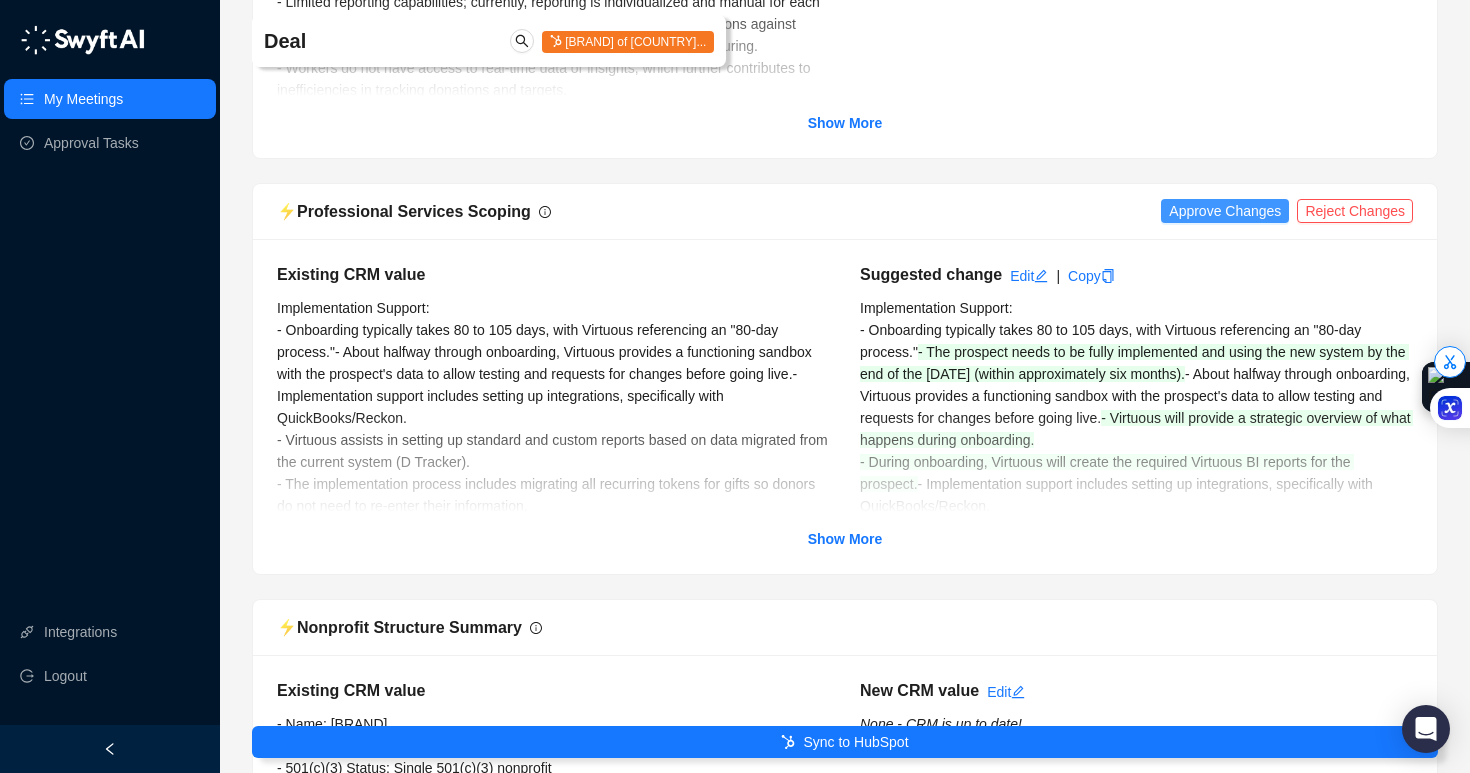 click on "Approve Changes" at bounding box center [1225, 211] 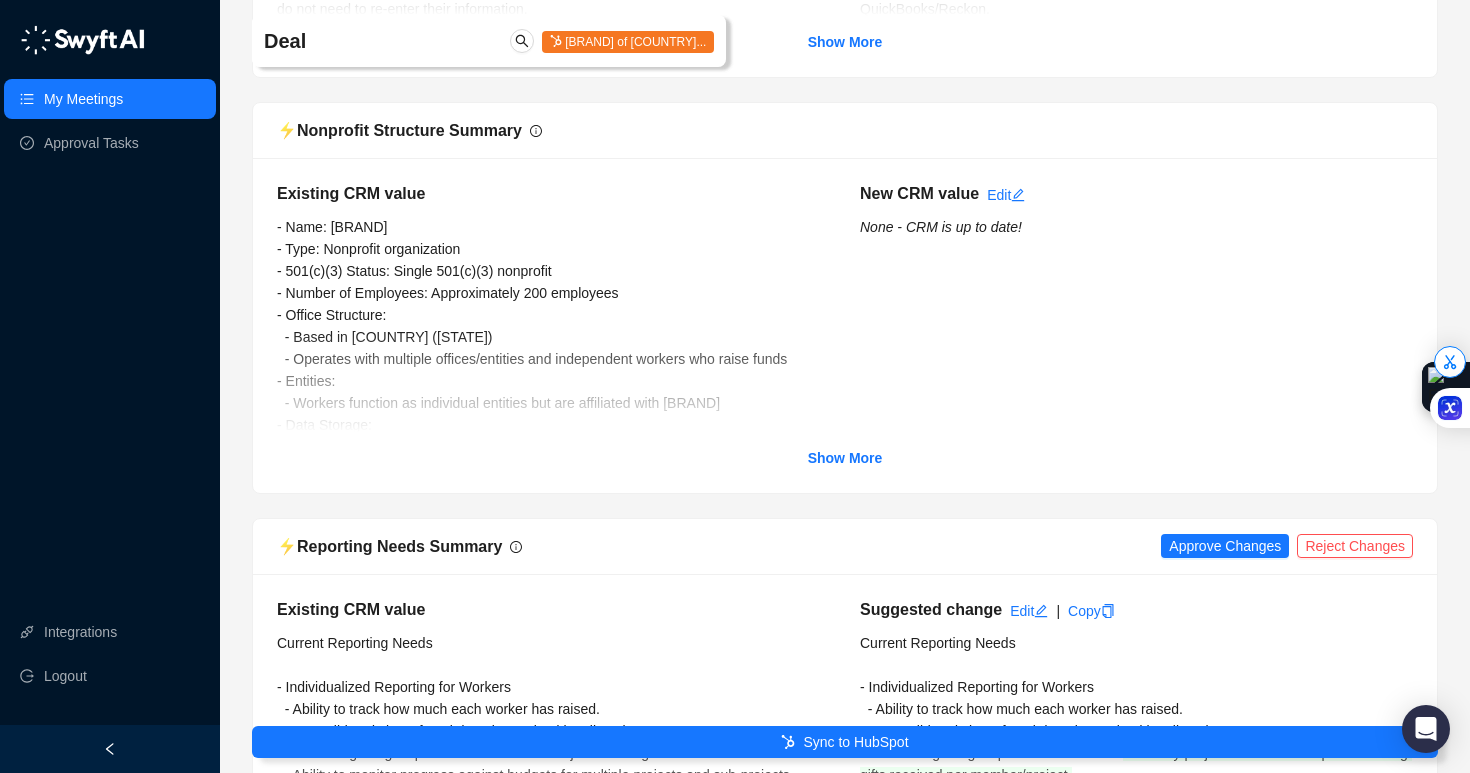 scroll, scrollTop: 6223, scrollLeft: 0, axis: vertical 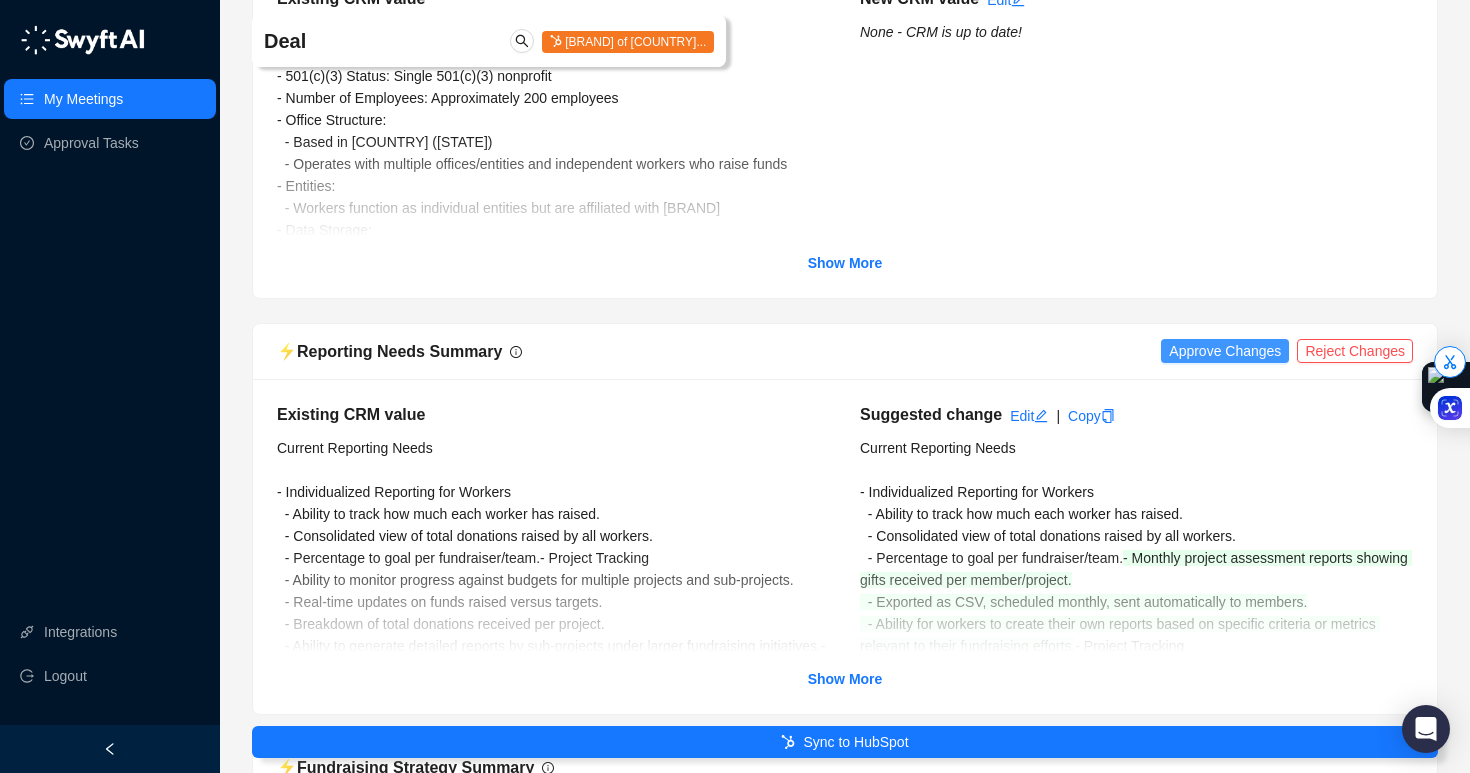 click on "Approve Changes" at bounding box center (1225, 351) 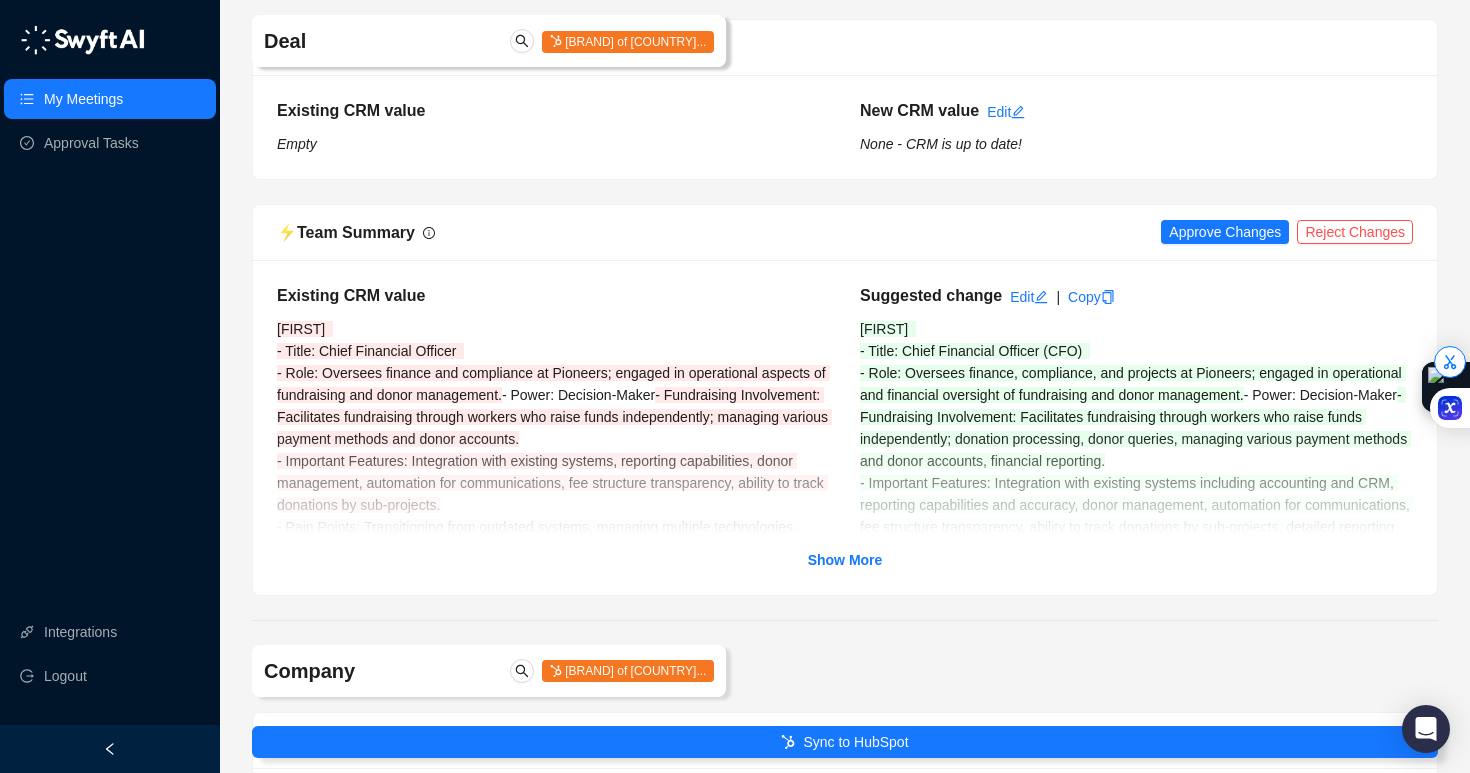 scroll, scrollTop: 7425, scrollLeft: 0, axis: vertical 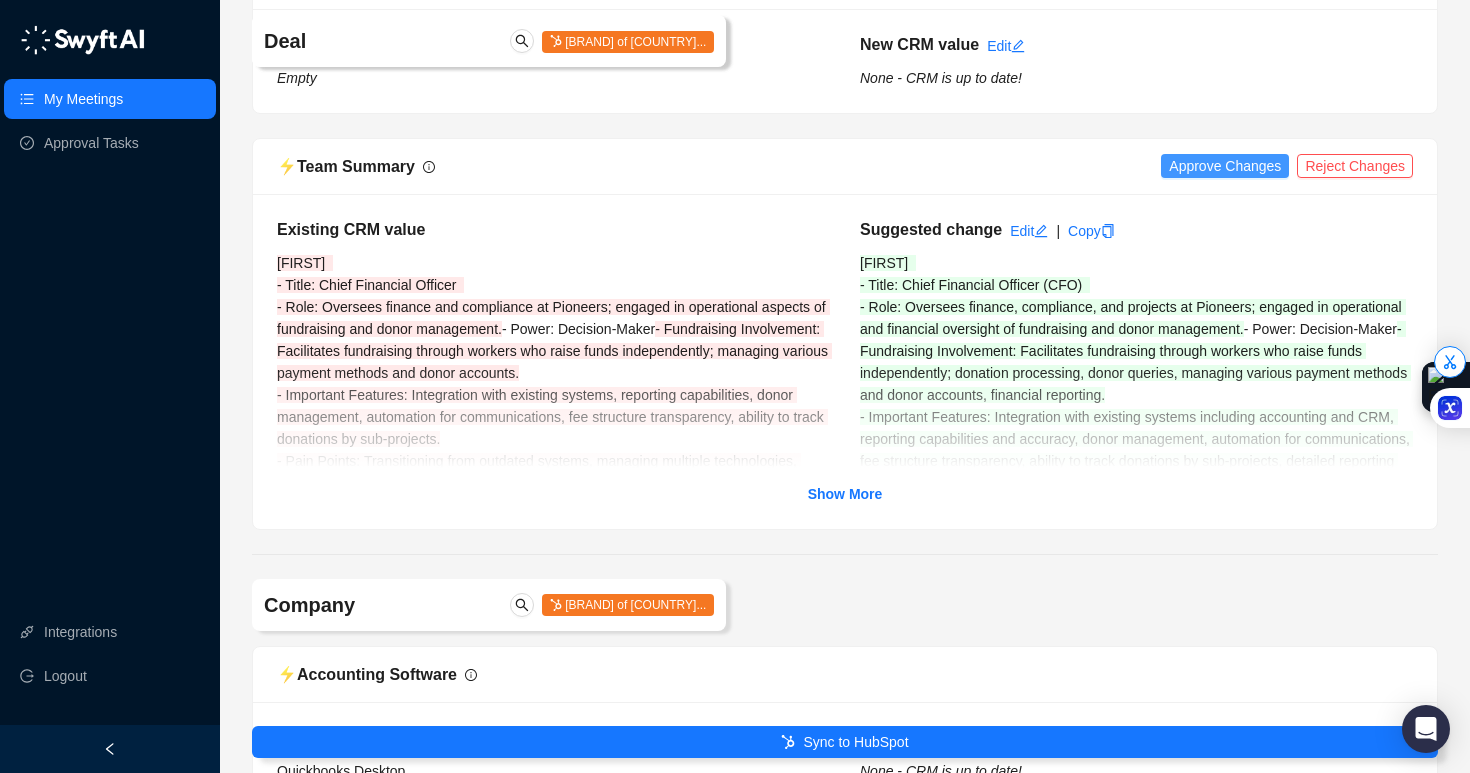 click on "Approve Changes" at bounding box center [1225, 166] 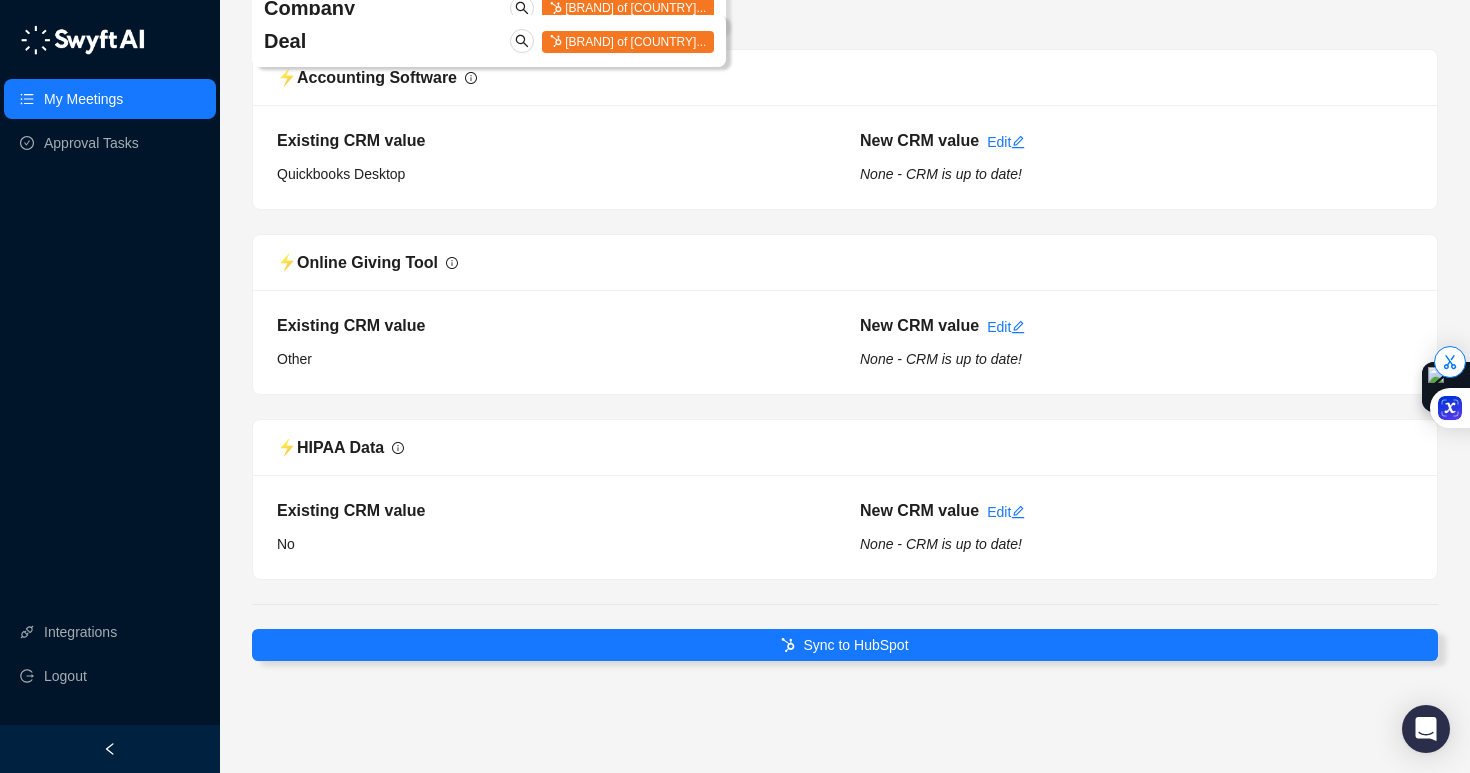scroll, scrollTop: 8216, scrollLeft: 0, axis: vertical 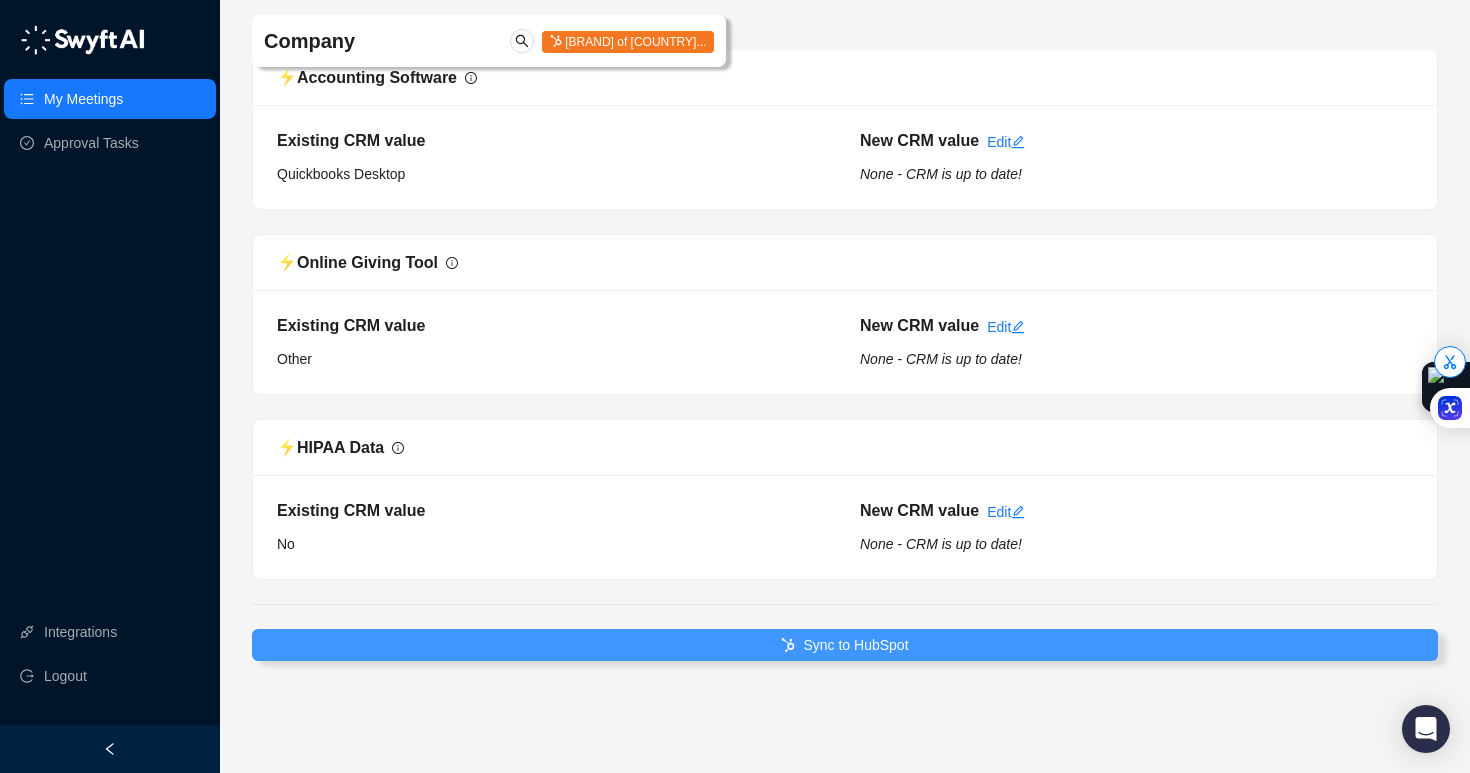 click on "Sync to HubSpot" at bounding box center [845, 645] 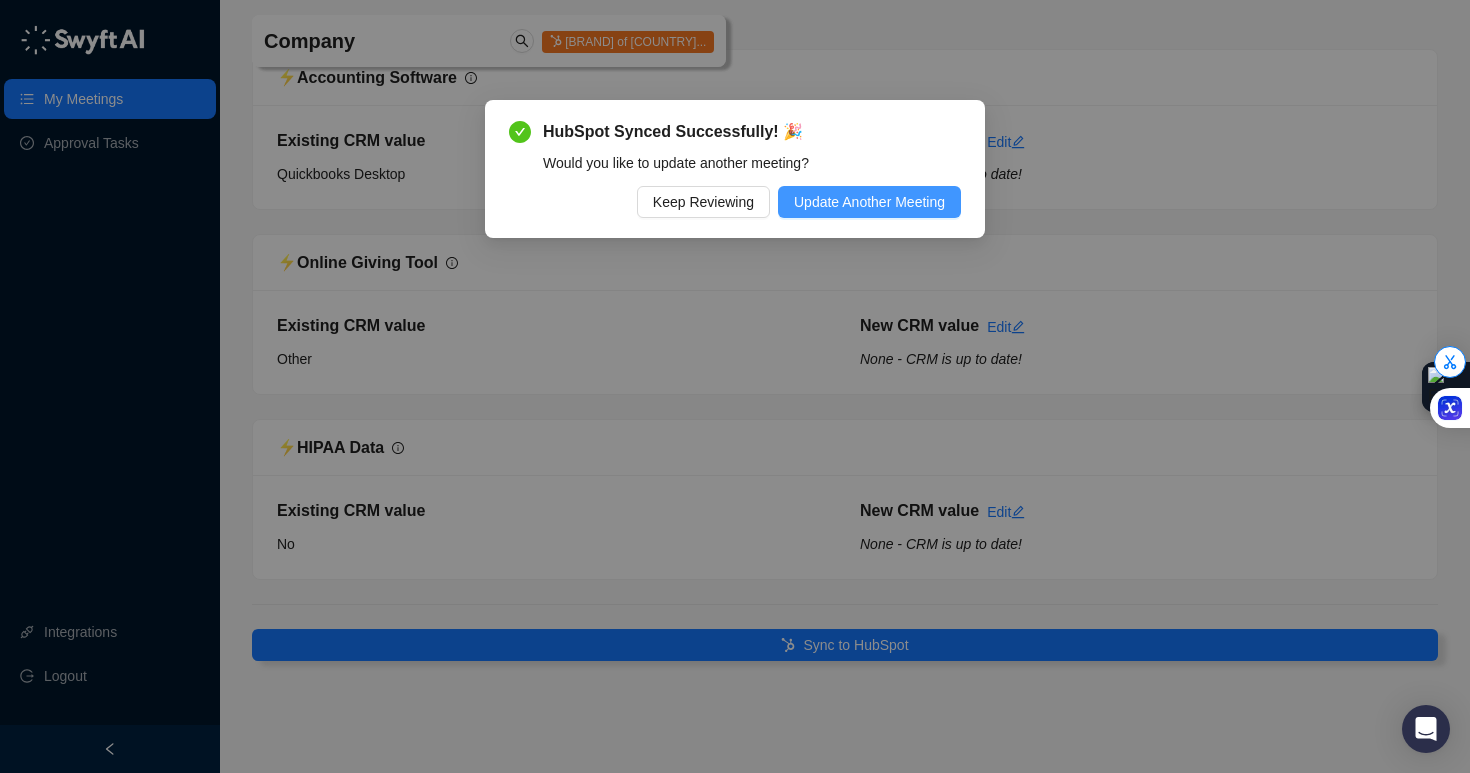 click on "Update Another Meeting" at bounding box center (869, 202) 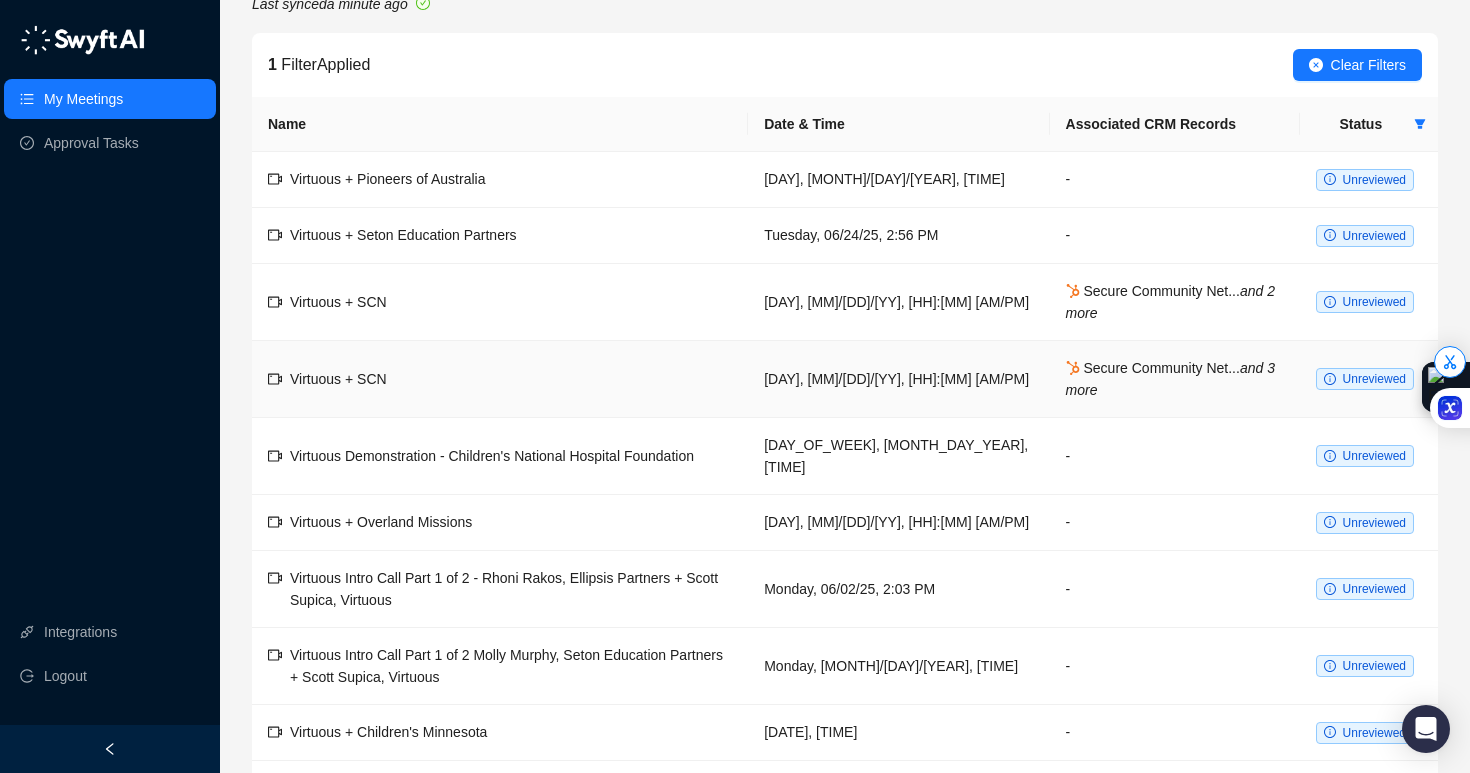 scroll, scrollTop: 0, scrollLeft: 0, axis: both 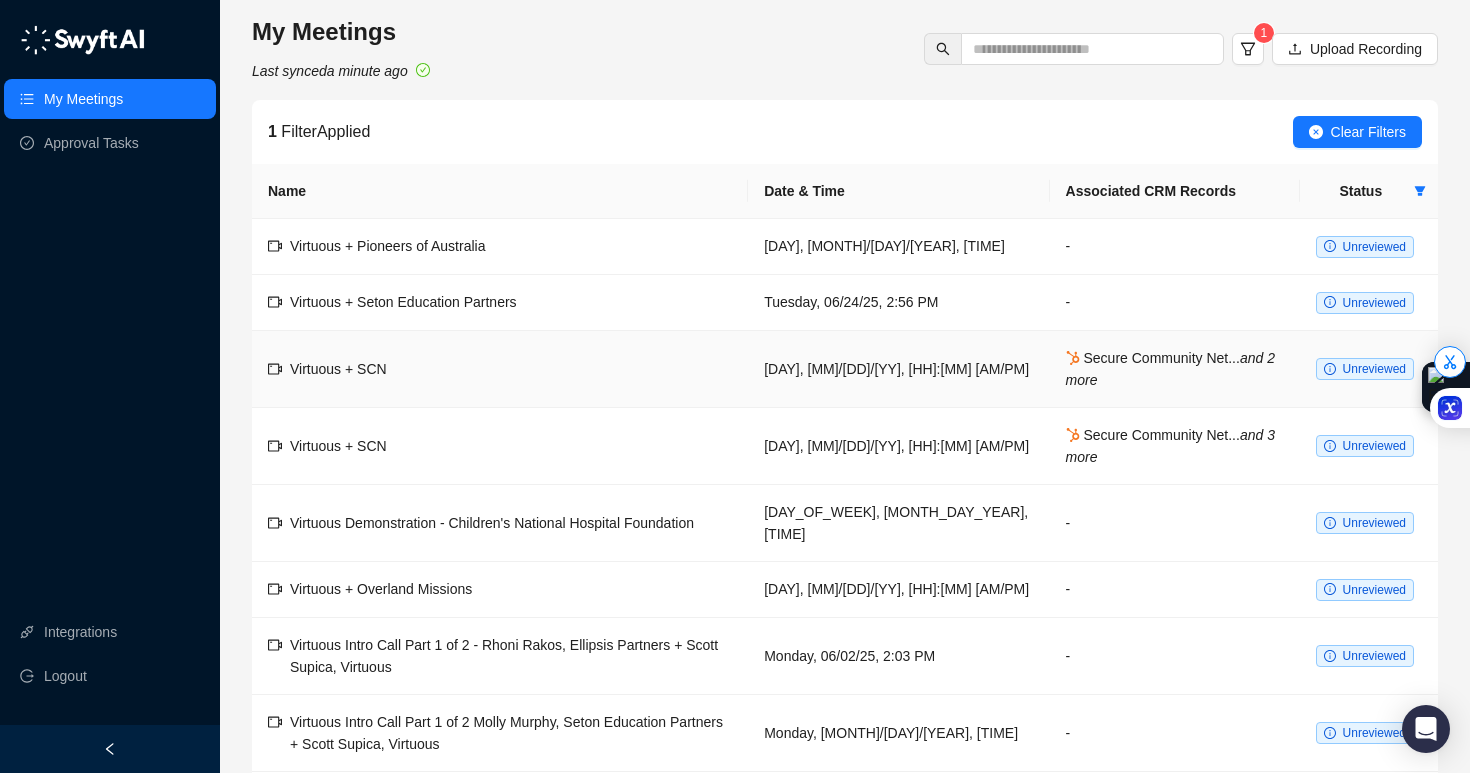 click at bounding box center (1330, 369) 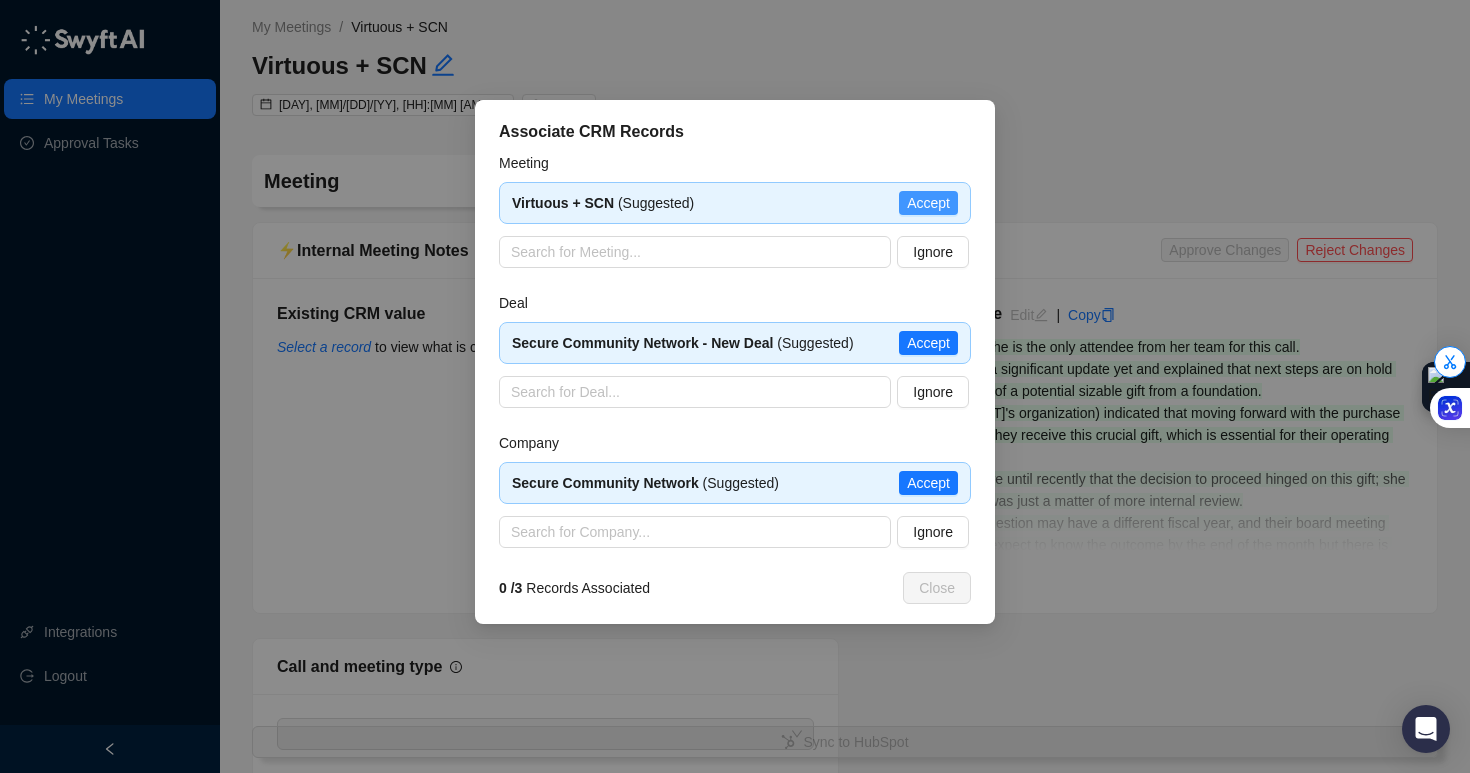 click on "Accept" at bounding box center [928, 203] 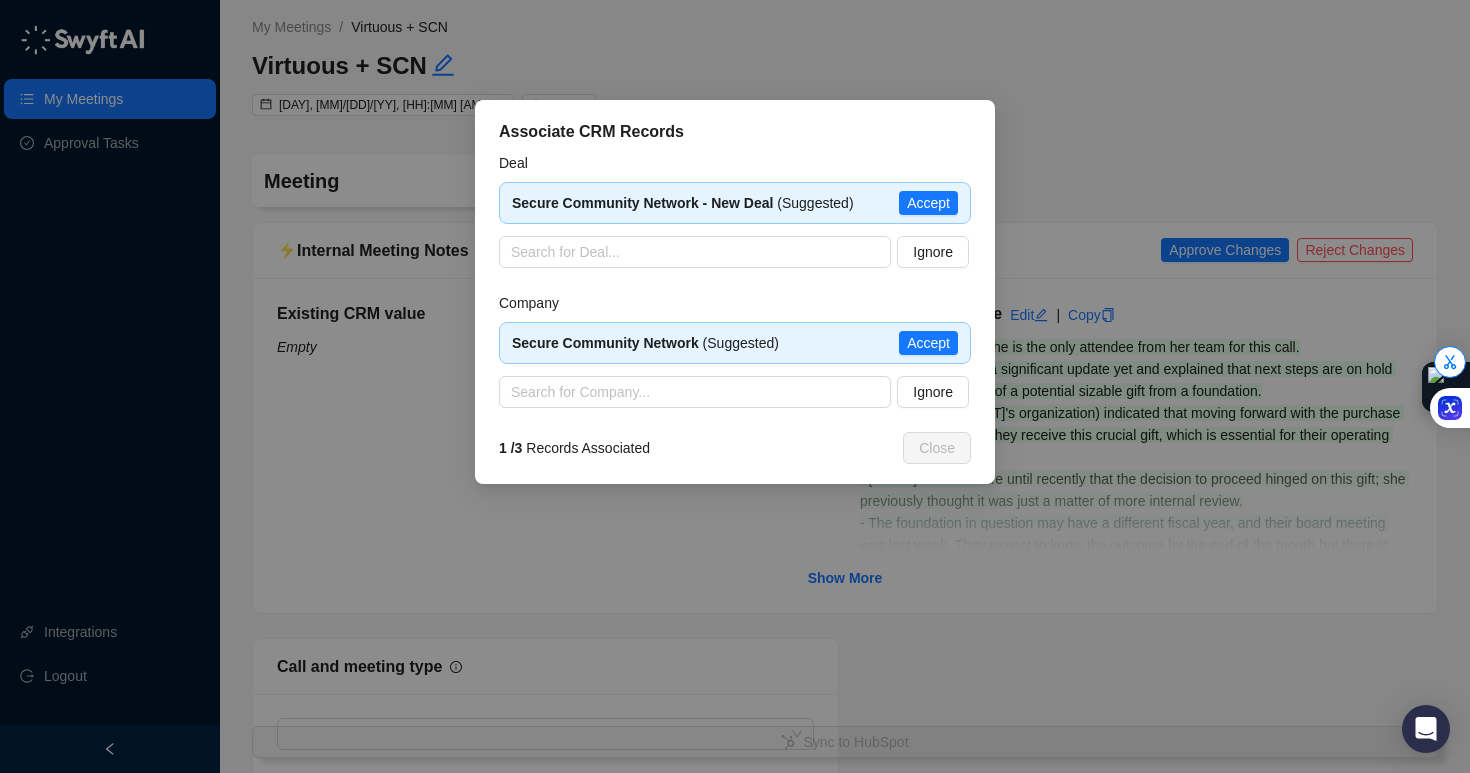 click on "Accept" at bounding box center (928, 203) 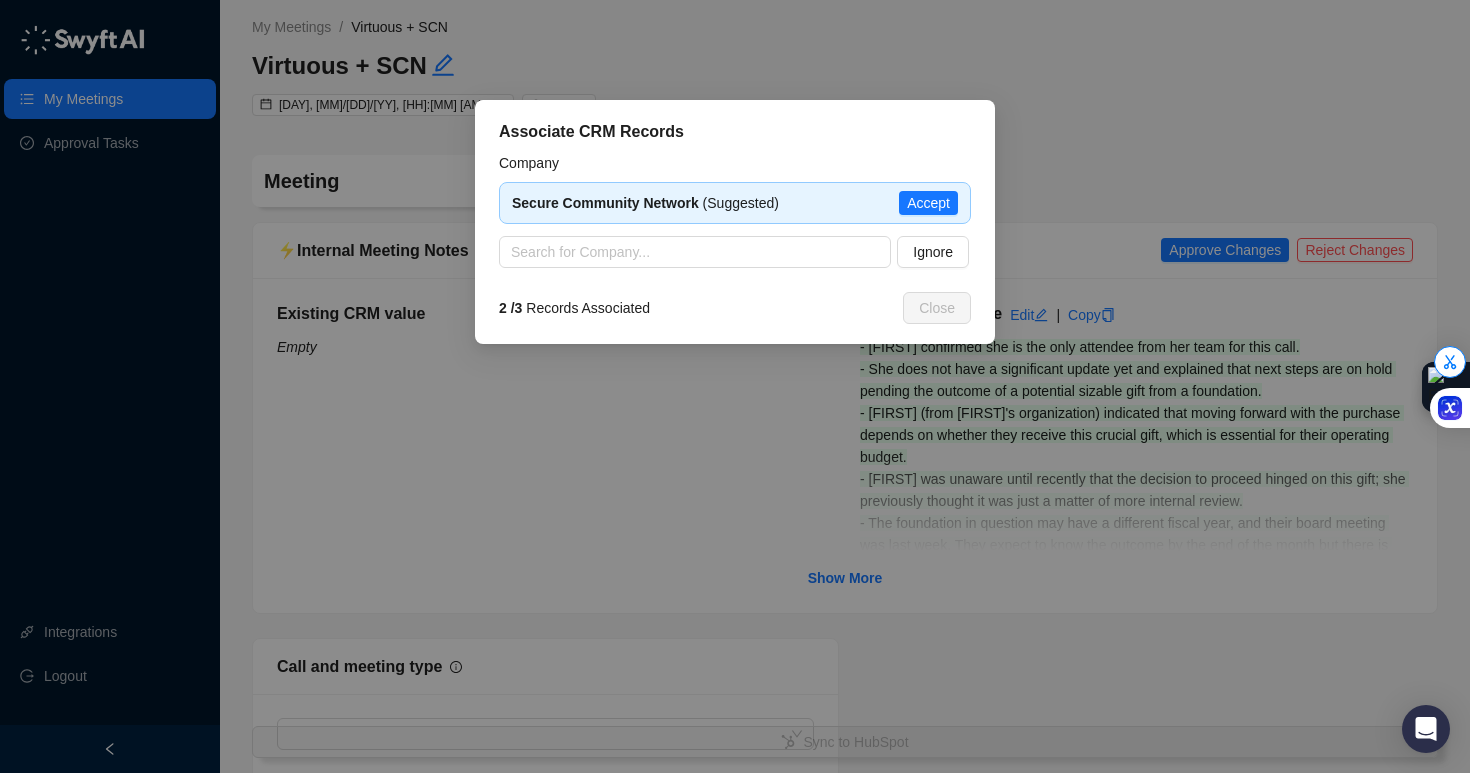 click on "Accept" at bounding box center [928, 203] 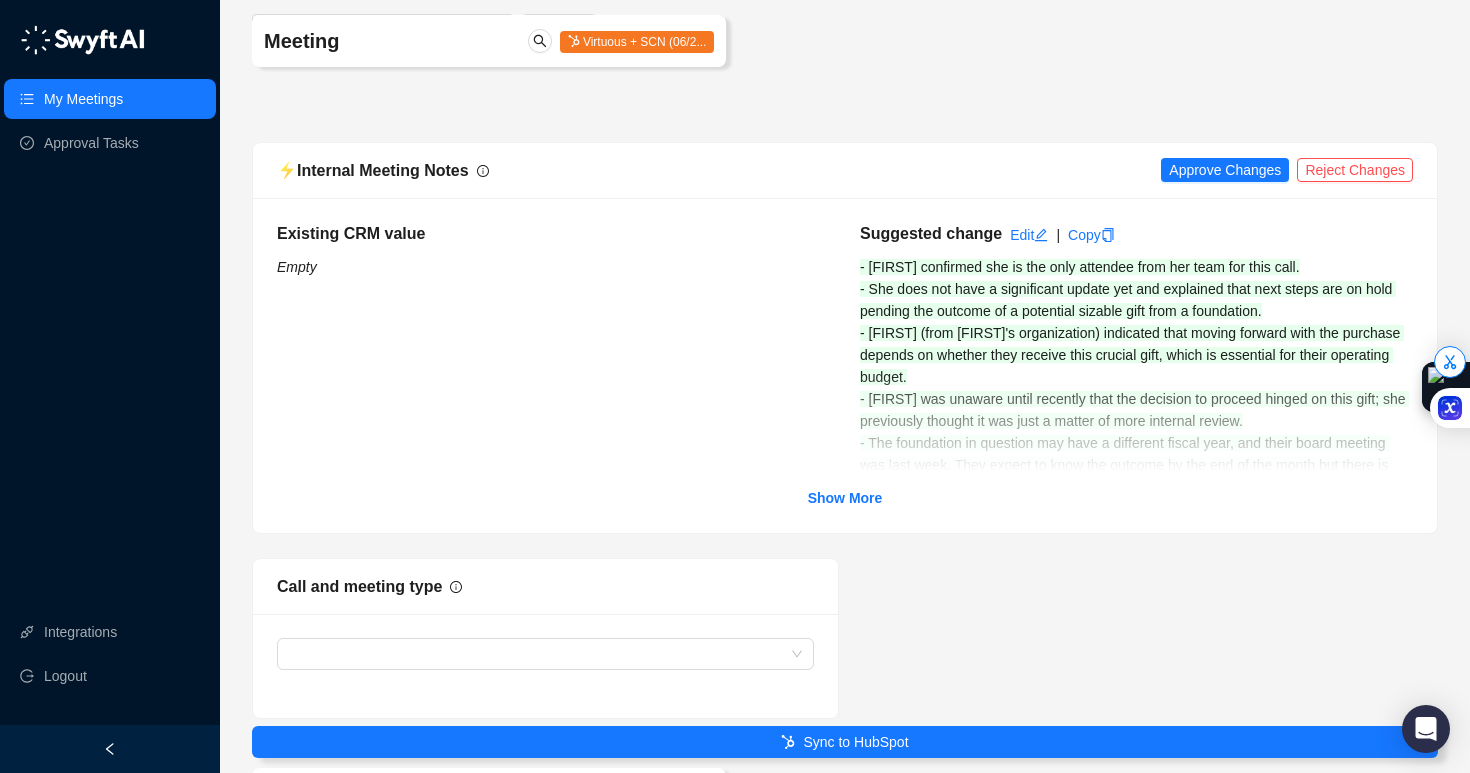 scroll, scrollTop: 147, scrollLeft: 0, axis: vertical 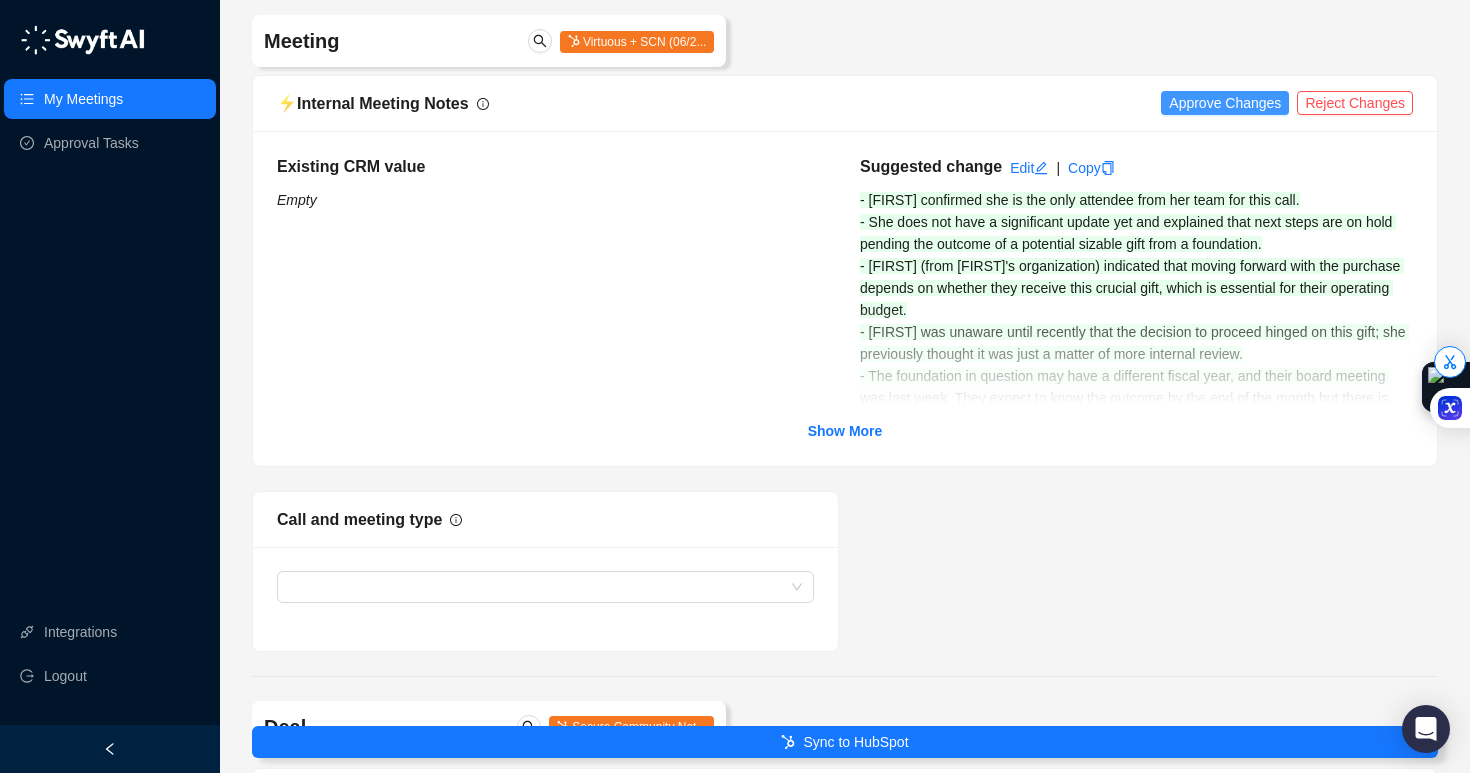 click on "Approve Changes" at bounding box center (1225, 103) 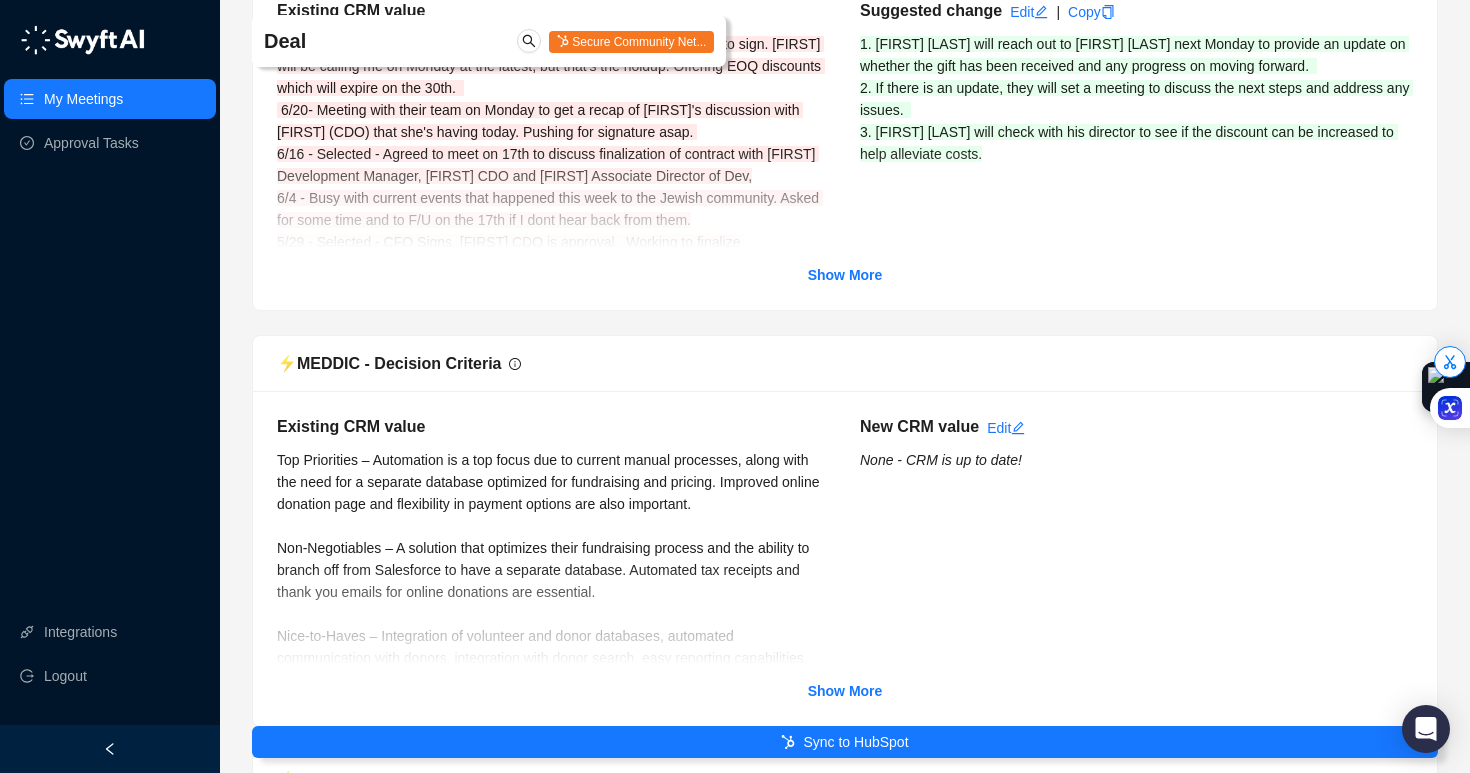 scroll, scrollTop: 3953, scrollLeft: 0, axis: vertical 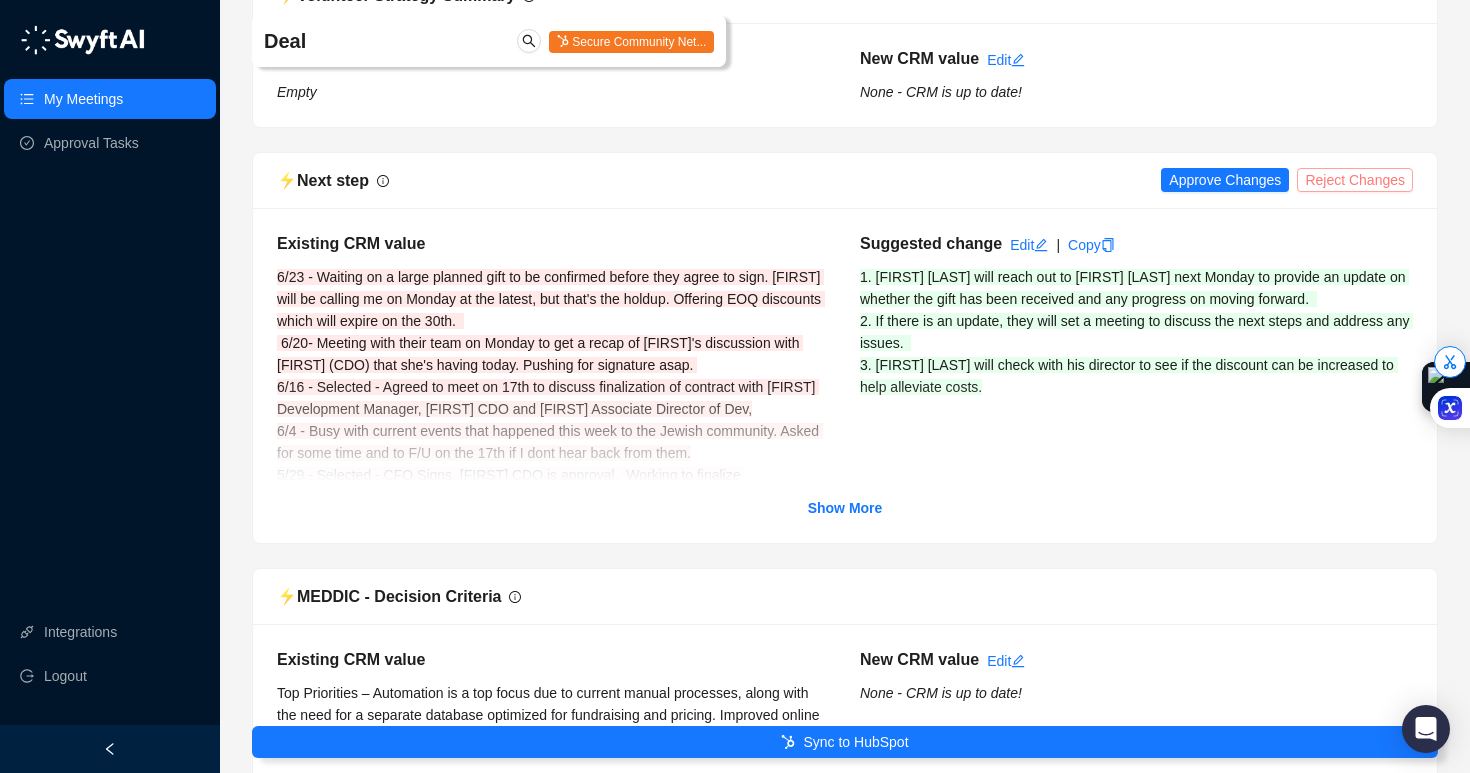 click on "Reject Changes" at bounding box center [1355, 180] 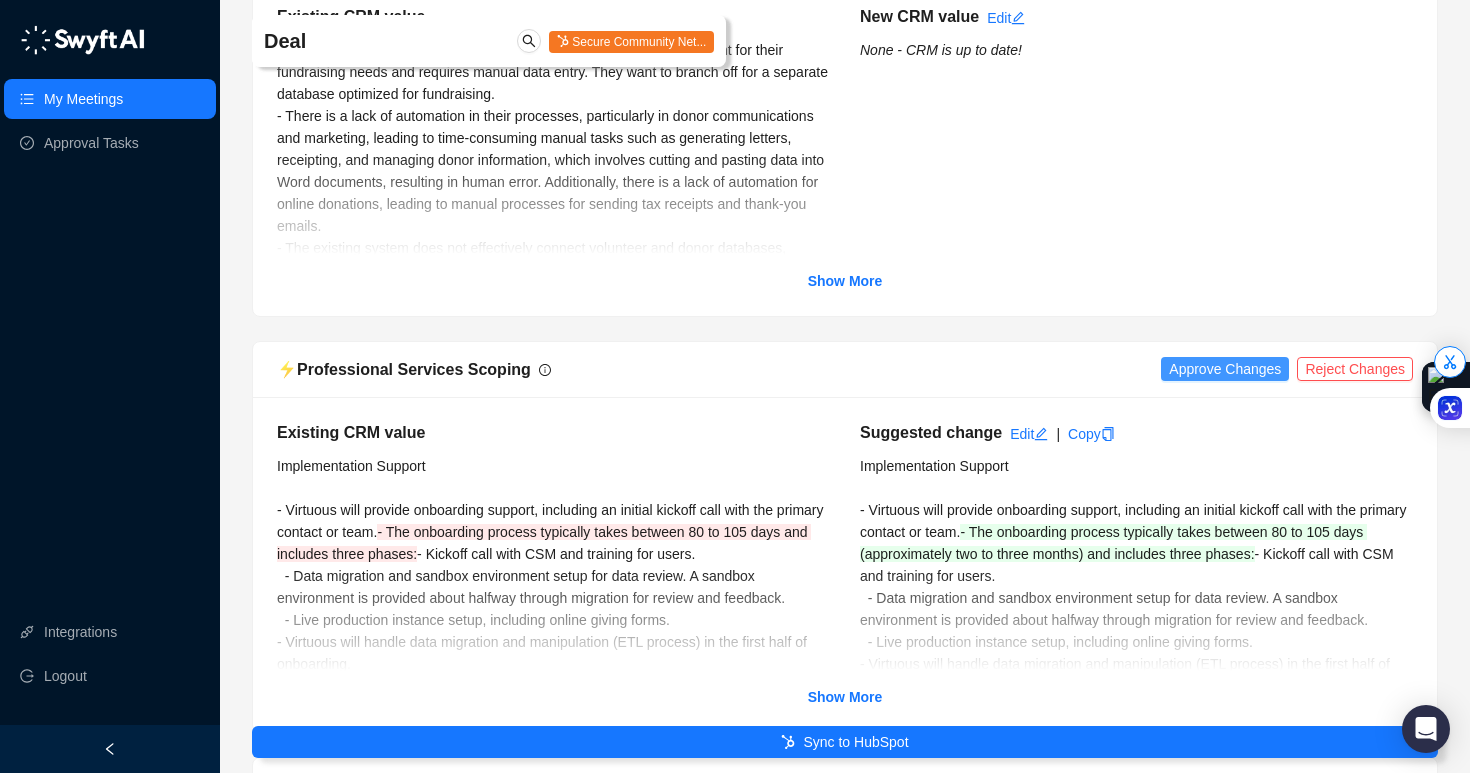 click on "Approve Changes" at bounding box center [1225, 369] 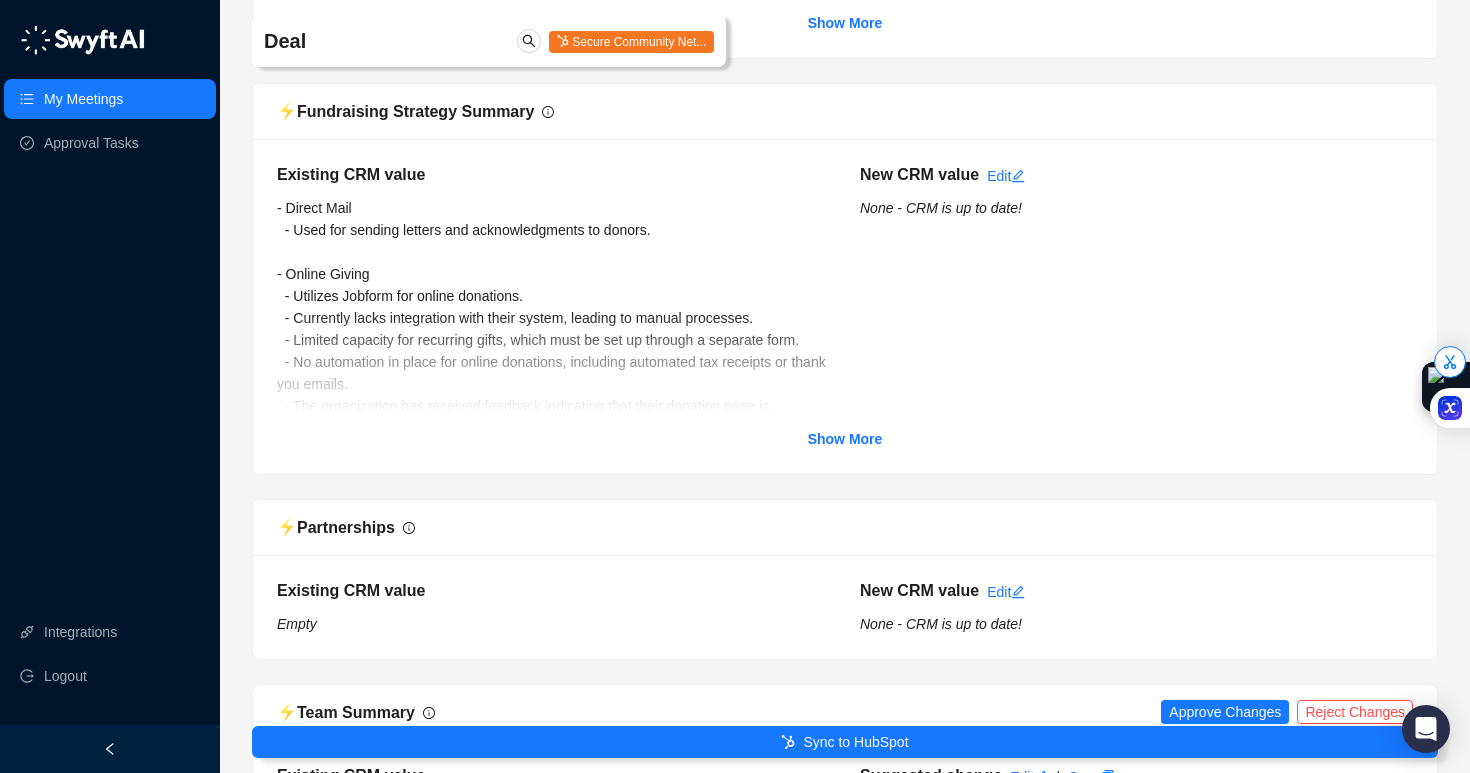 scroll, scrollTop: 7505, scrollLeft: 0, axis: vertical 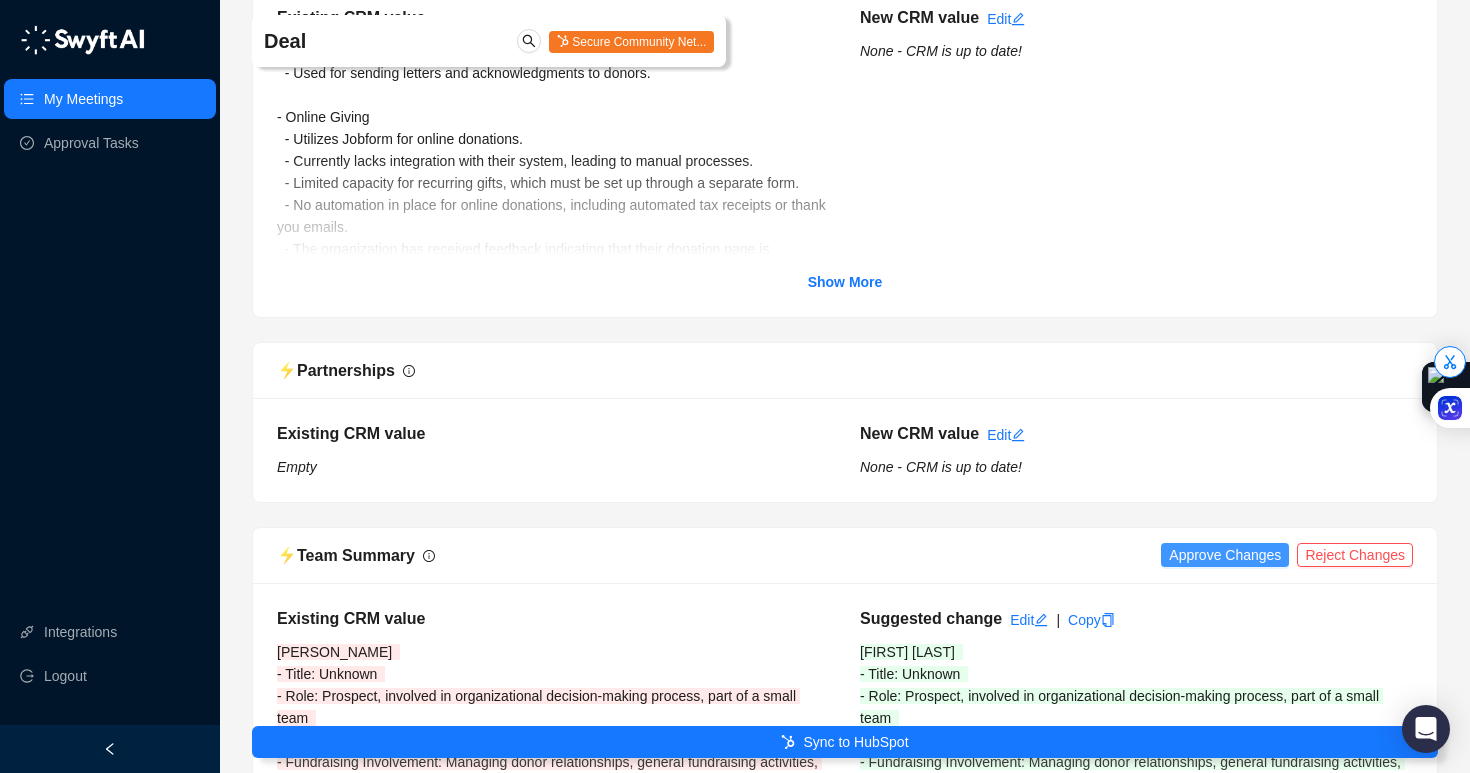 click on "Approve Changes" at bounding box center [1225, 555] 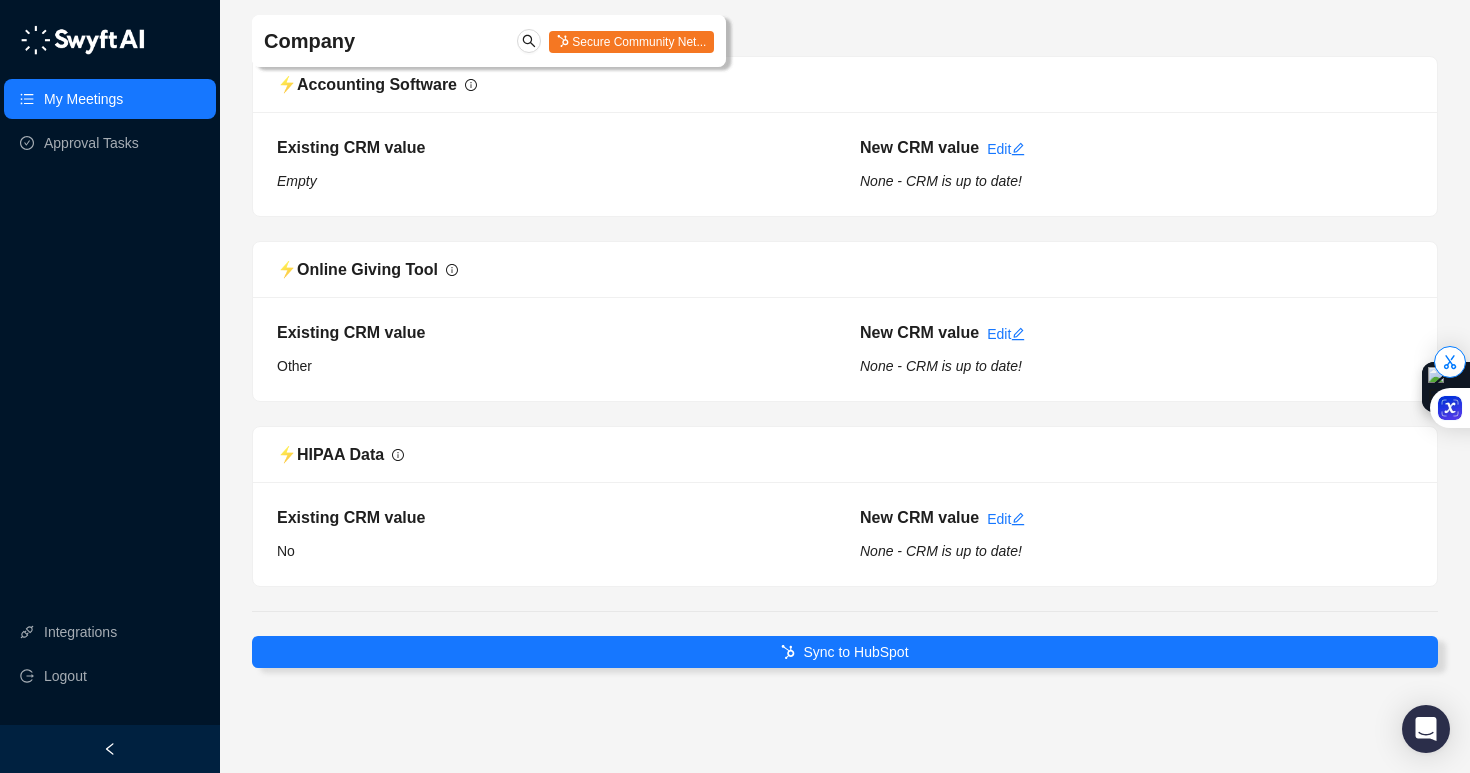 scroll, scrollTop: 8491, scrollLeft: 0, axis: vertical 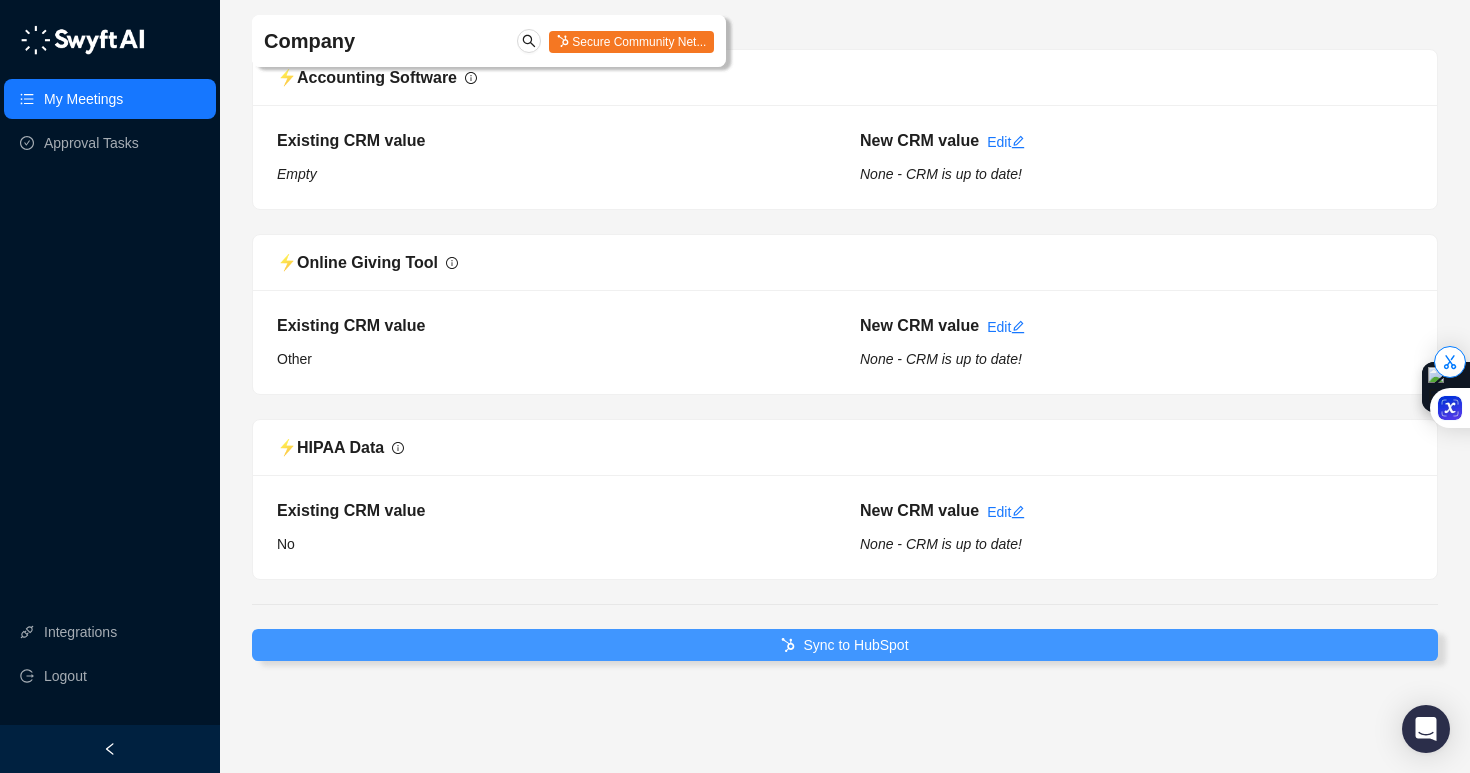 click on "Sync to HubSpot" at bounding box center (845, 645) 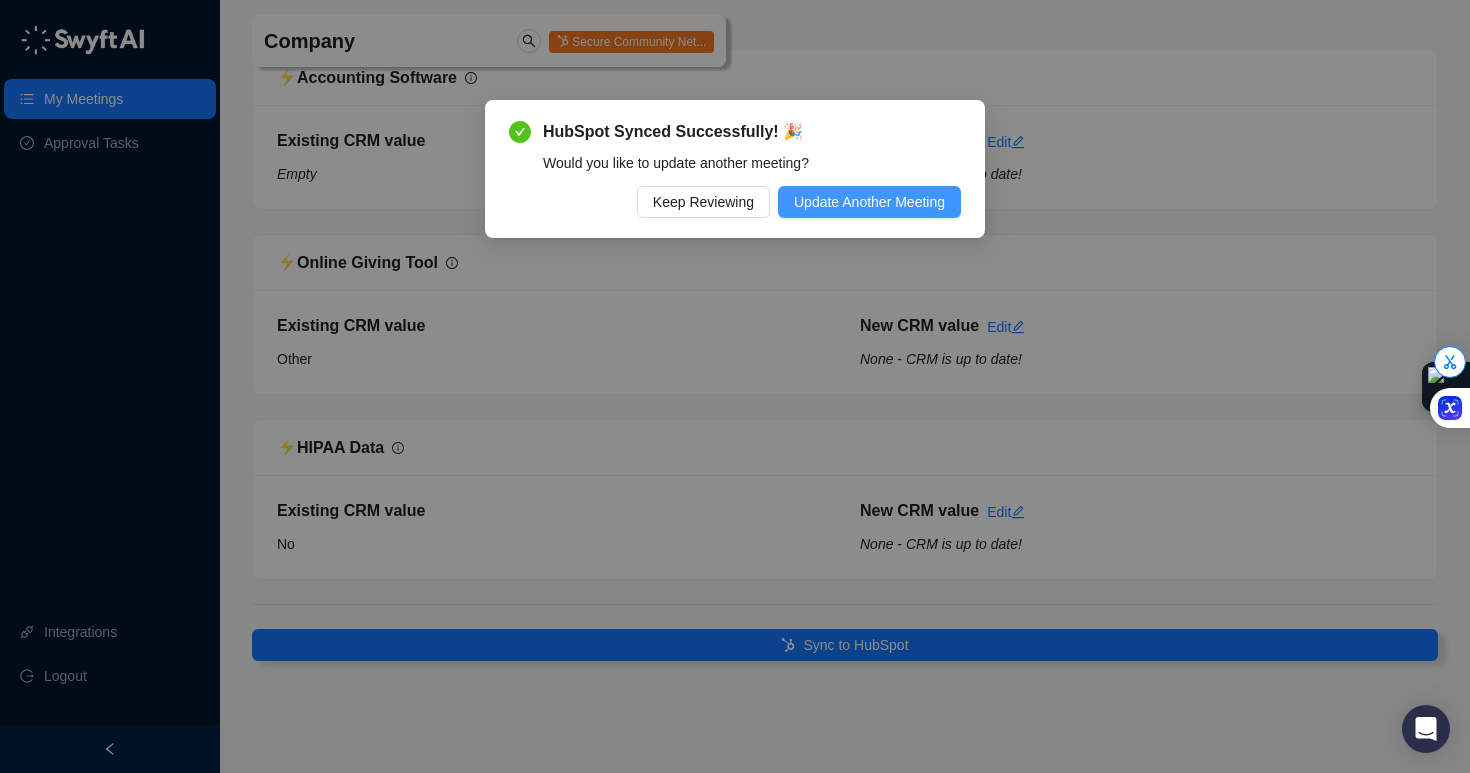 click on "Update Another Meeting" at bounding box center [869, 202] 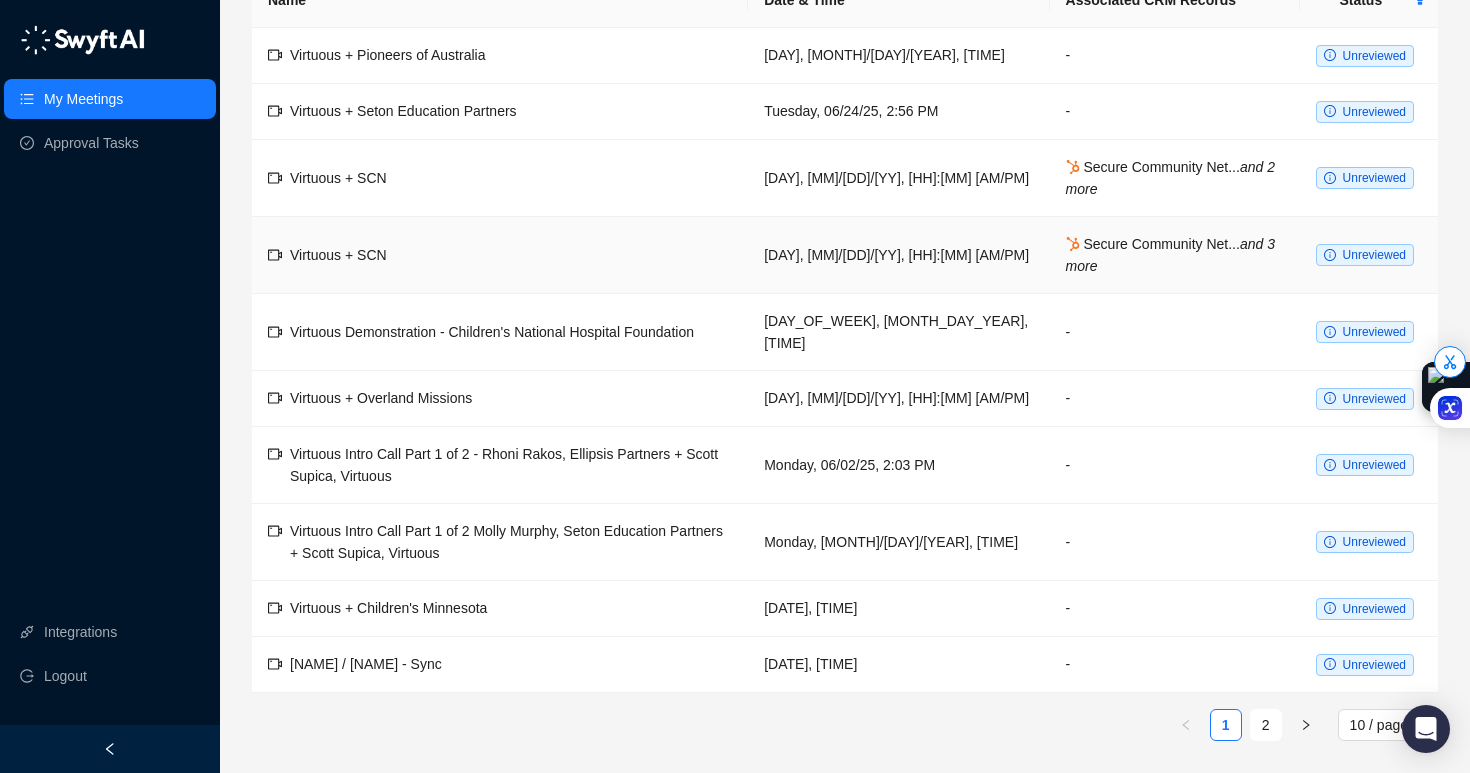 scroll, scrollTop: 181, scrollLeft: 0, axis: vertical 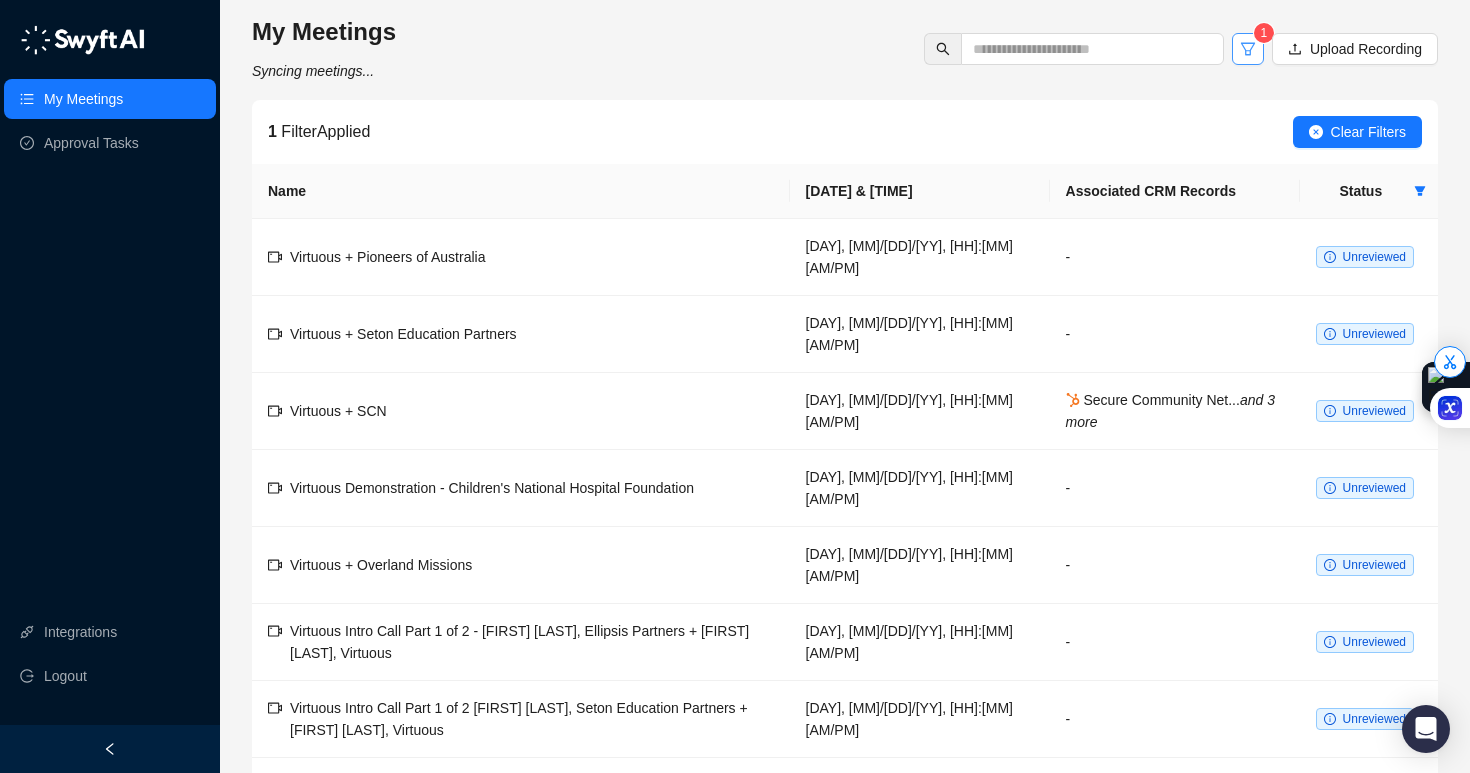 click at bounding box center (1248, 49) 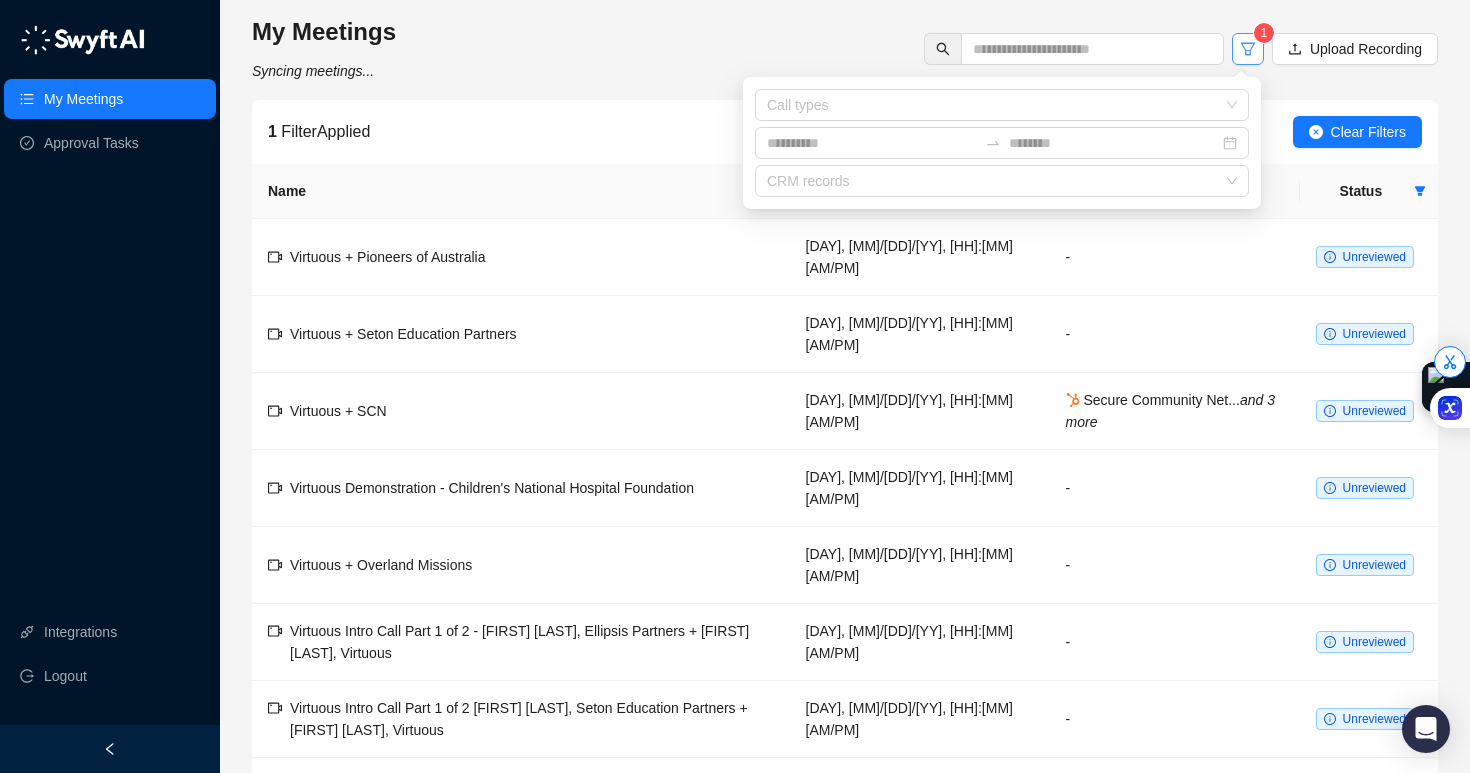 click at bounding box center [1248, 49] 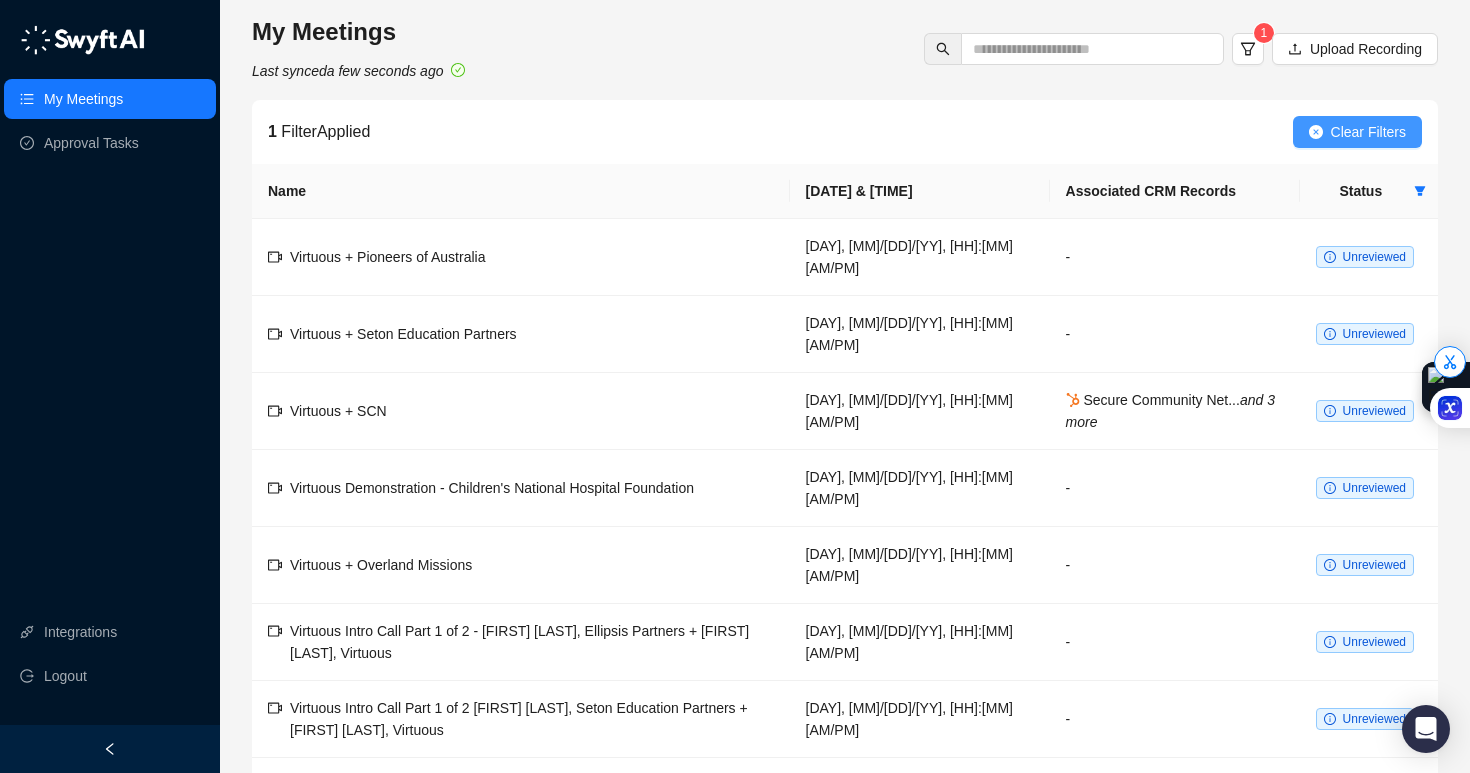 click on "Clear Filters" at bounding box center (1368, 132) 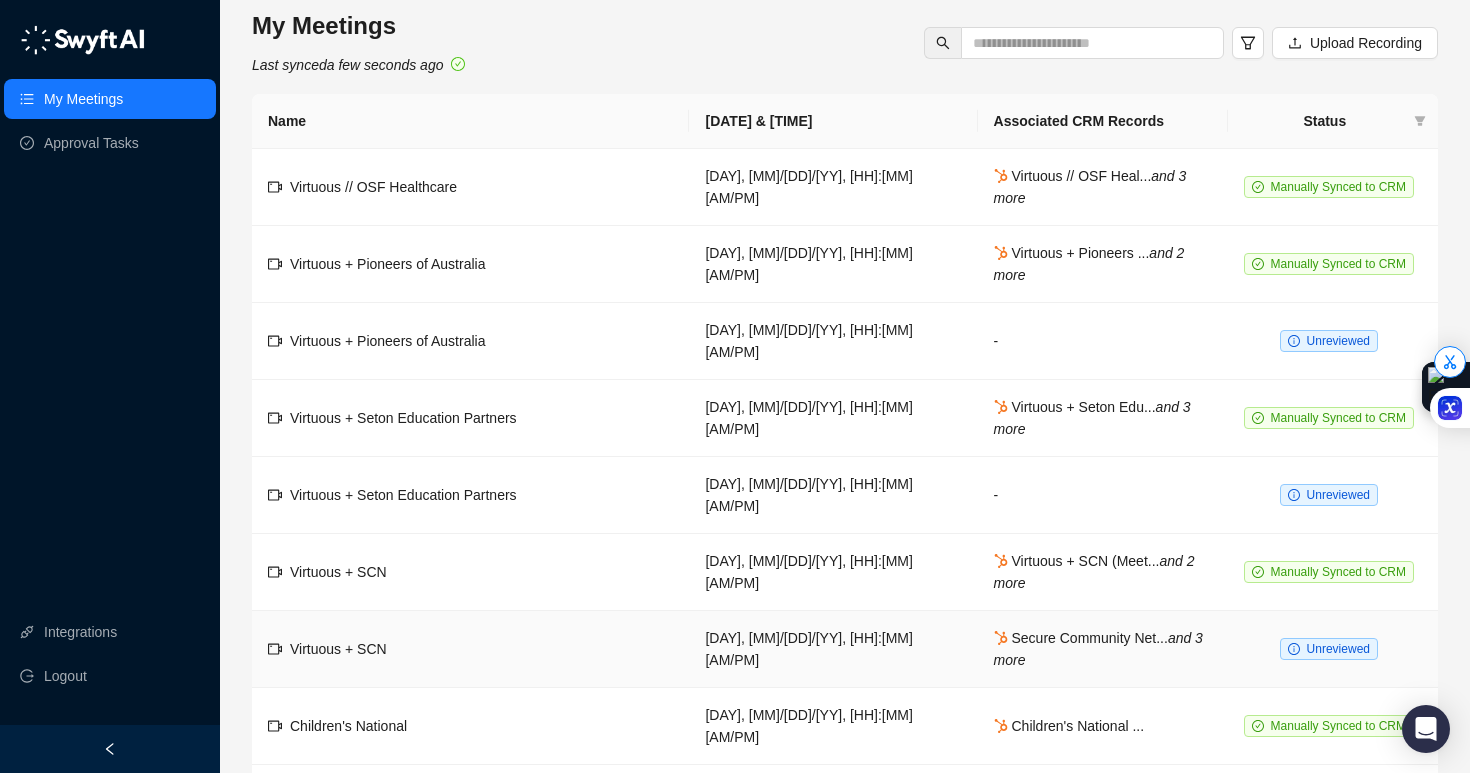 scroll, scrollTop: 124, scrollLeft: 0, axis: vertical 